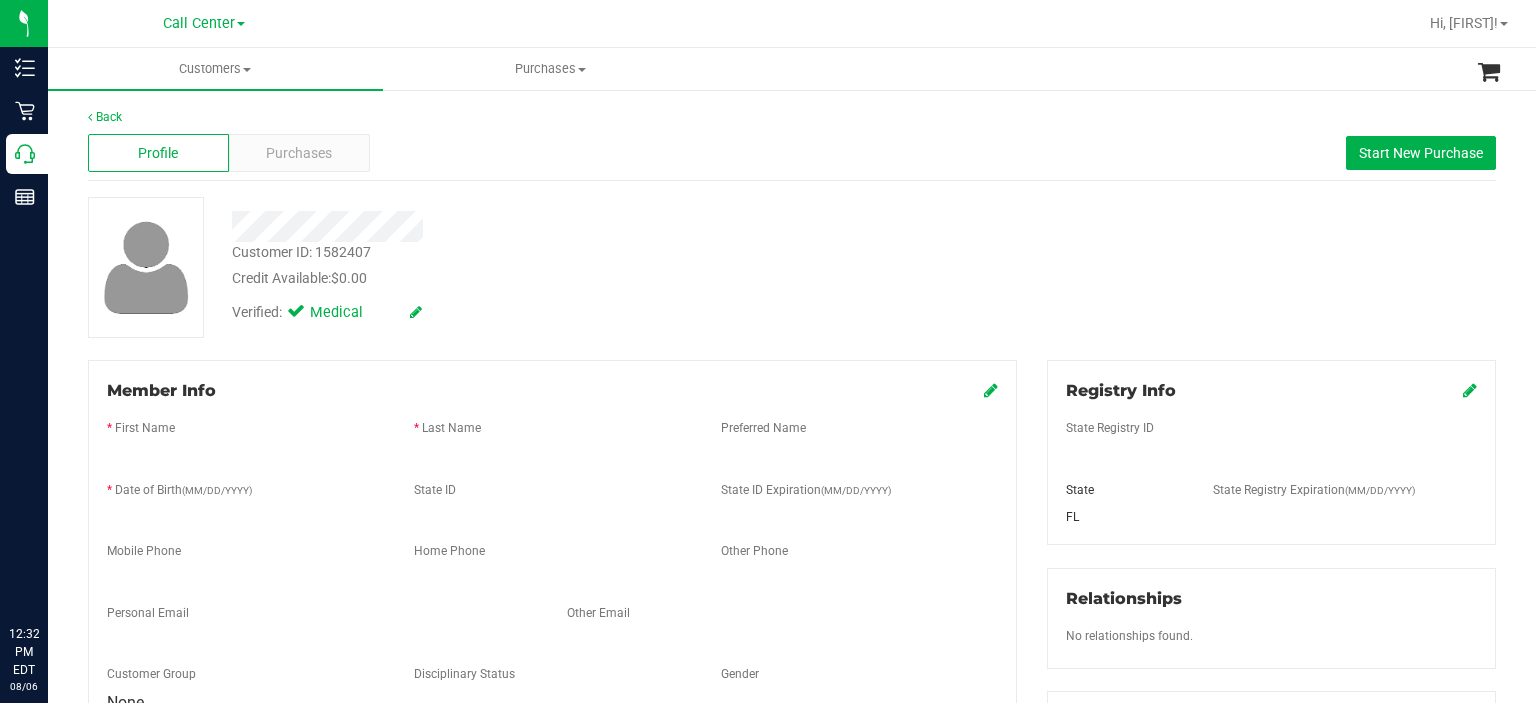 scroll, scrollTop: 0, scrollLeft: 0, axis: both 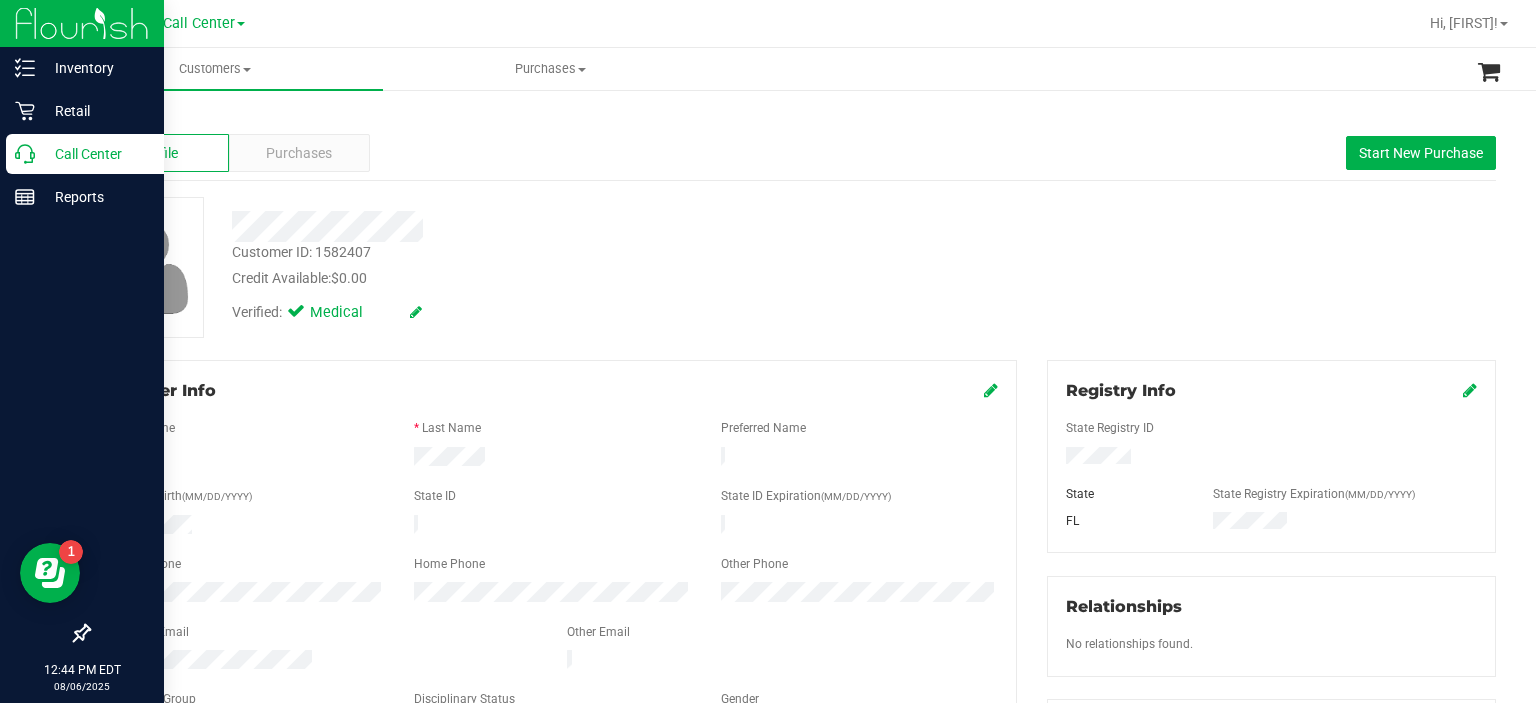 click 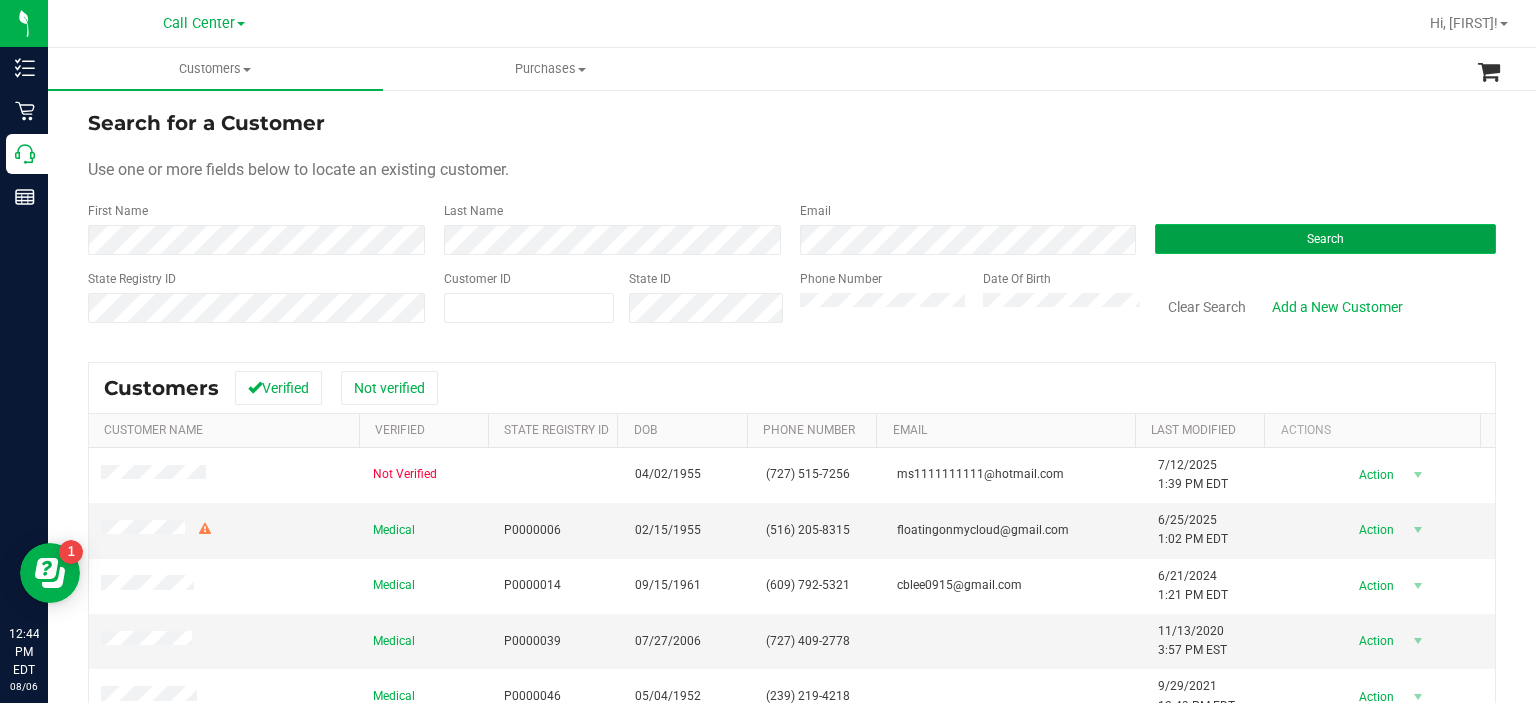click on "Search" at bounding box center (1325, 239) 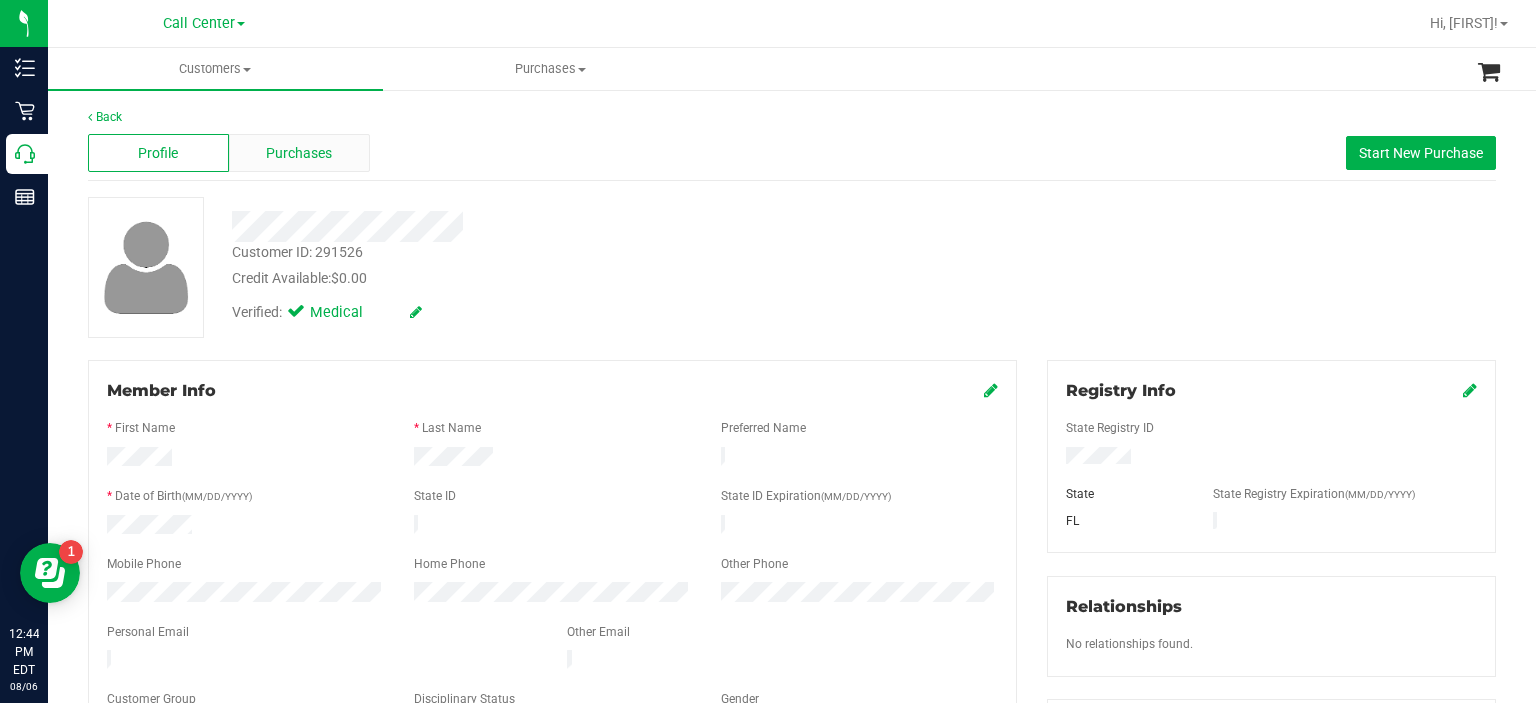 click on "Purchases" at bounding box center [299, 153] 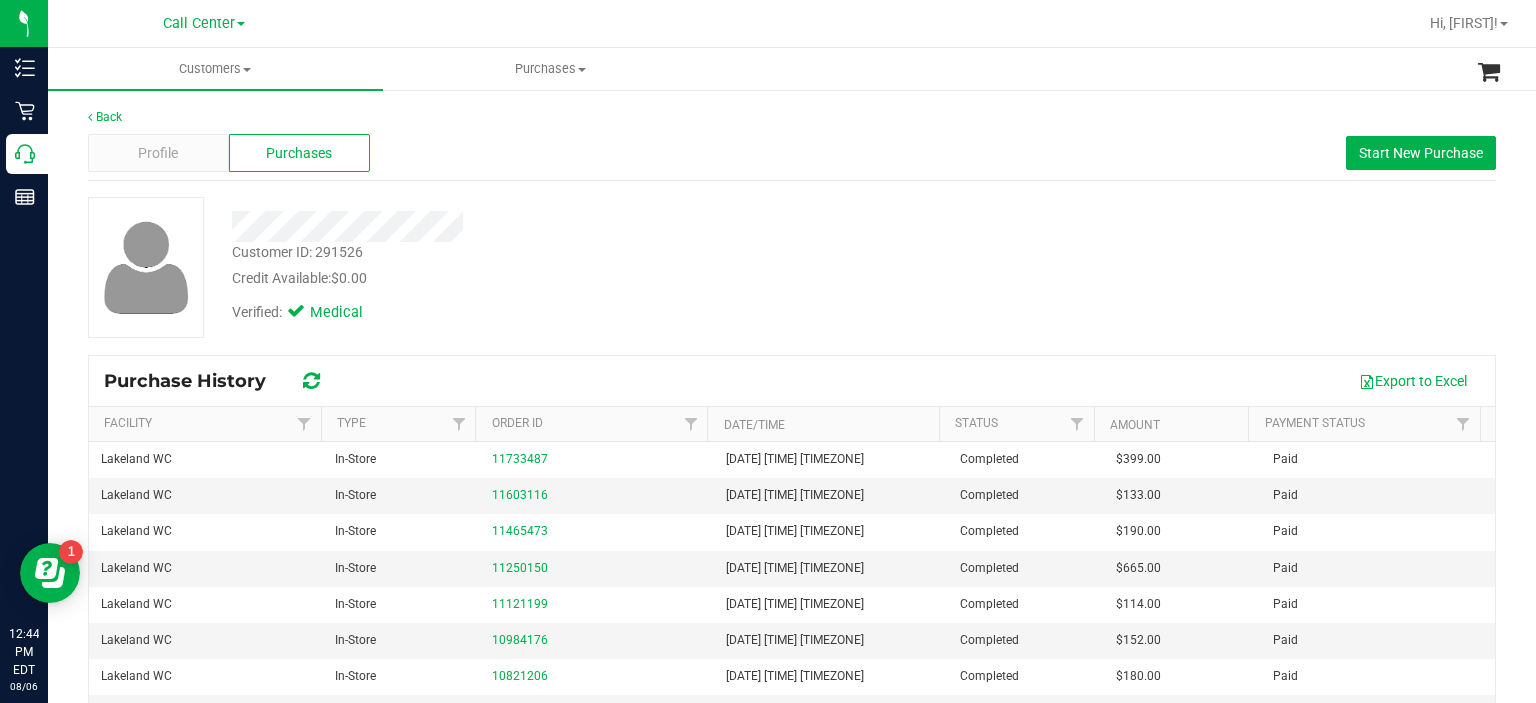 click on "Profile
Purchases
Start New Purchase" at bounding box center [792, 153] 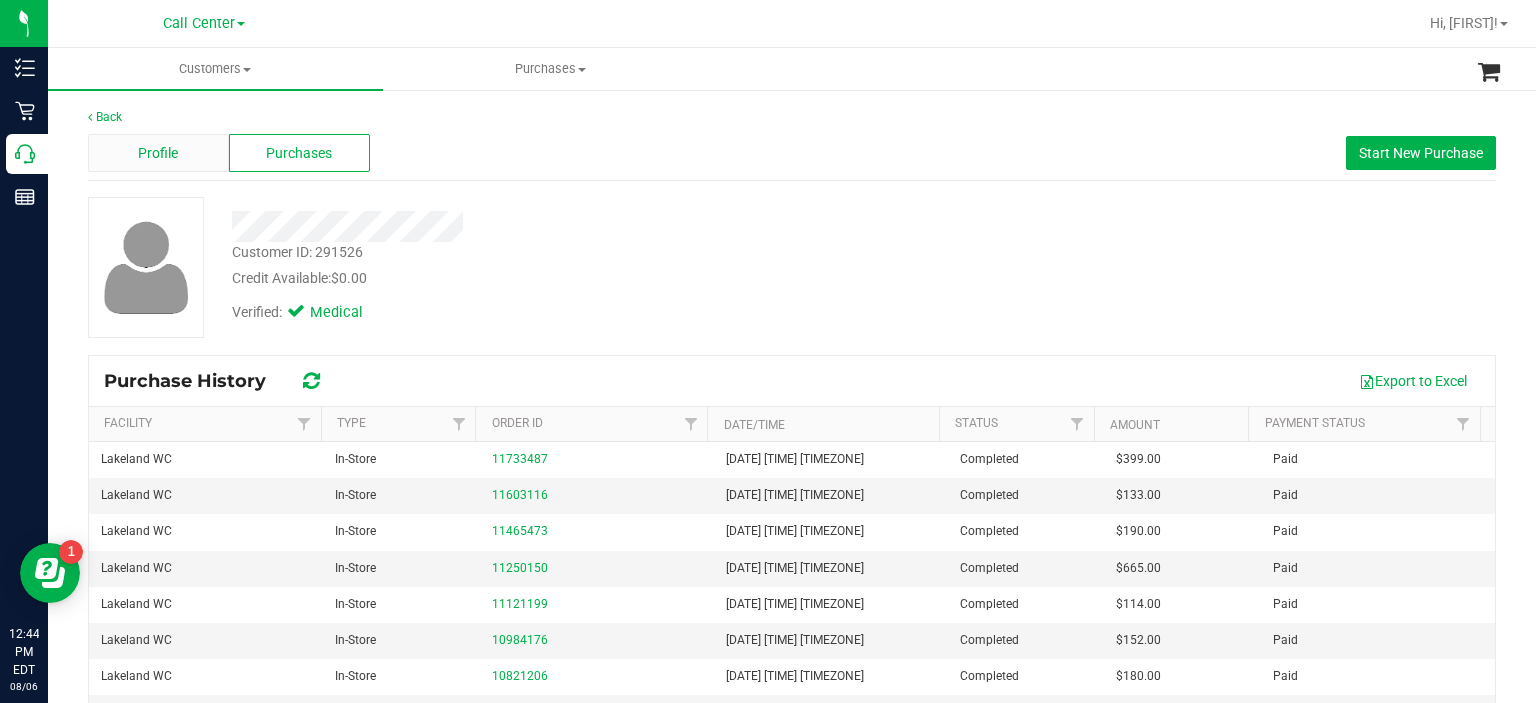 click on "Profile" at bounding box center (158, 153) 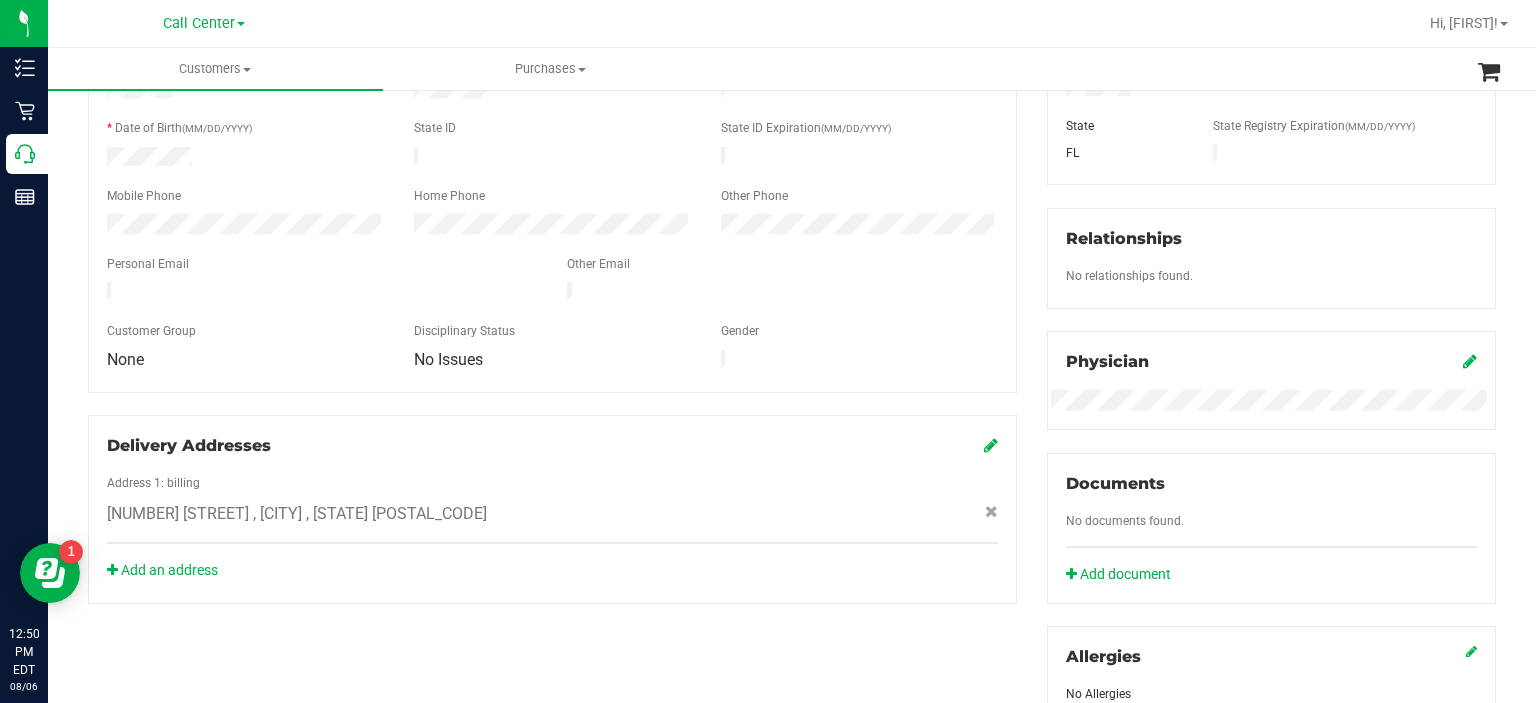 scroll, scrollTop: 0, scrollLeft: 0, axis: both 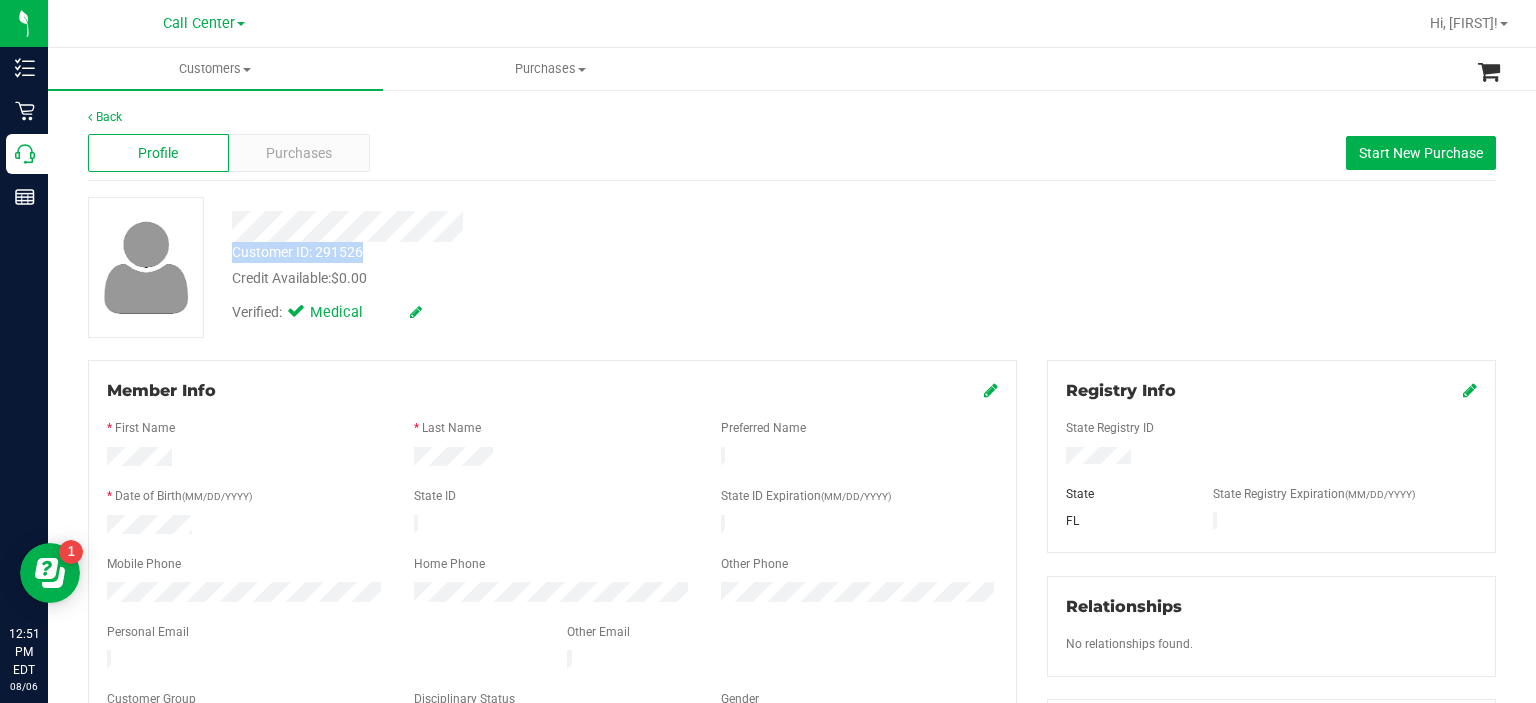 drag, startPoint x: 372, startPoint y: 252, endPoint x: 231, endPoint y: 252, distance: 141 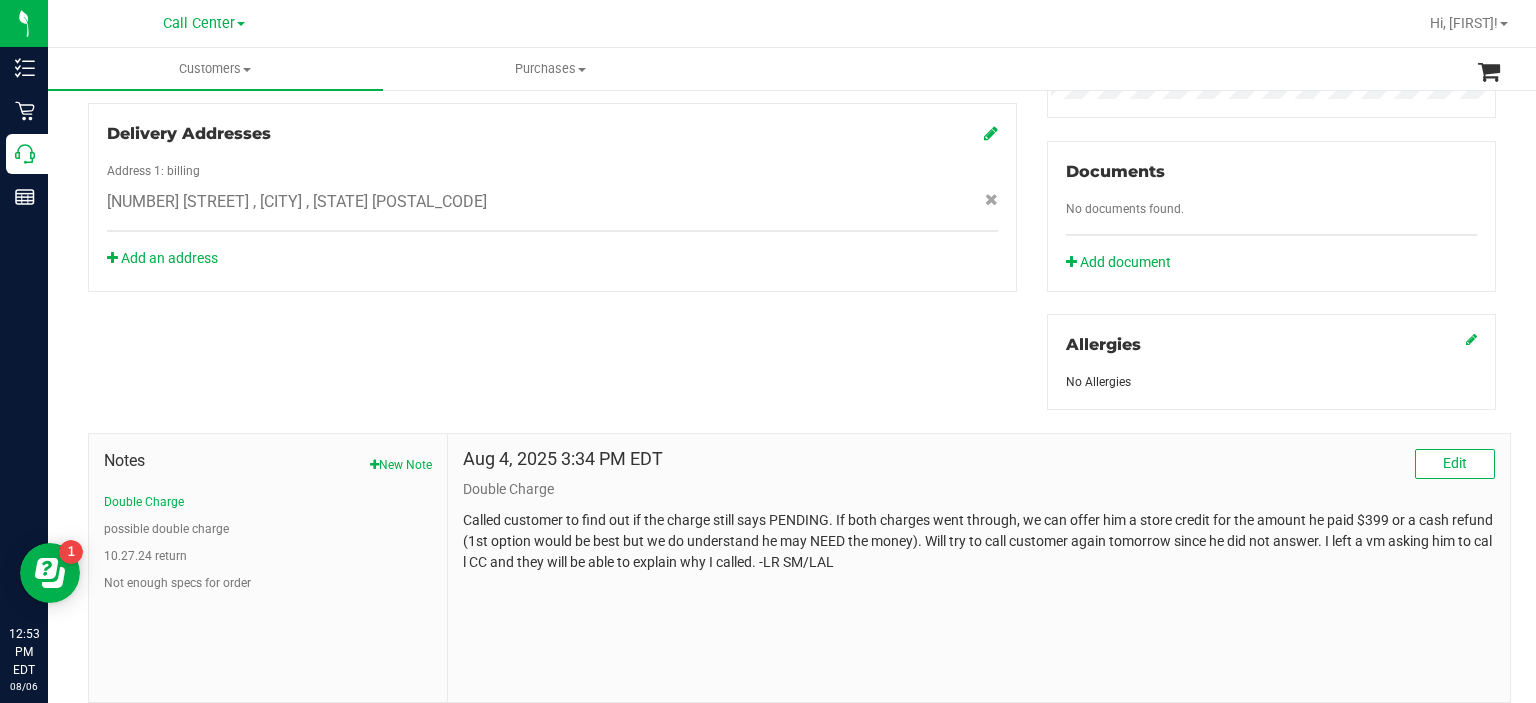 scroll, scrollTop: 740, scrollLeft: 0, axis: vertical 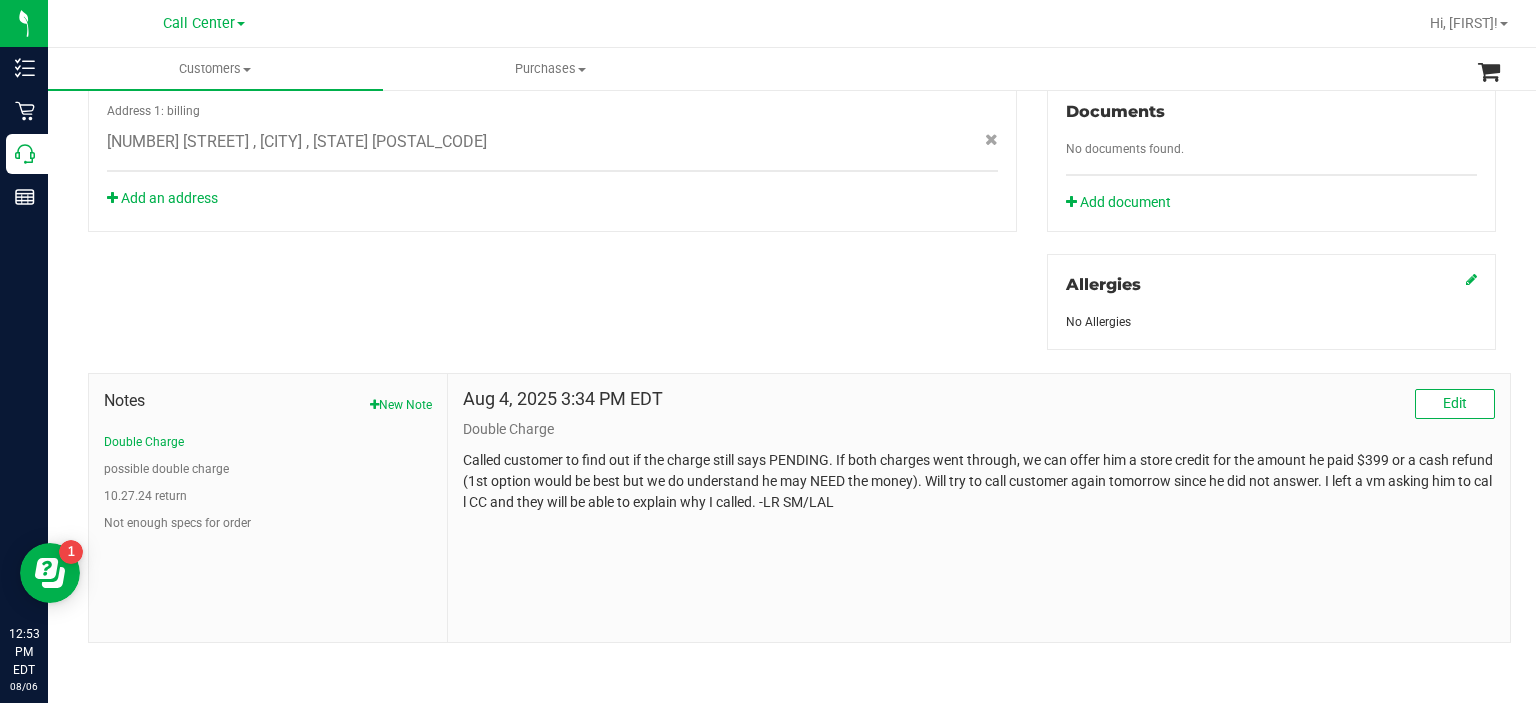 click on "Double Charge" at bounding box center (979, 429) 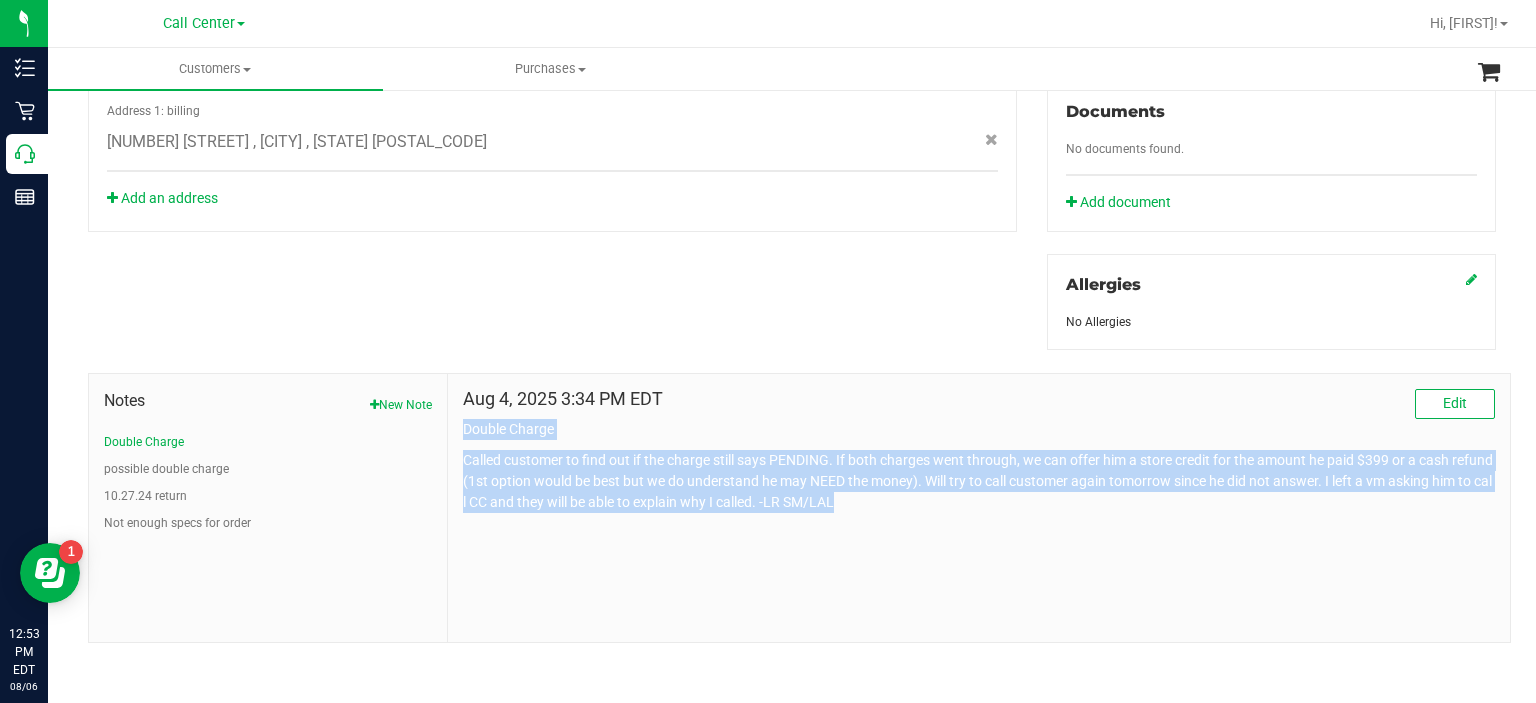 drag, startPoint x: 458, startPoint y: 424, endPoint x: 923, endPoint y: 563, distance: 485.3308 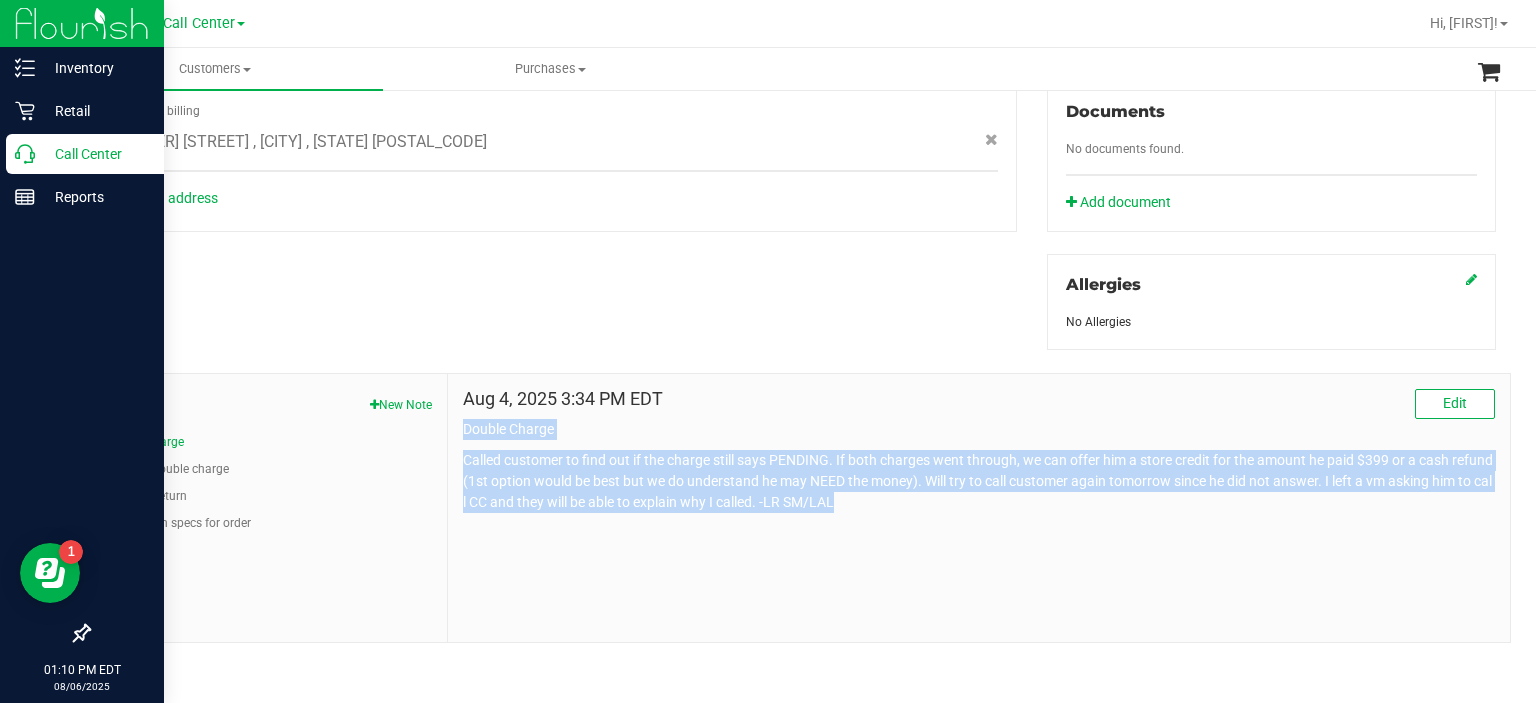 click on "Call Center" at bounding box center [95, 154] 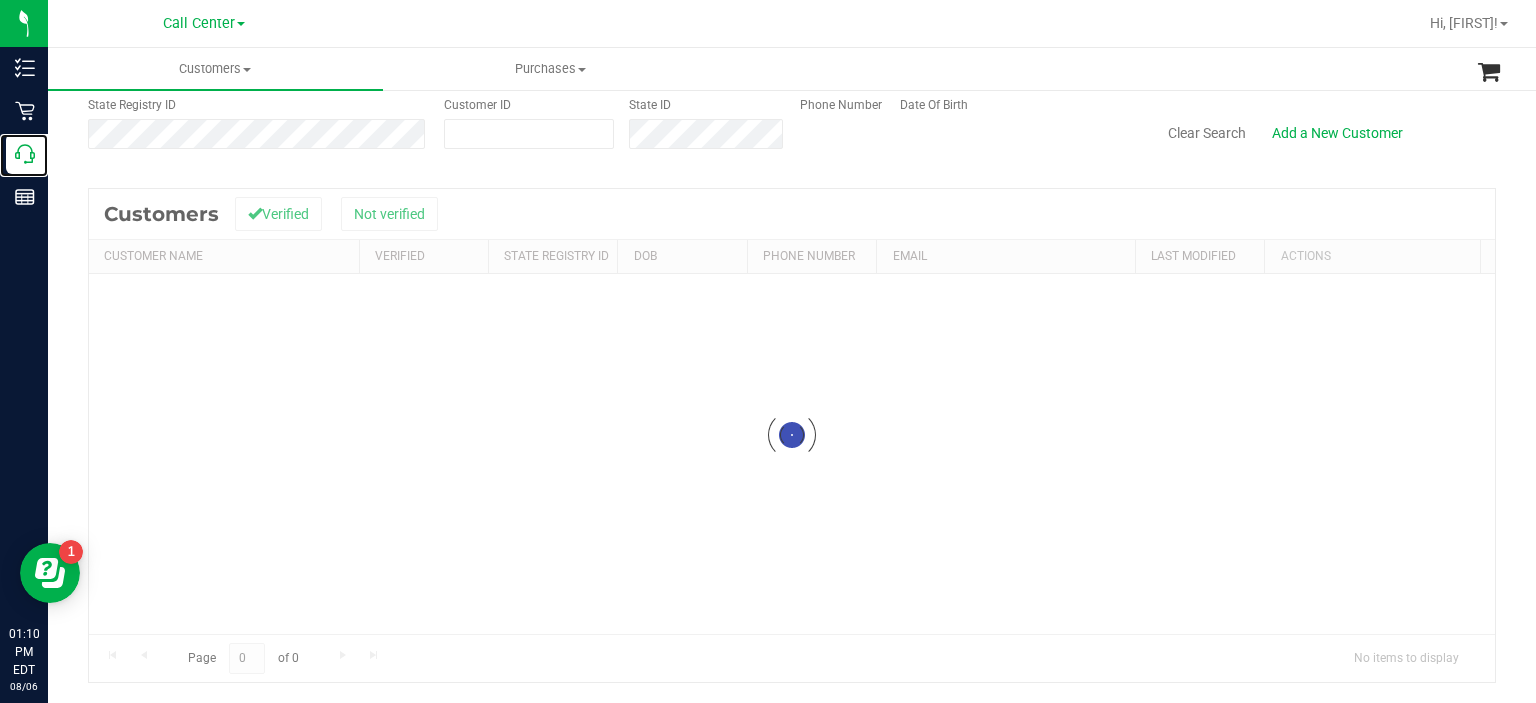 scroll, scrollTop: 0, scrollLeft: 0, axis: both 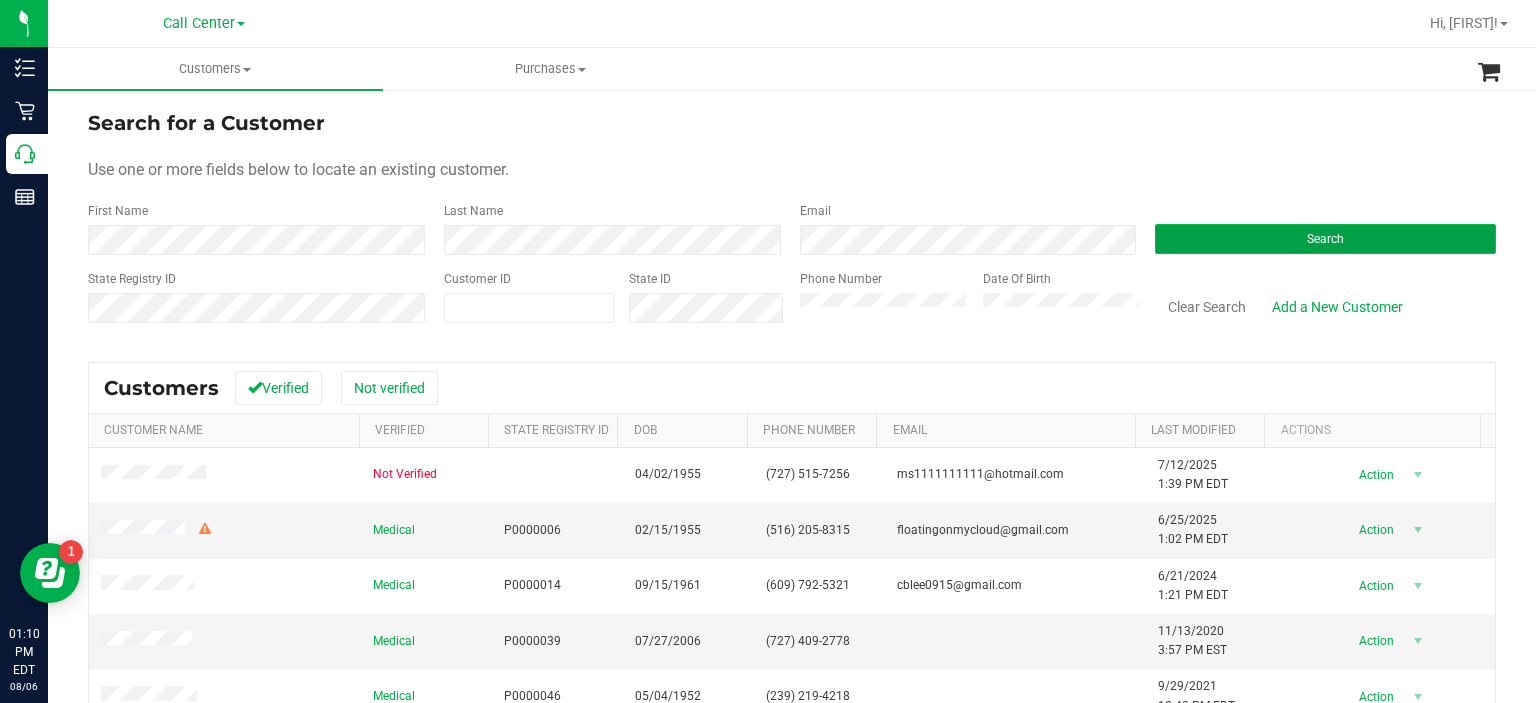 click on "Search" at bounding box center [1325, 239] 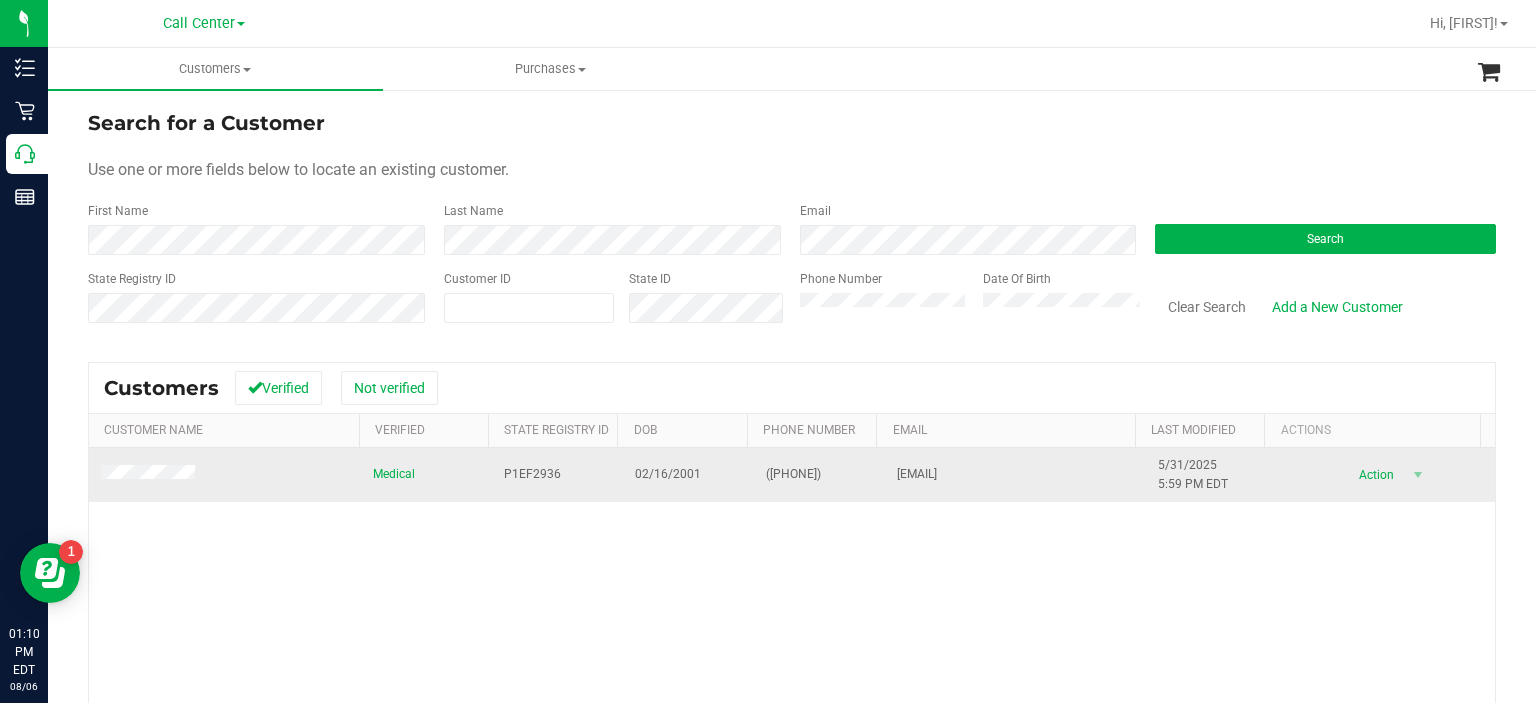 click at bounding box center [151, 475] 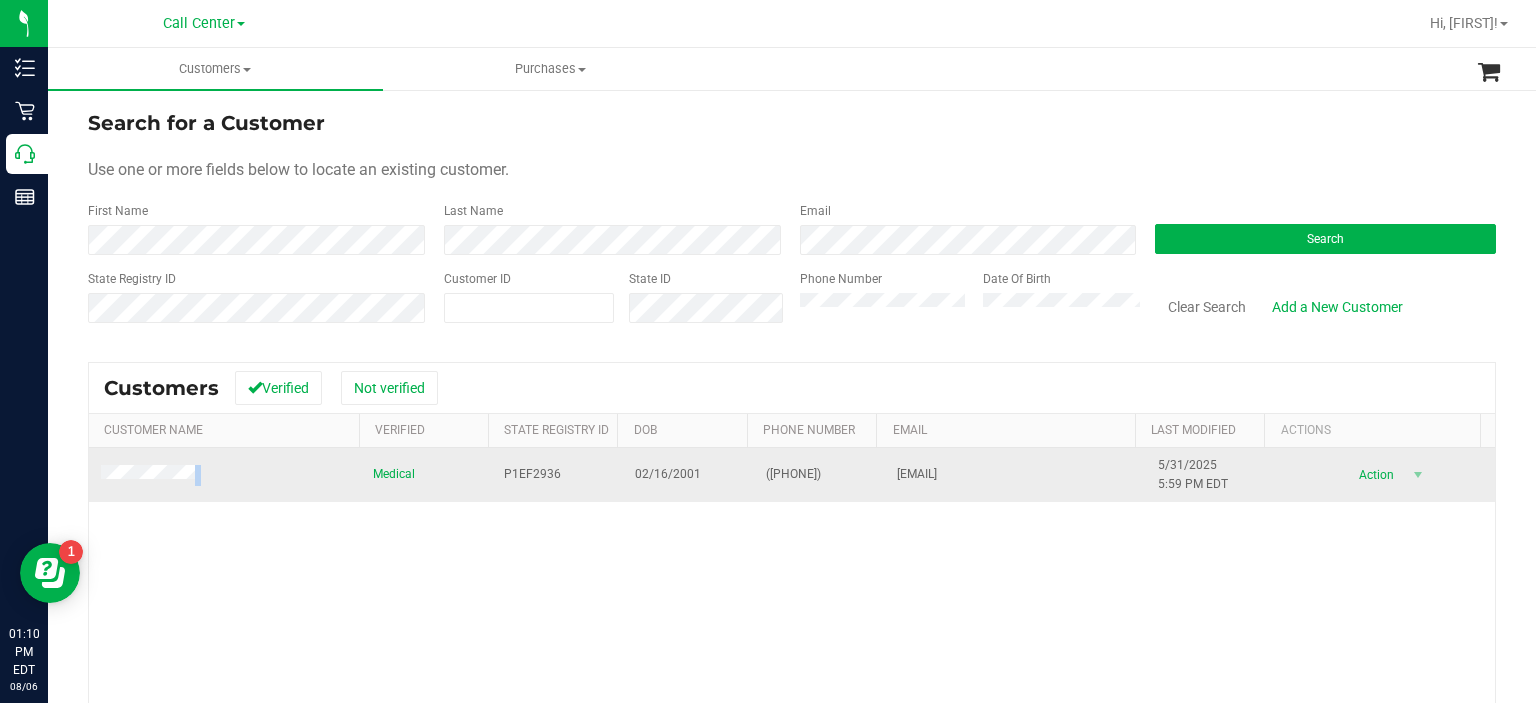 click at bounding box center [151, 475] 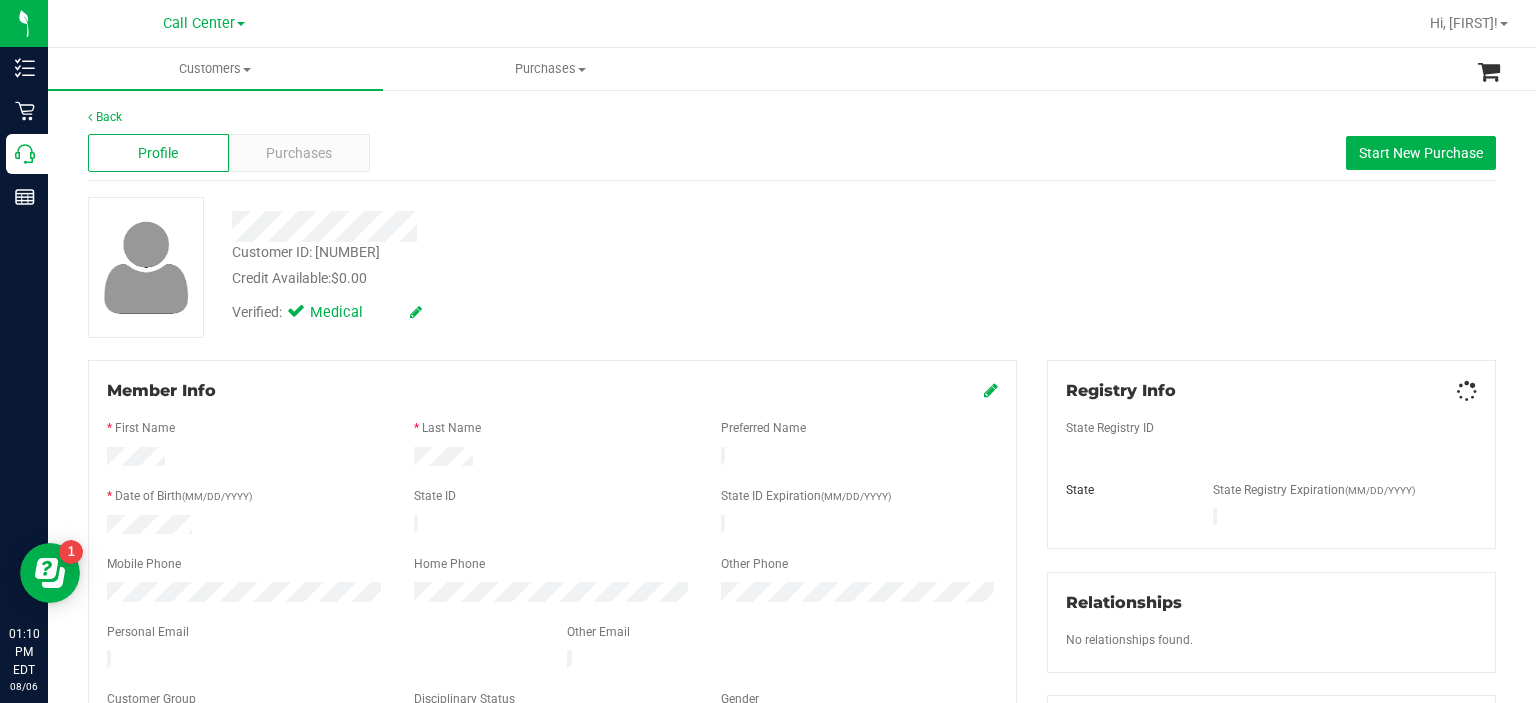 click on "Profile
Purchases
Start New Purchase" at bounding box center (792, 153) 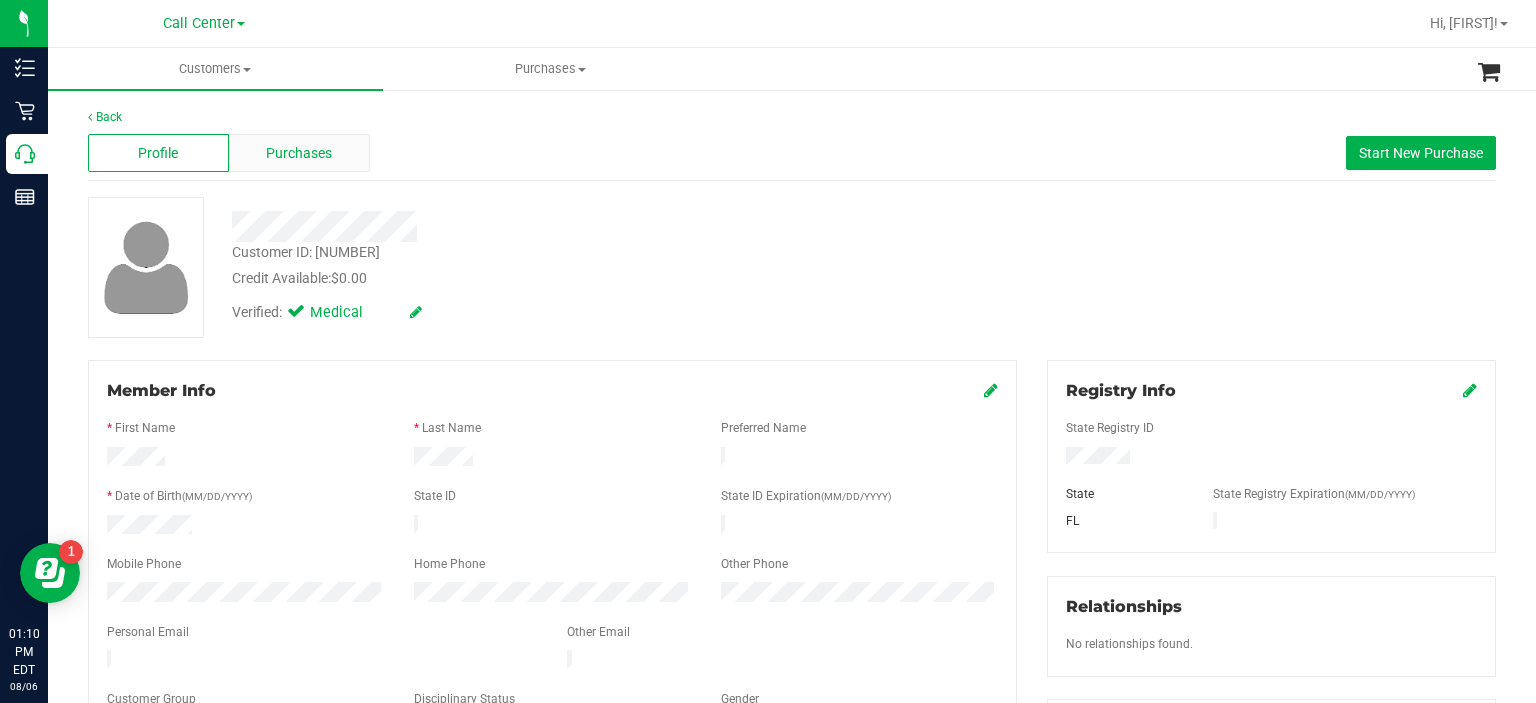 click on "Purchases" at bounding box center (299, 153) 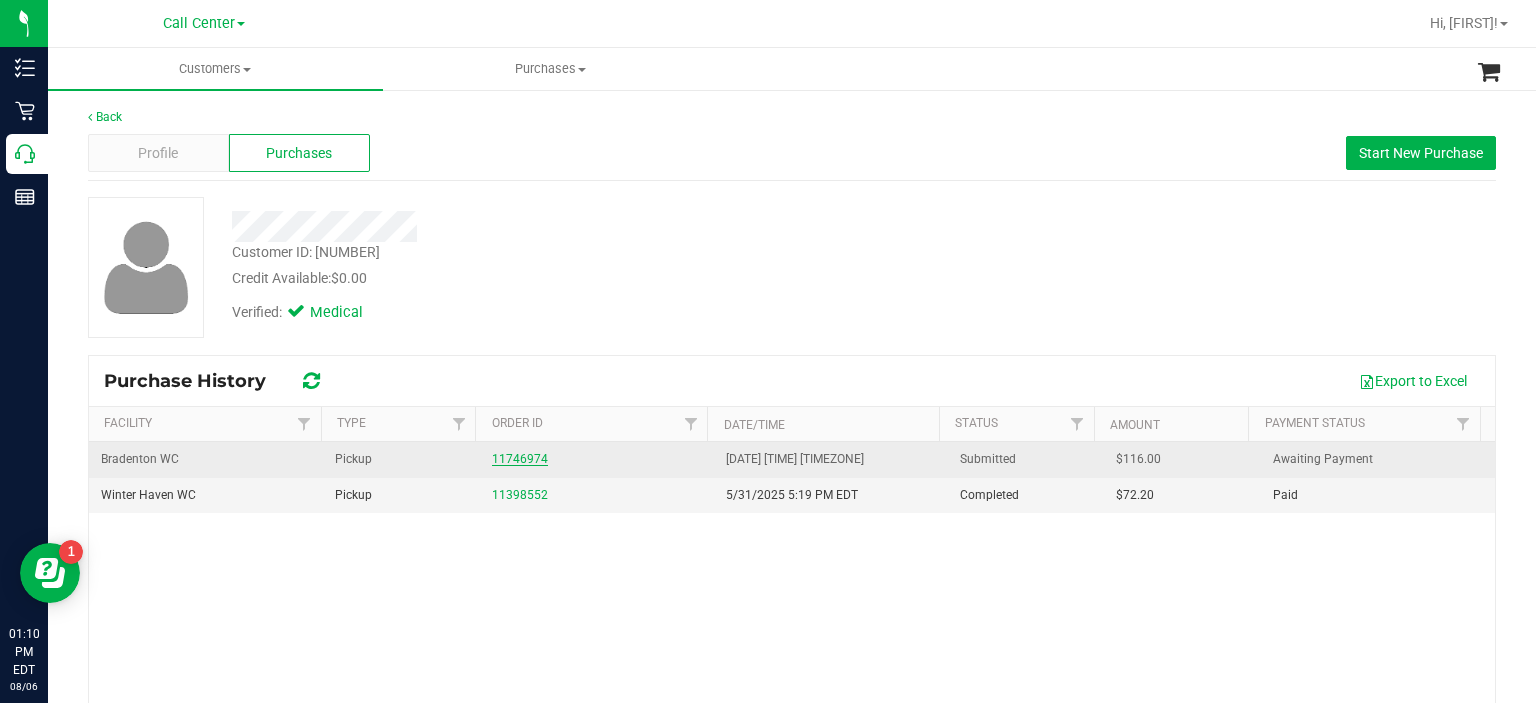 click on "11746974" at bounding box center (520, 459) 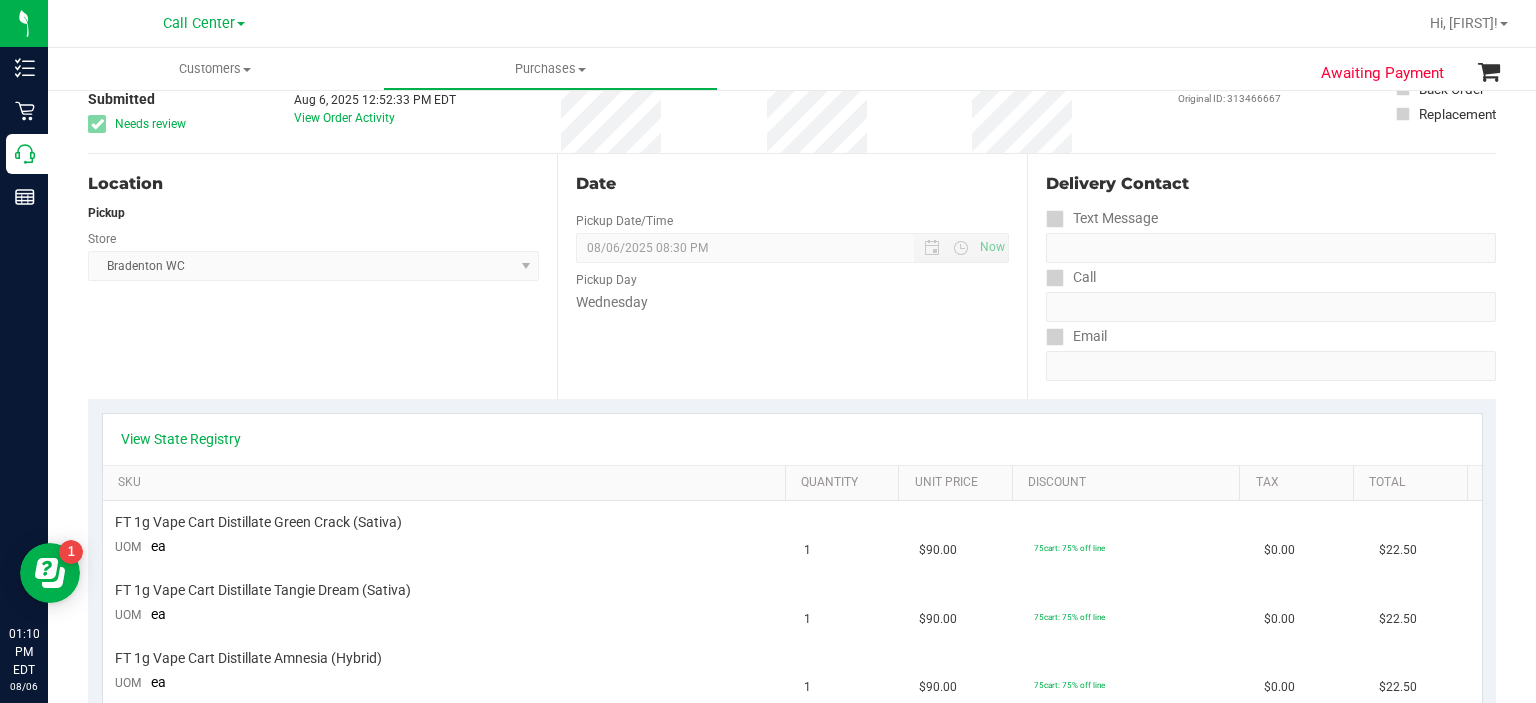 scroll, scrollTop: 140, scrollLeft: 0, axis: vertical 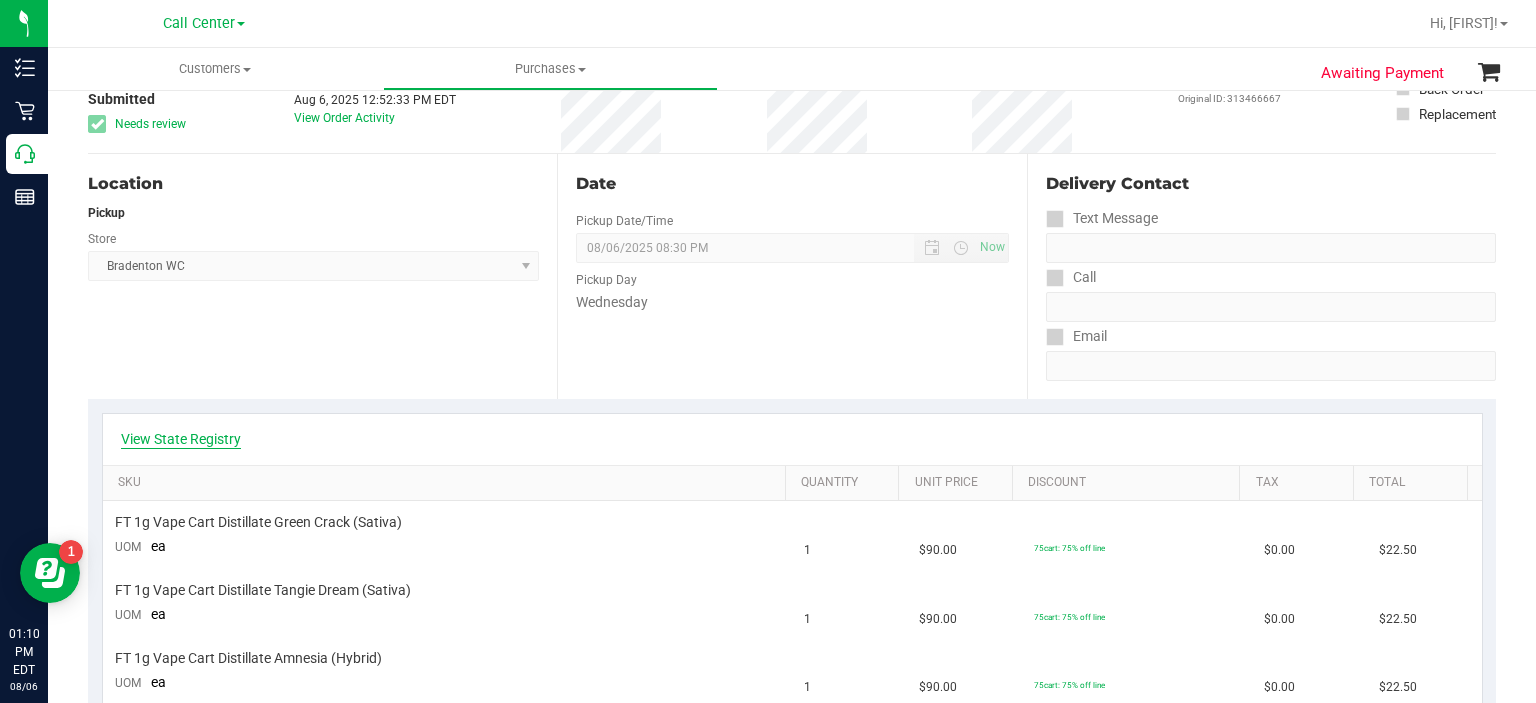 click on "View State Registry" at bounding box center (181, 439) 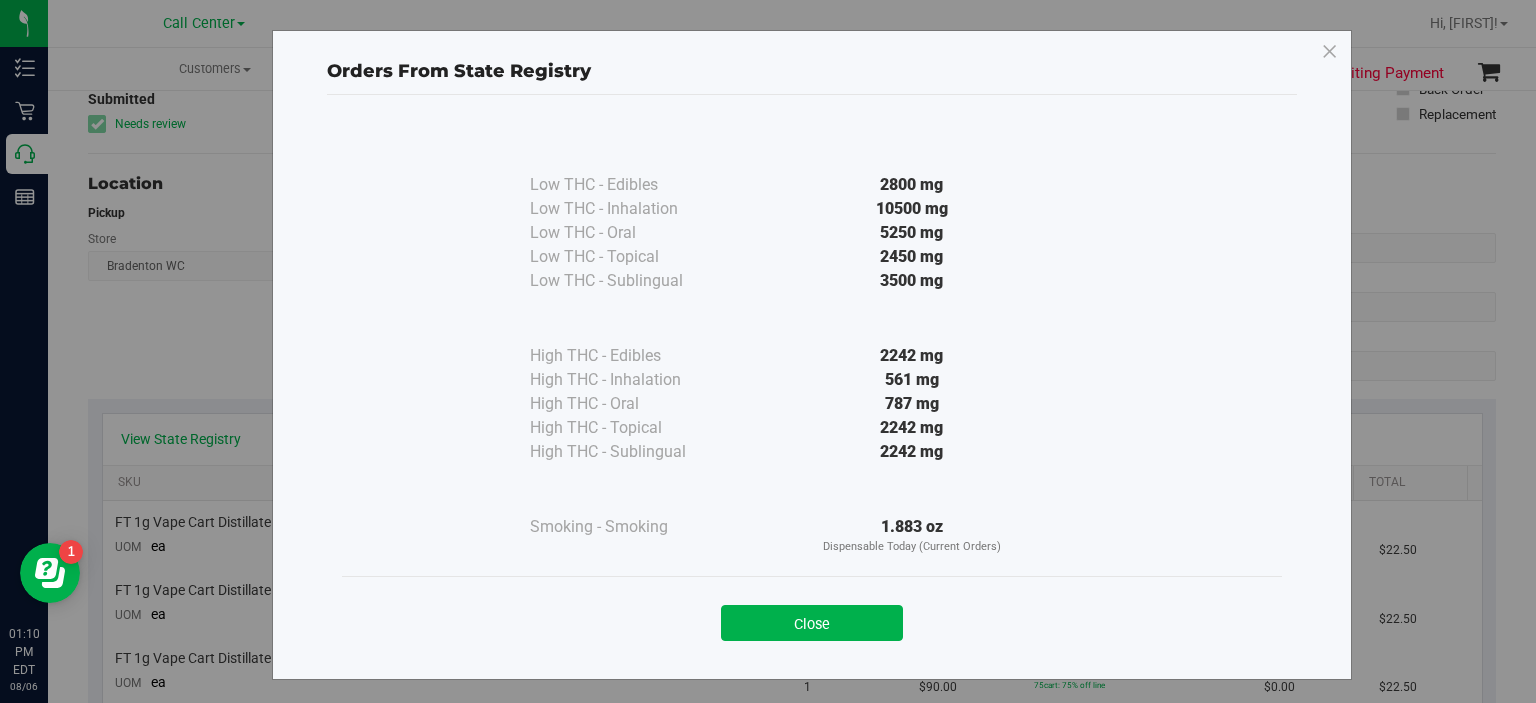 scroll, scrollTop: 5, scrollLeft: 0, axis: vertical 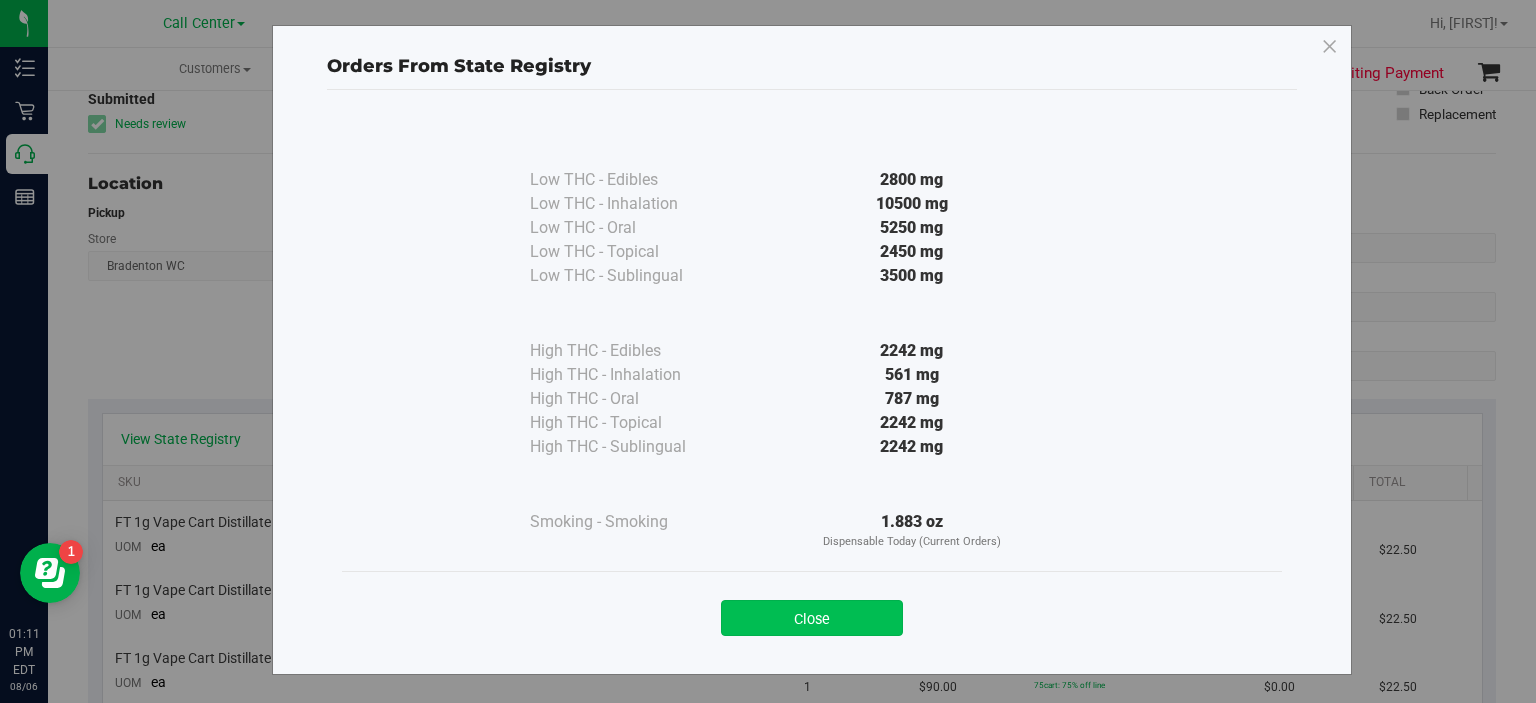 click on "Close" at bounding box center [812, 618] 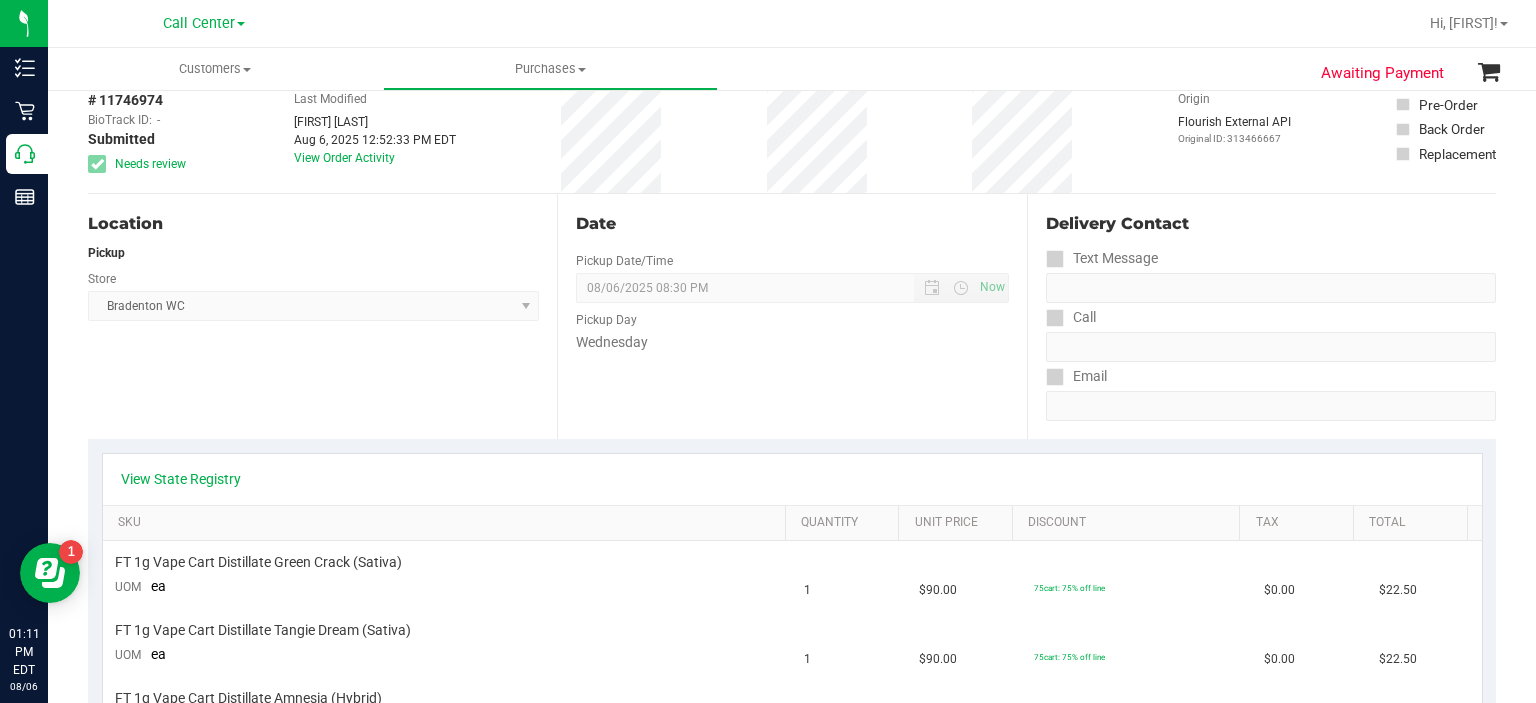 scroll, scrollTop: 0, scrollLeft: 0, axis: both 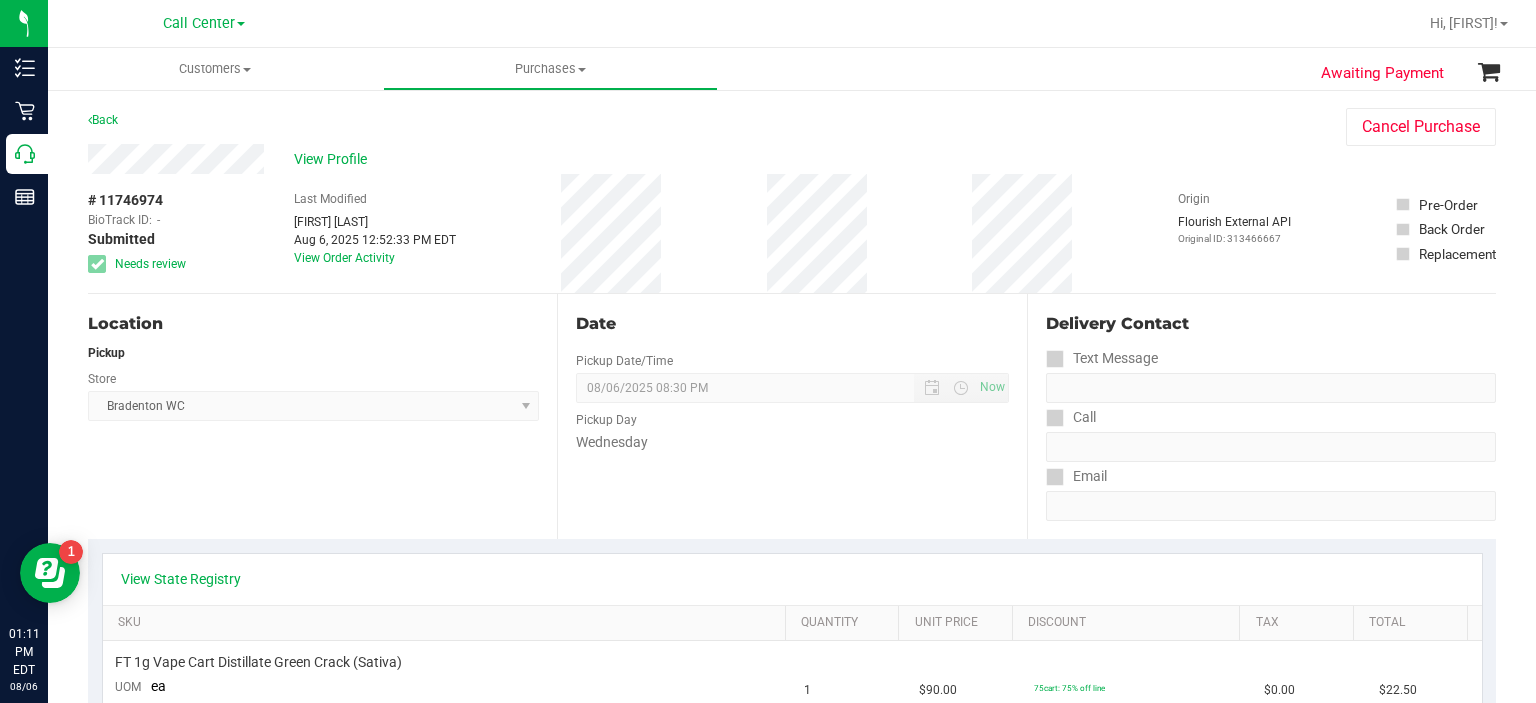 click on "Needs review" at bounding box center (150, 264) 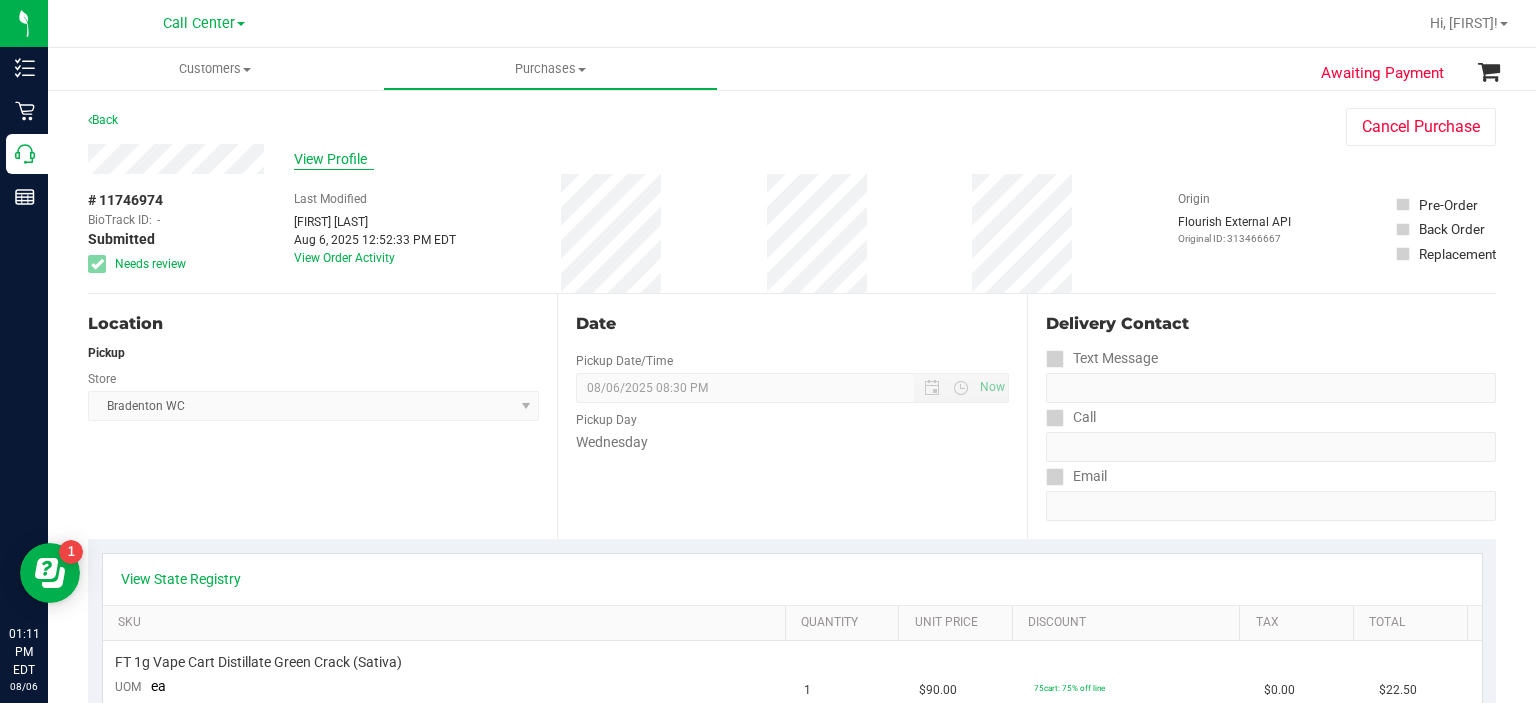click on "View Profile" at bounding box center [334, 159] 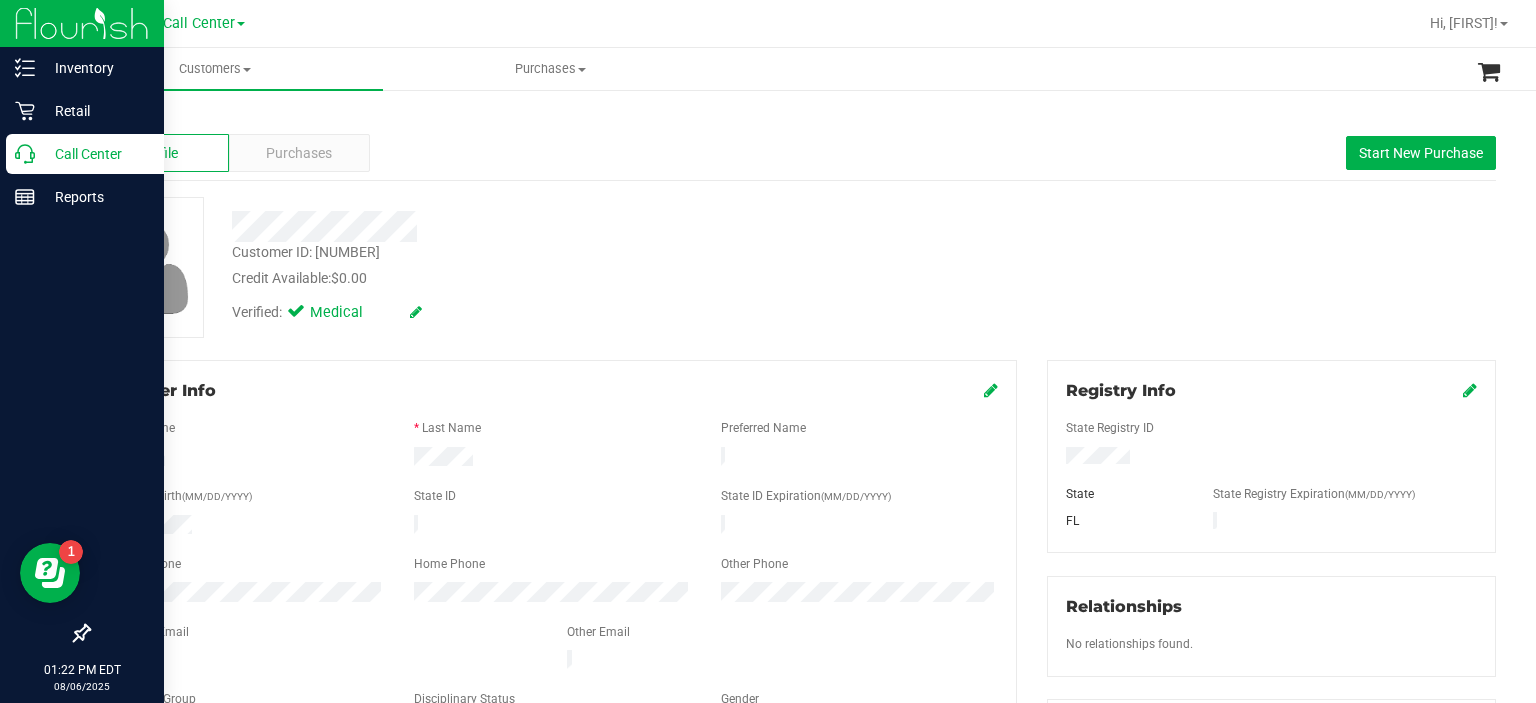 click 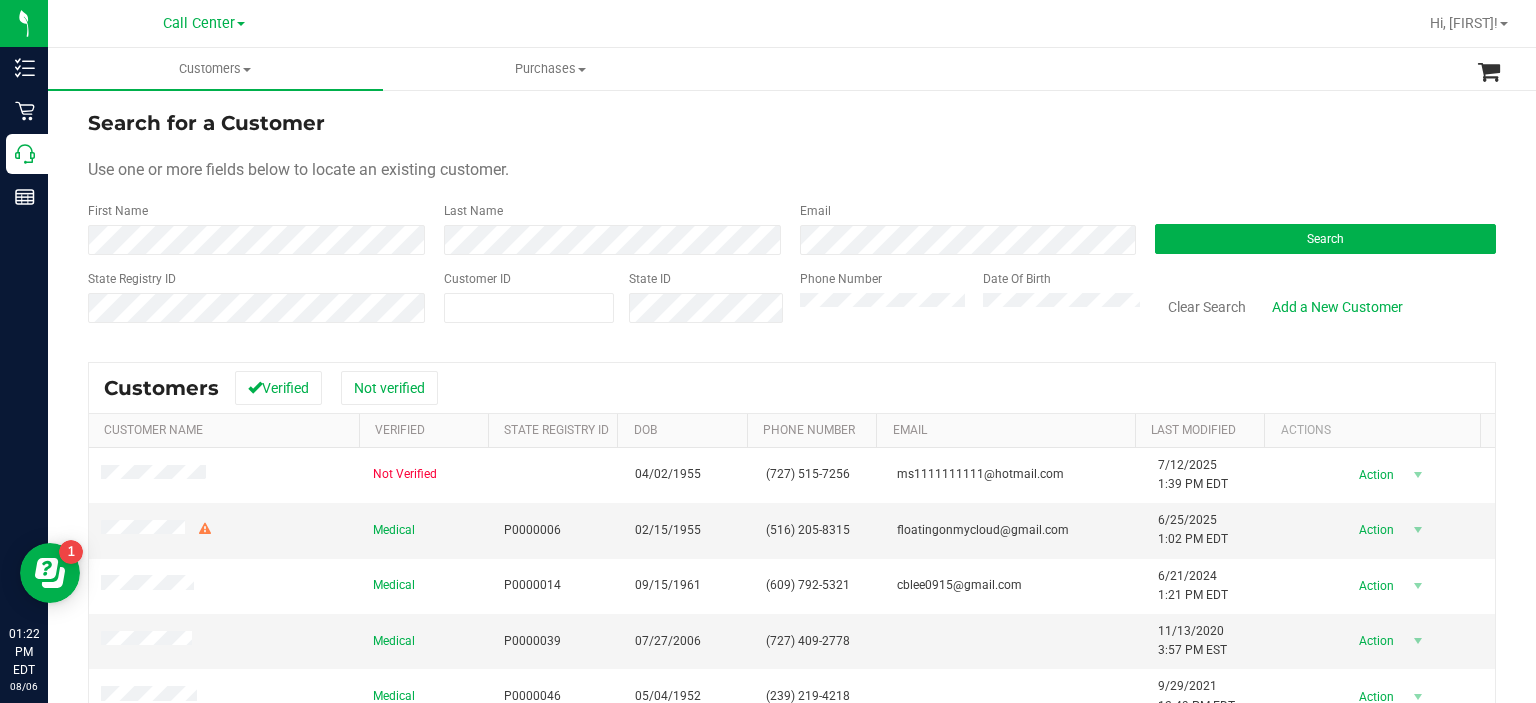 click on "Search for a Customer
Use one or more fields below to locate an existing customer.
First Name
Last Name
Email
Search
State Registry ID
Customer ID
State ID
Phone Number
Date Of Birth" at bounding box center (792, 224) 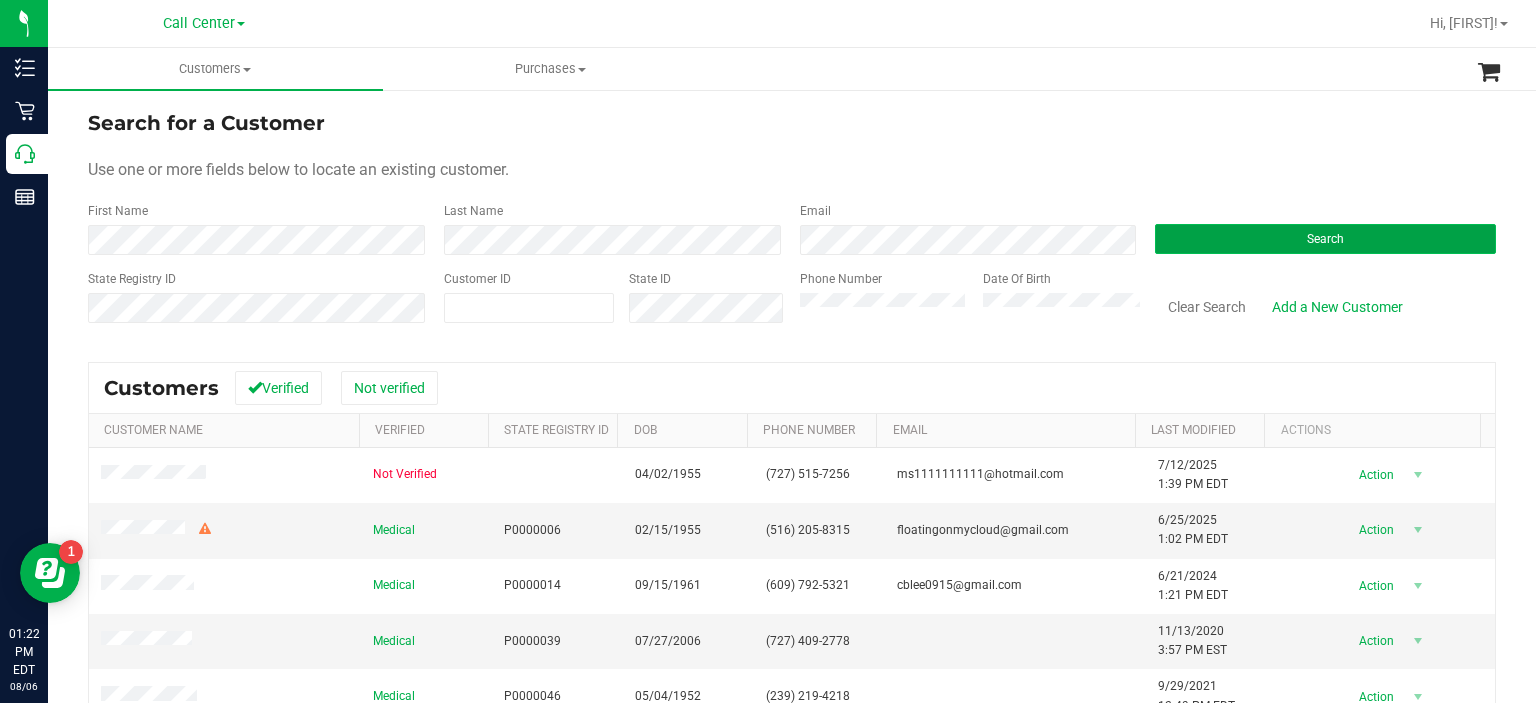 click on "Search" at bounding box center [1325, 239] 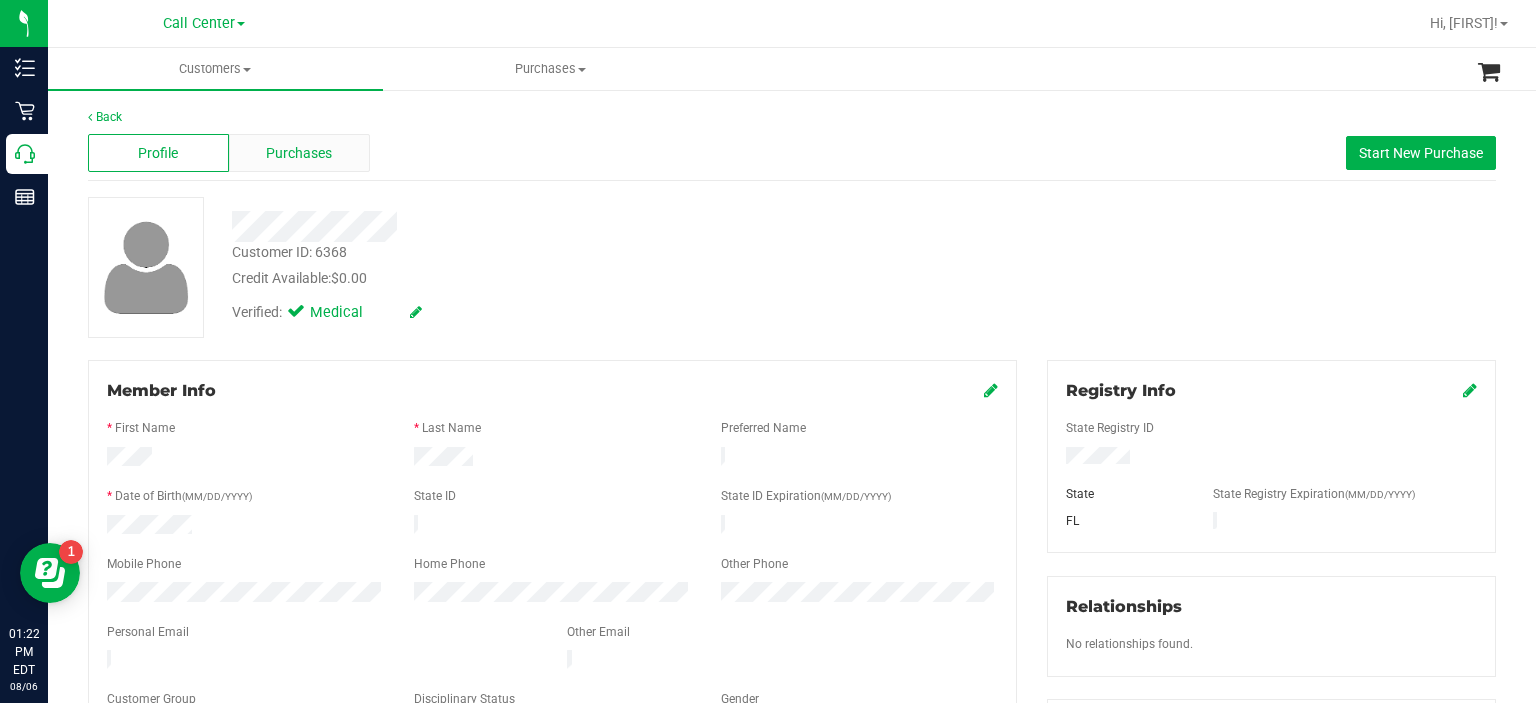click on "Purchases" at bounding box center [299, 153] 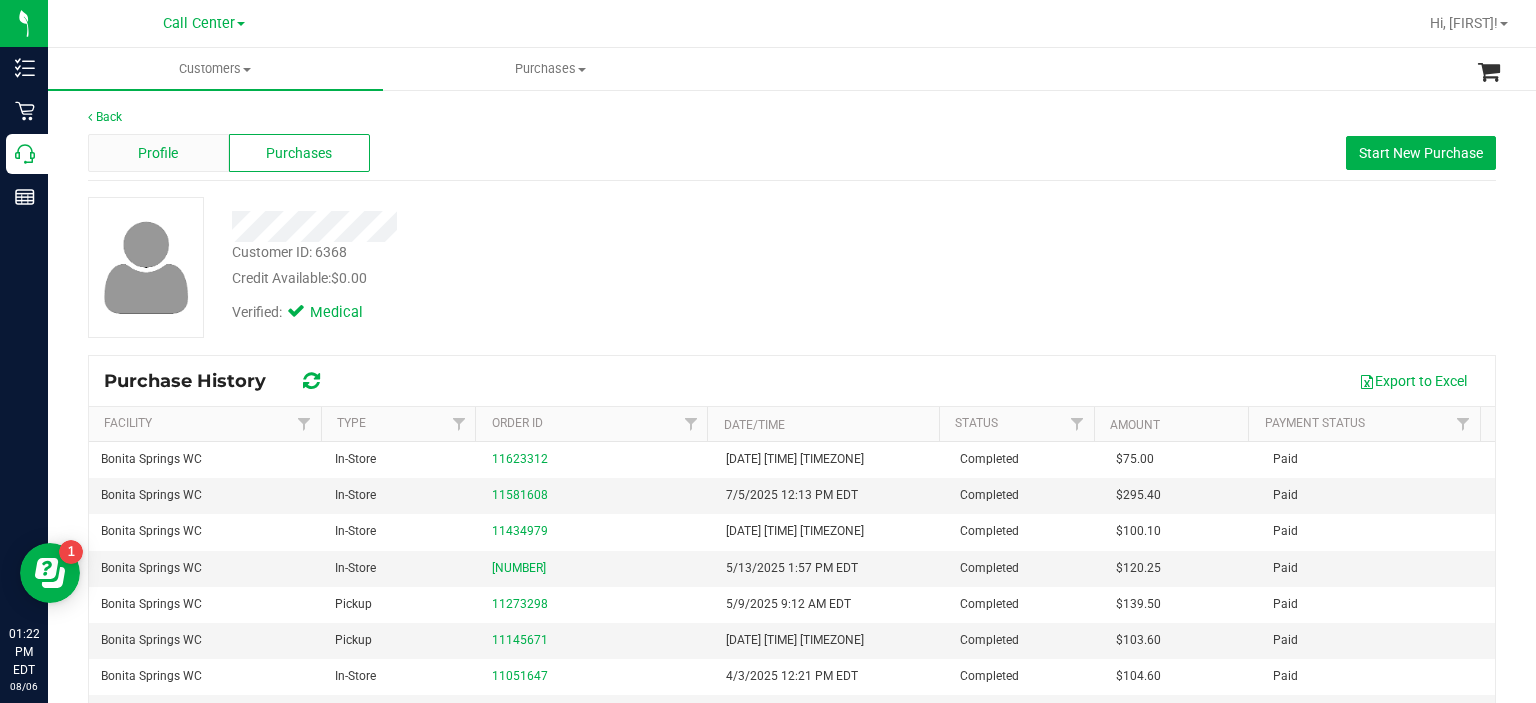 click on "Profile" at bounding box center (158, 153) 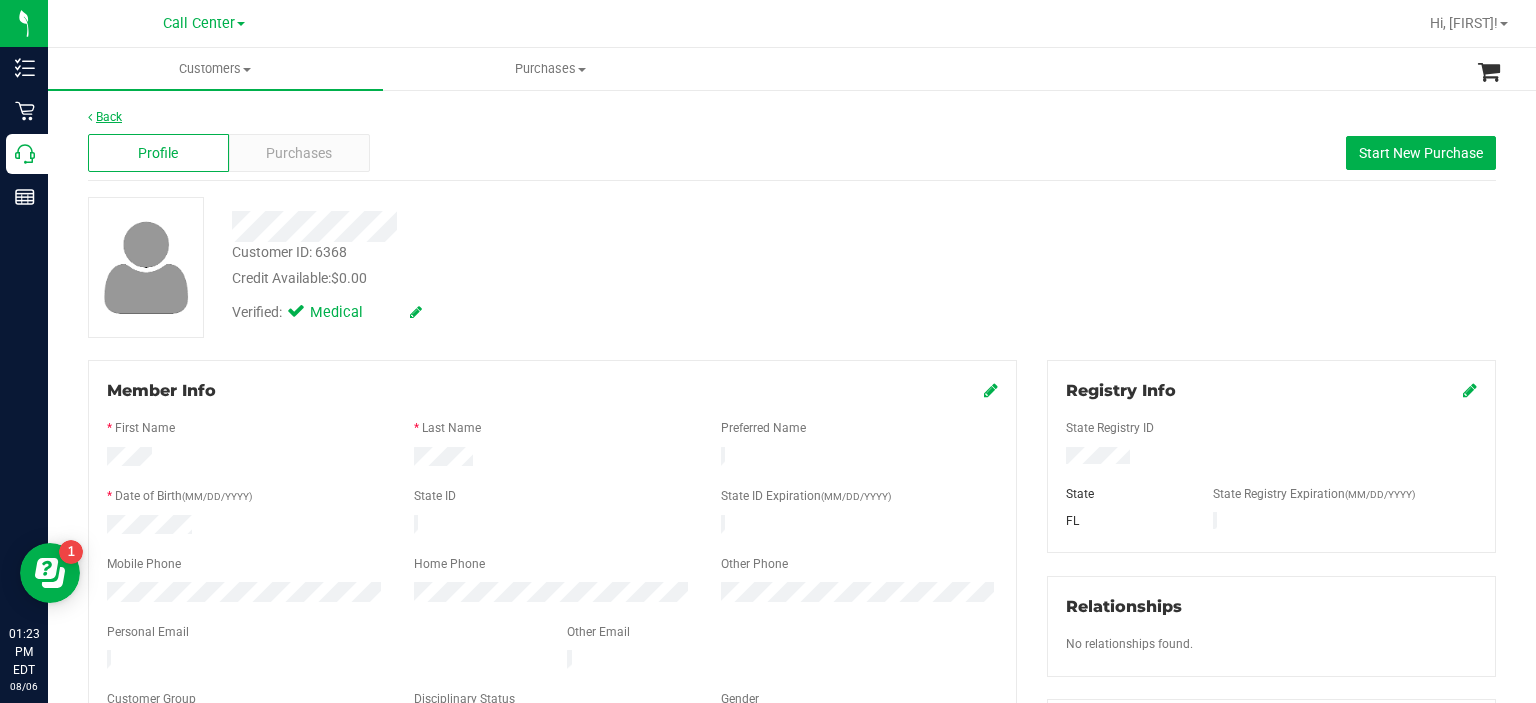 click on "Back" at bounding box center (105, 117) 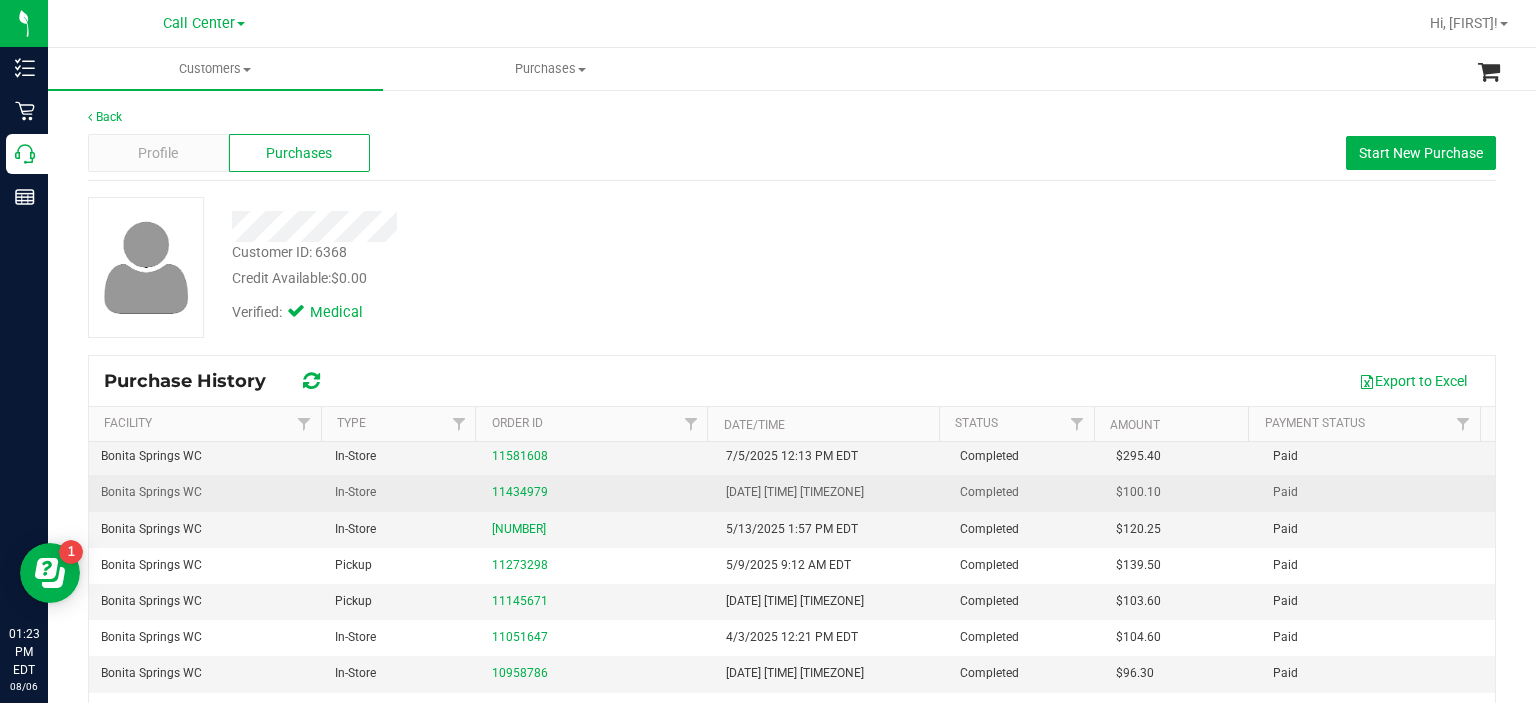 scroll, scrollTop: 0, scrollLeft: 0, axis: both 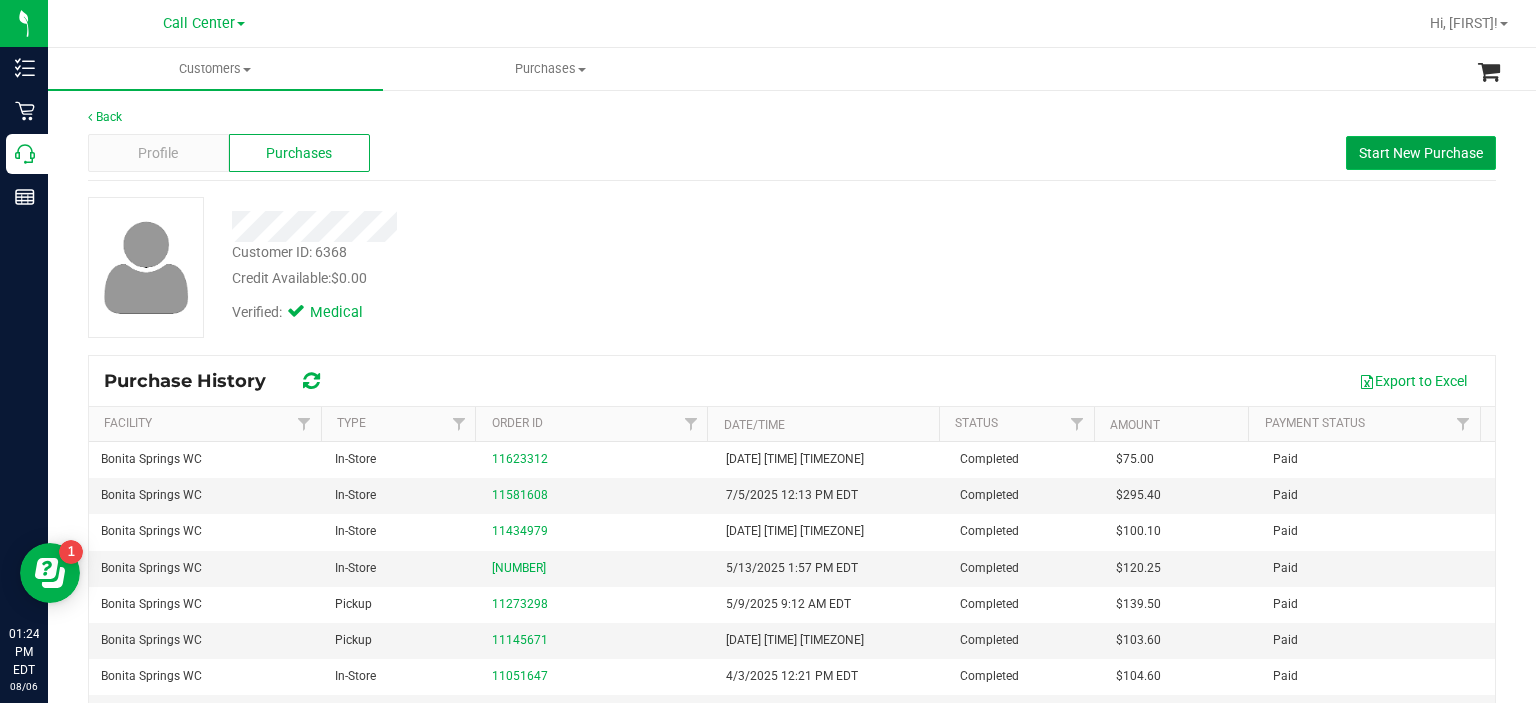 click on "Start New Purchase" at bounding box center (1421, 153) 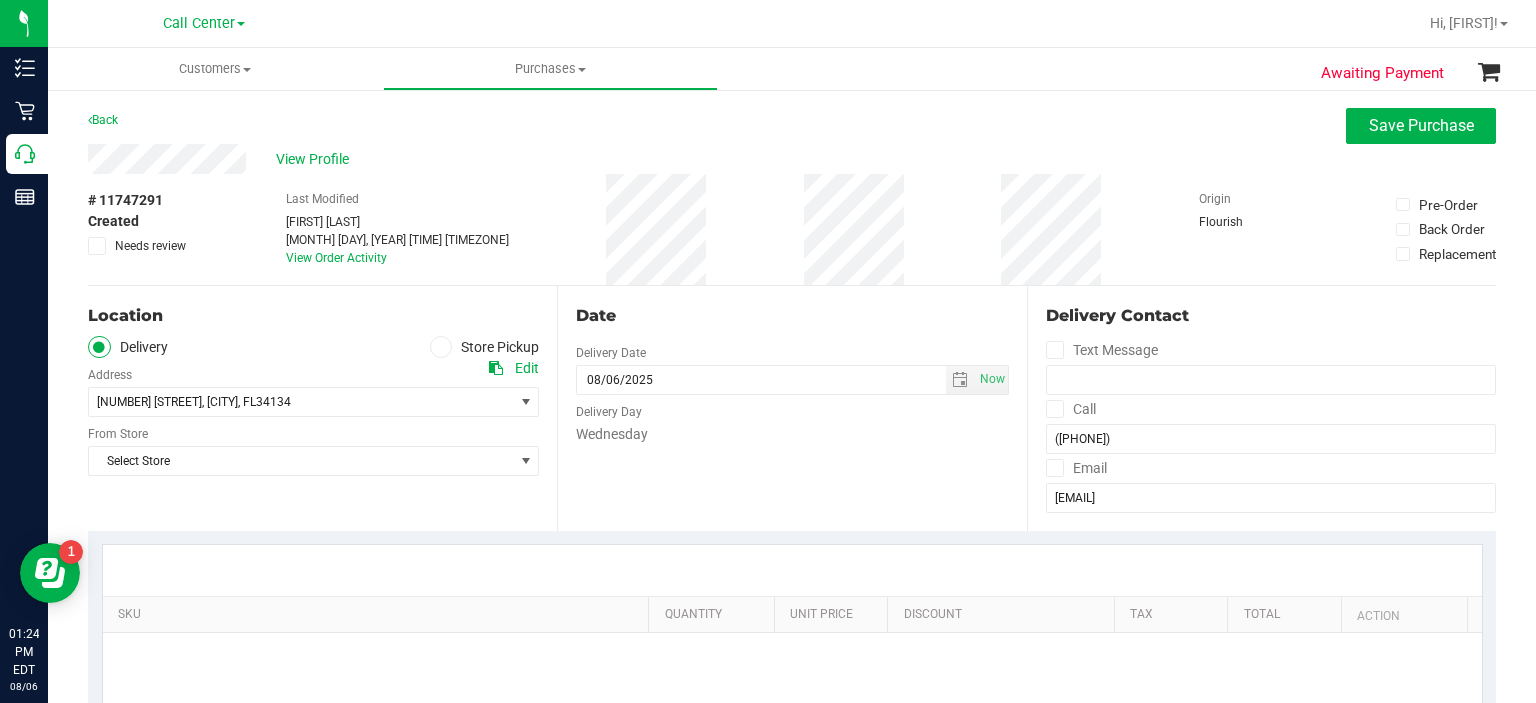click at bounding box center [441, 347] 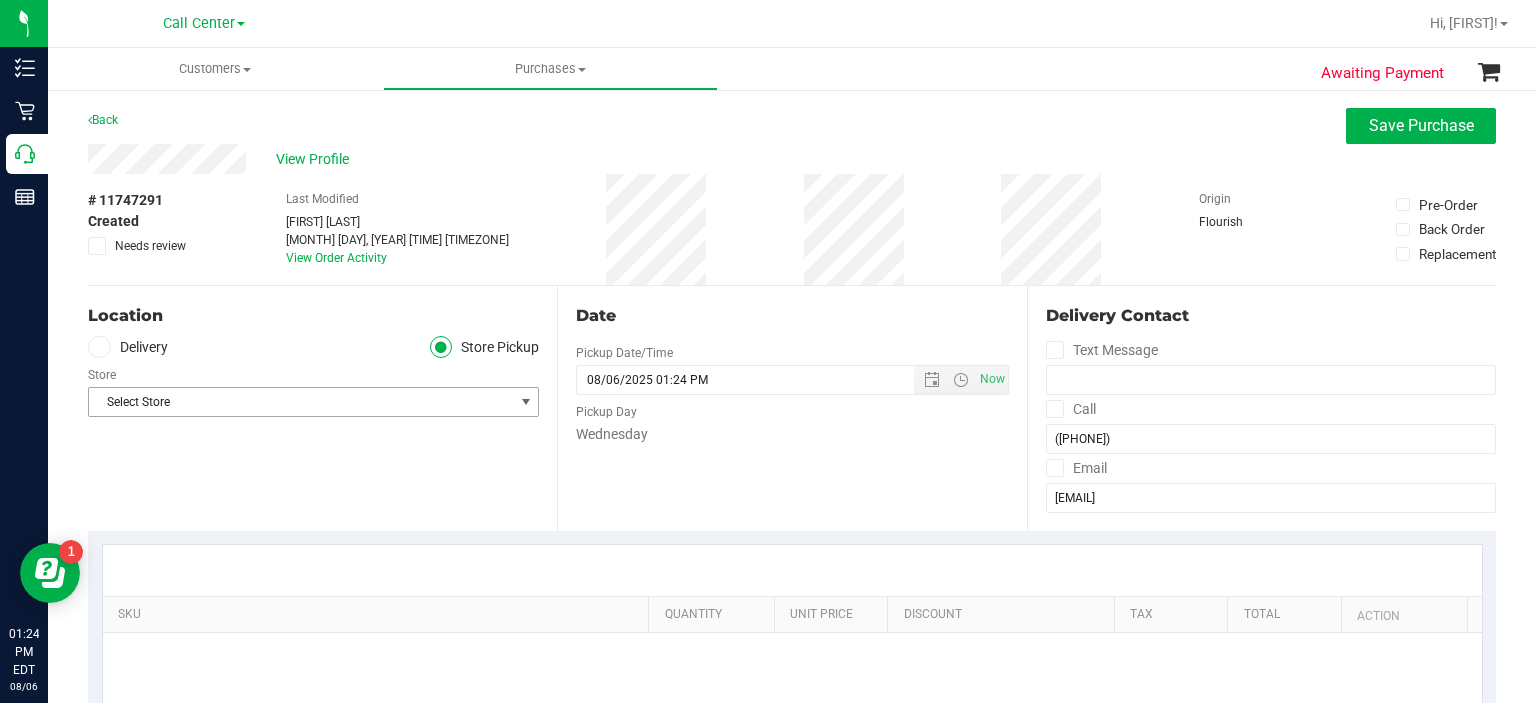 click on "Select Store" at bounding box center [301, 402] 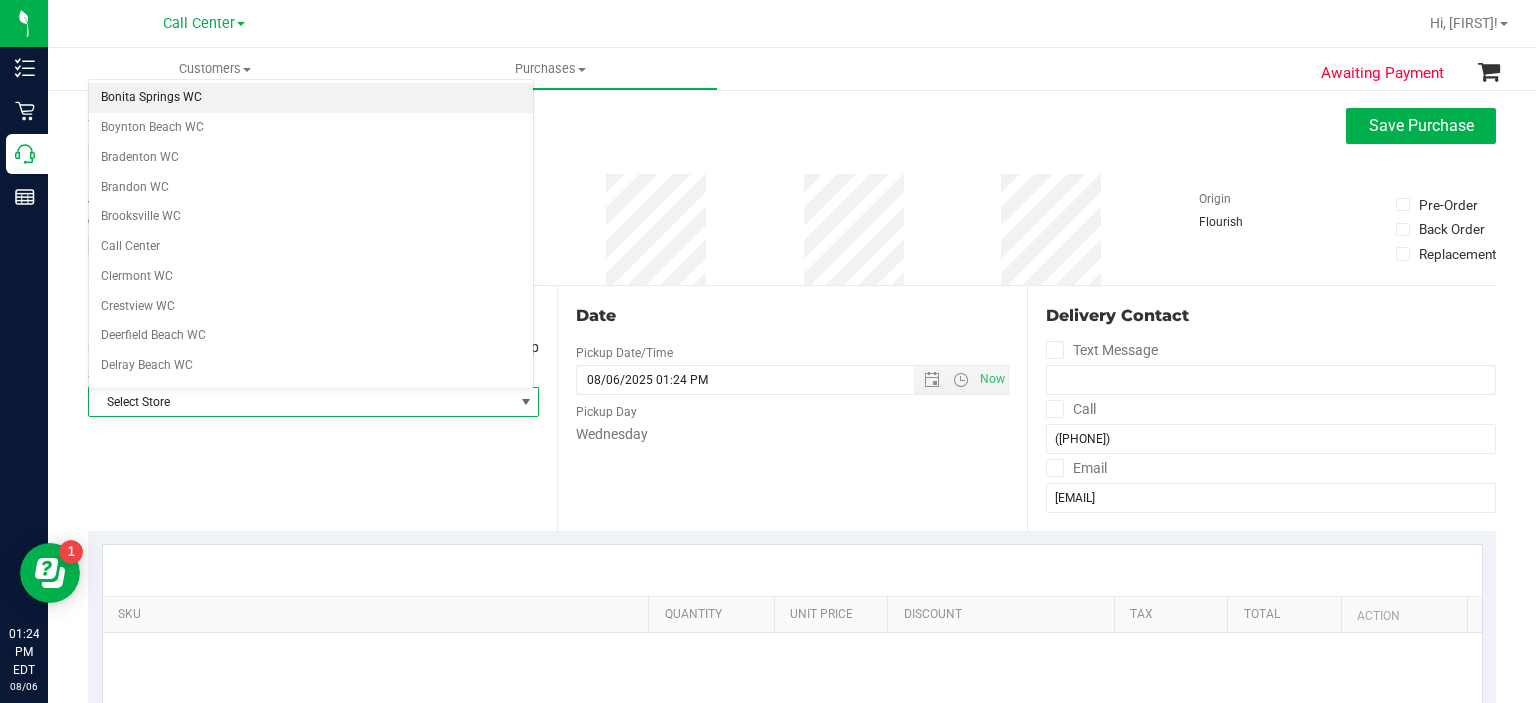 click on "Bonita Springs WC" at bounding box center [311, 98] 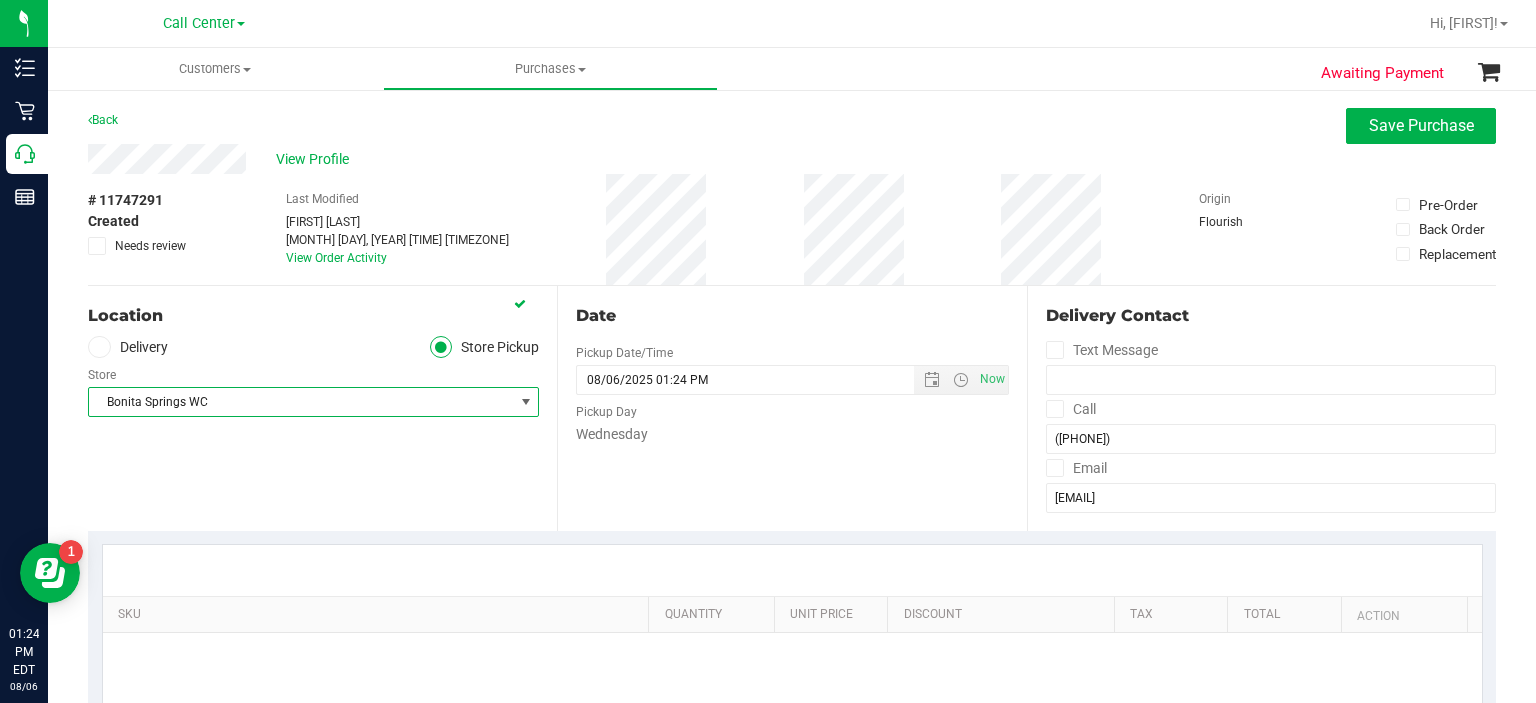 scroll, scrollTop: 148, scrollLeft: 0, axis: vertical 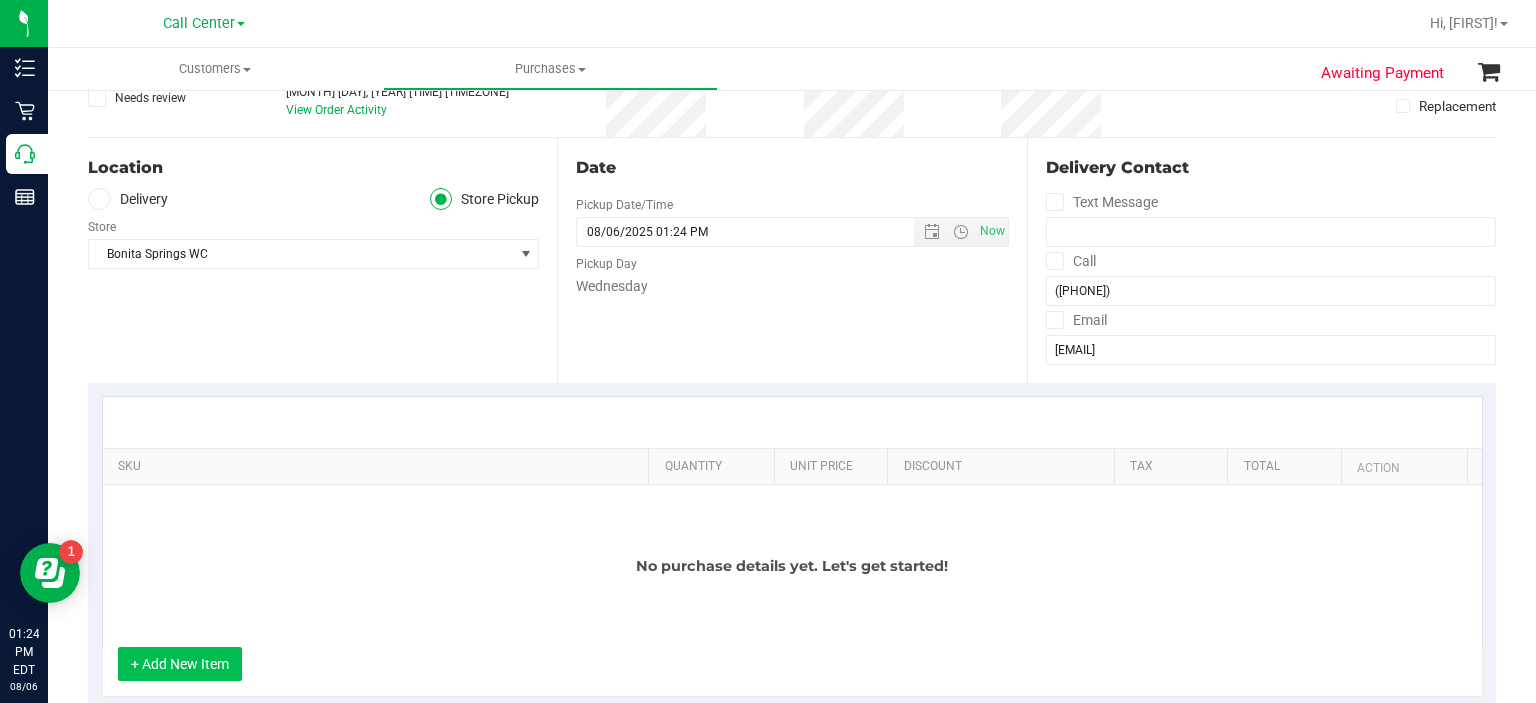 click on "+ Add New Item" at bounding box center (180, 664) 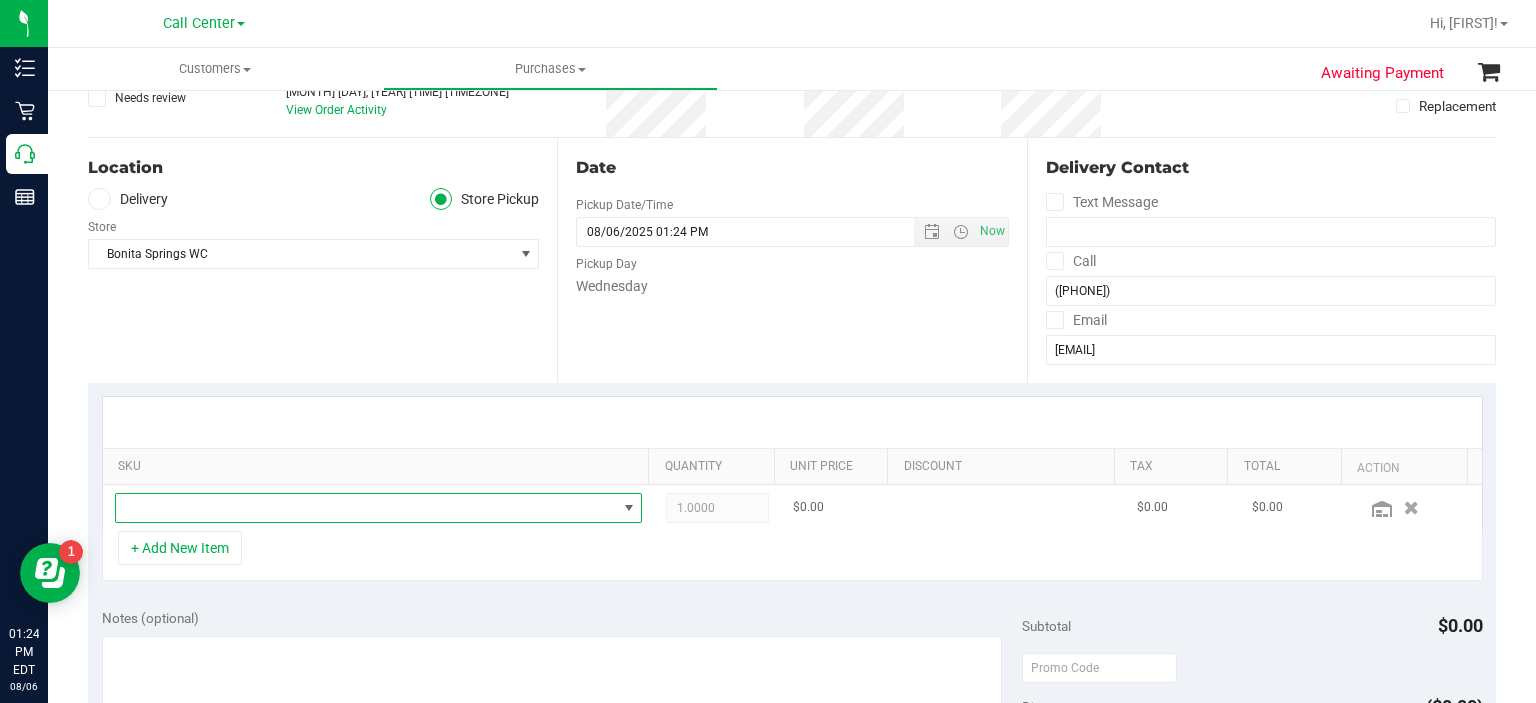 click at bounding box center [366, 508] 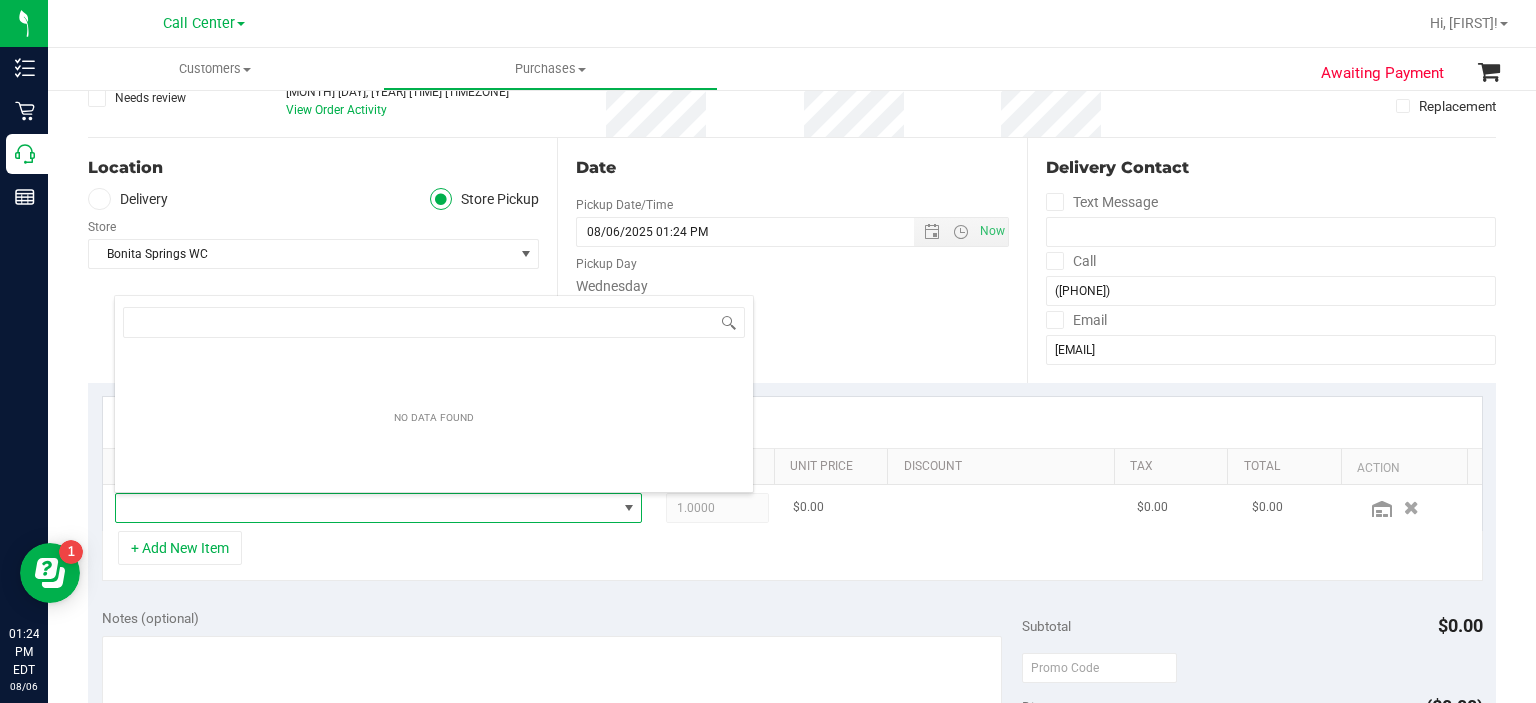 scroll, scrollTop: 99970, scrollLeft: 99484, axis: both 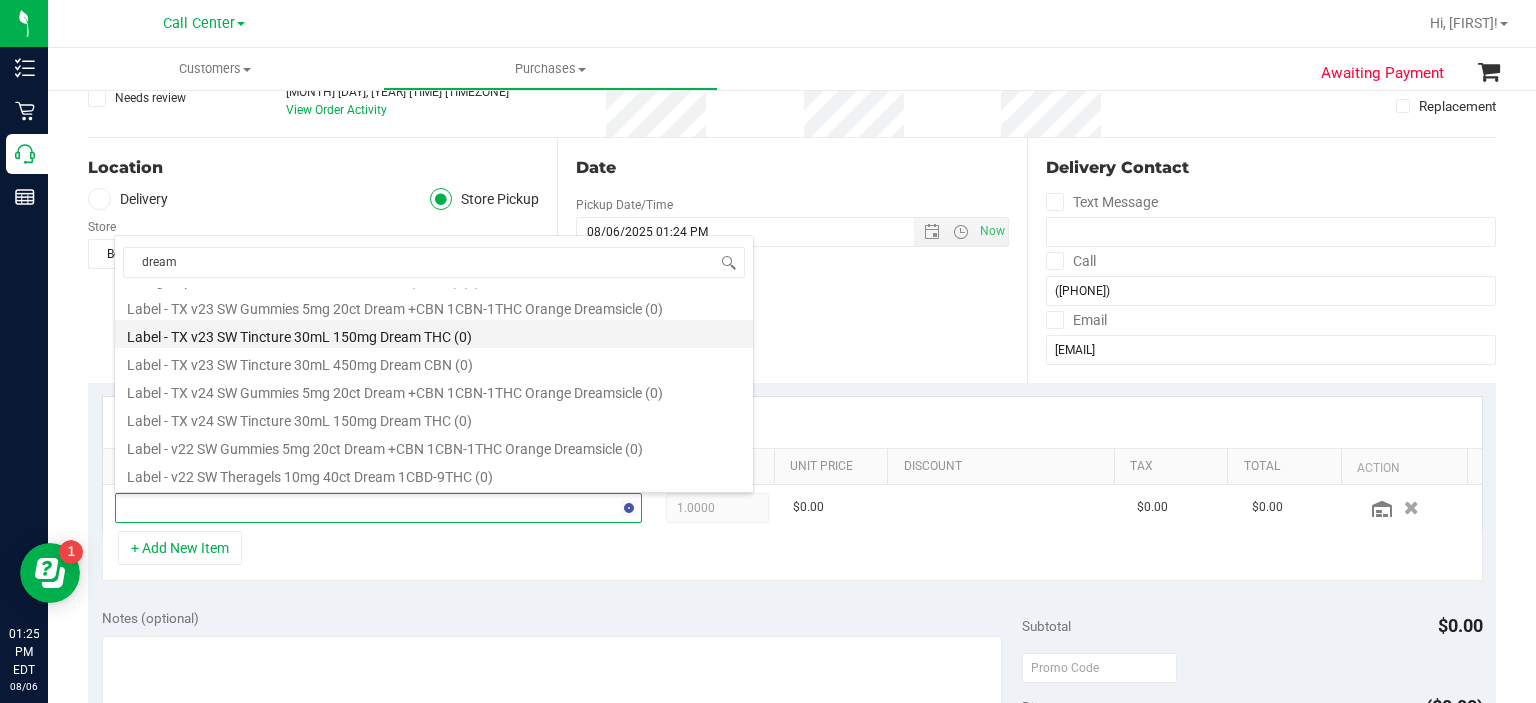 type on "dream" 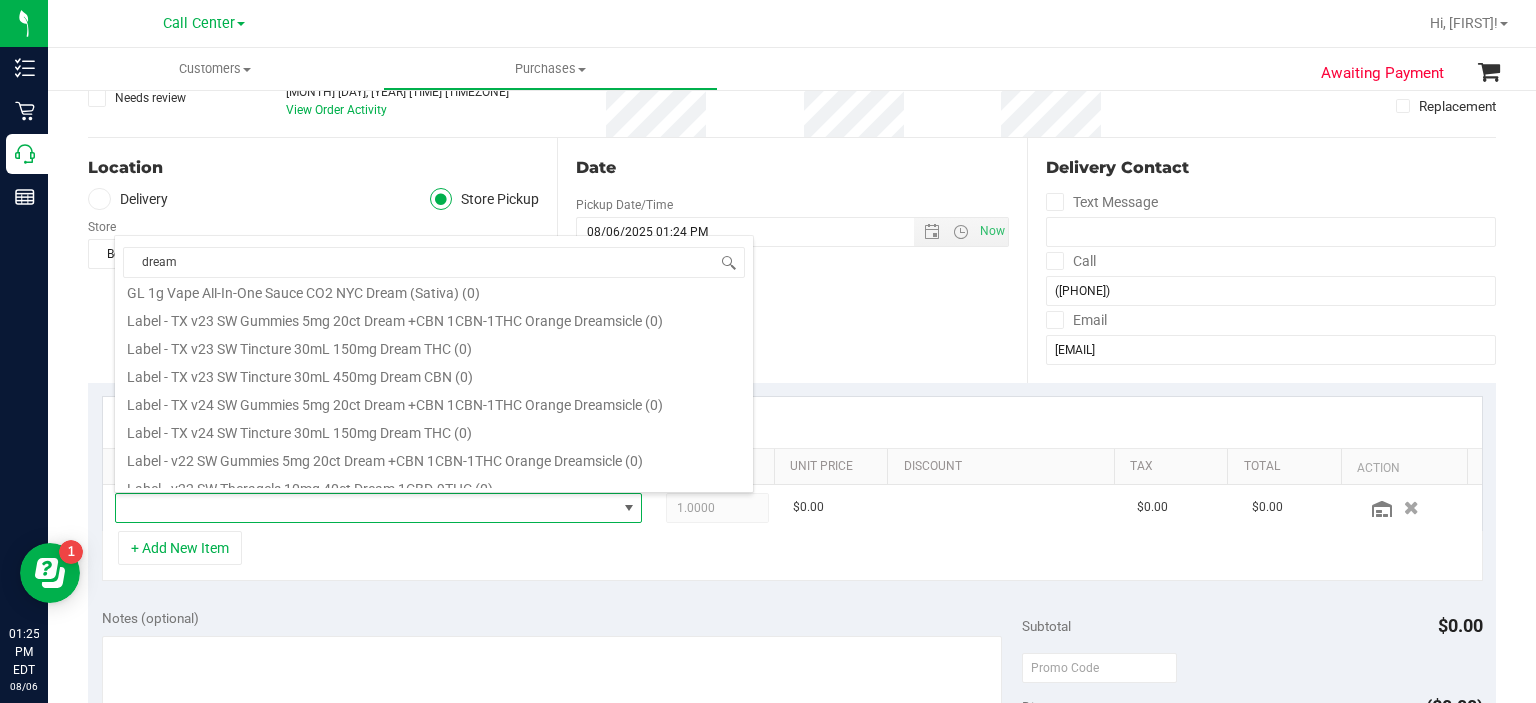 scroll, scrollTop: 1200, scrollLeft: 0, axis: vertical 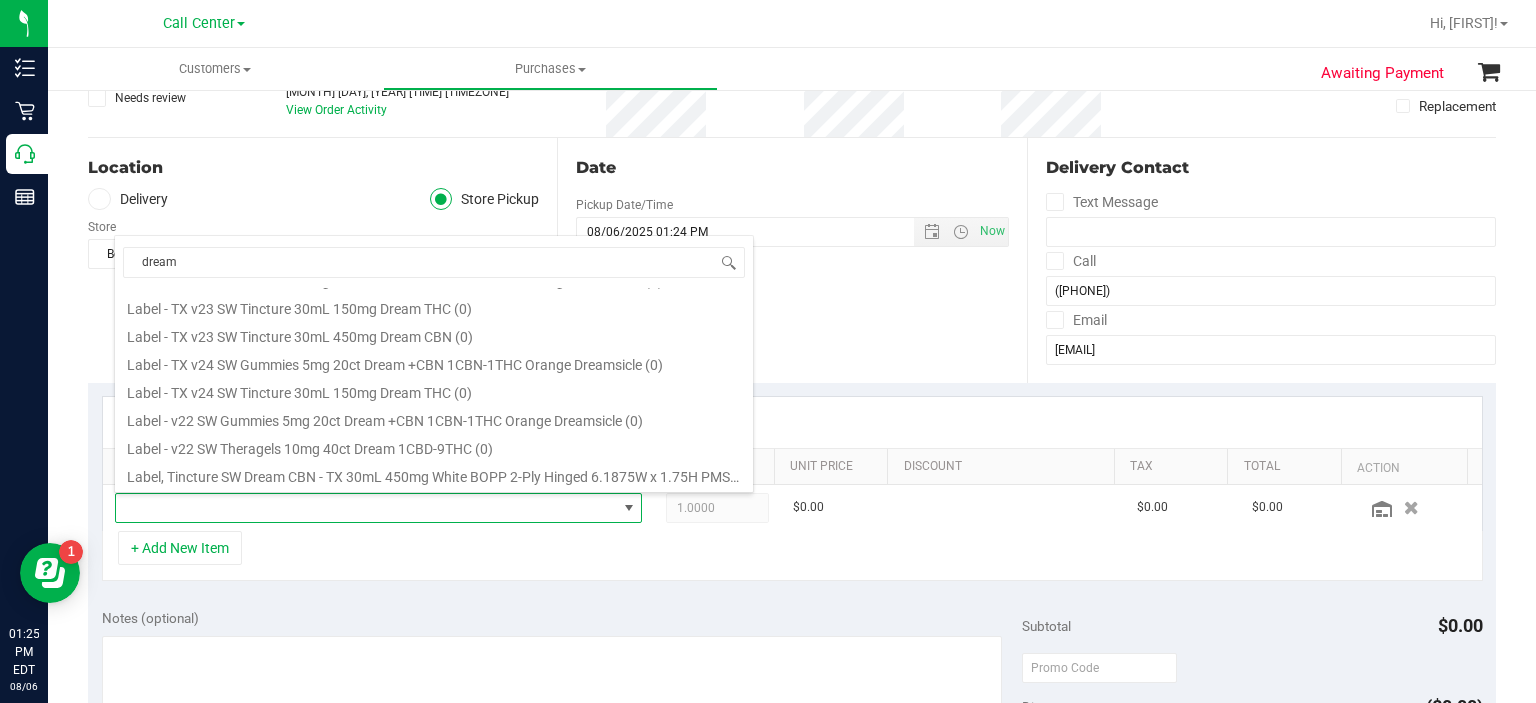 click on "Label - v22 SW Theragels 10mg 40ct Dream 1CBD-9THC (0)" at bounding box center [434, 446] 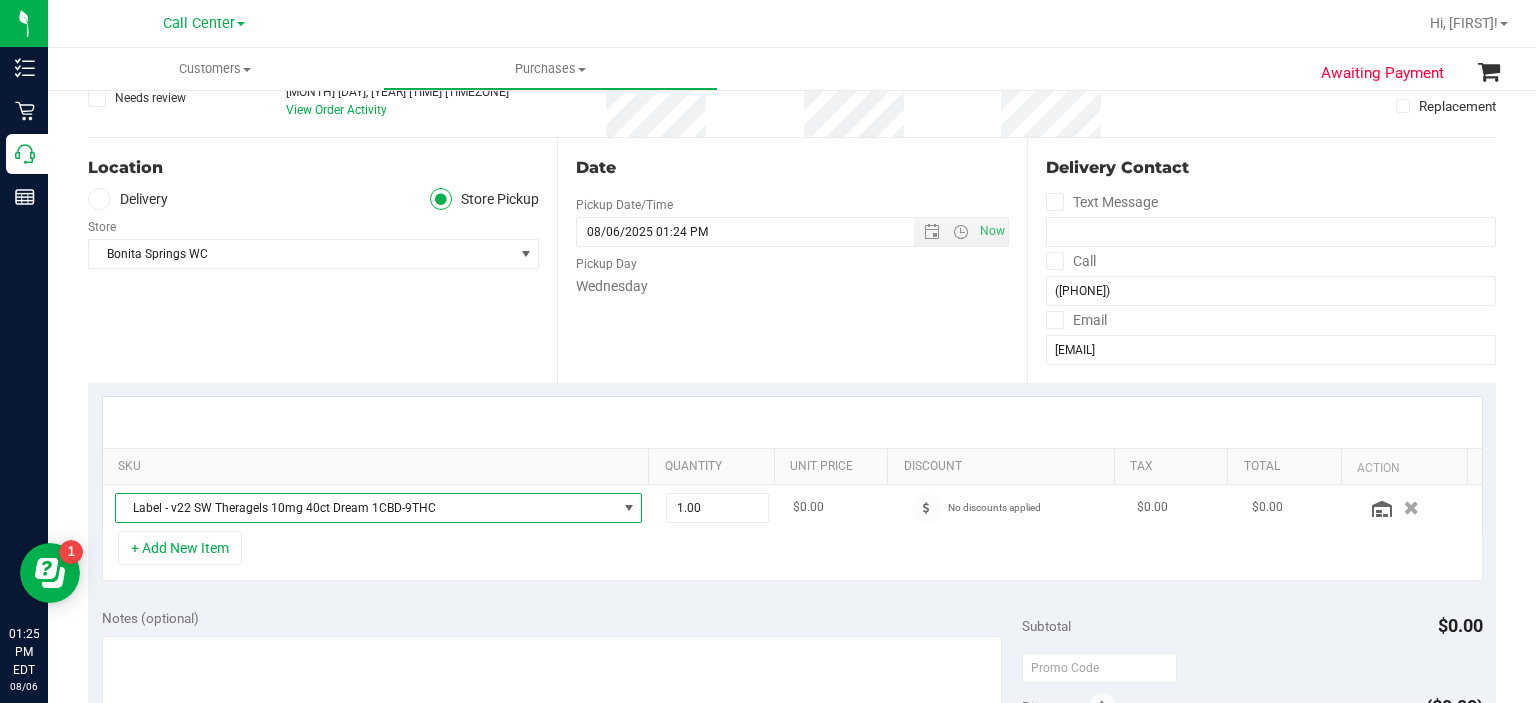 click on "Label - v22 SW Theragels 10mg 40ct Dream 1CBD-9THC" at bounding box center [366, 508] 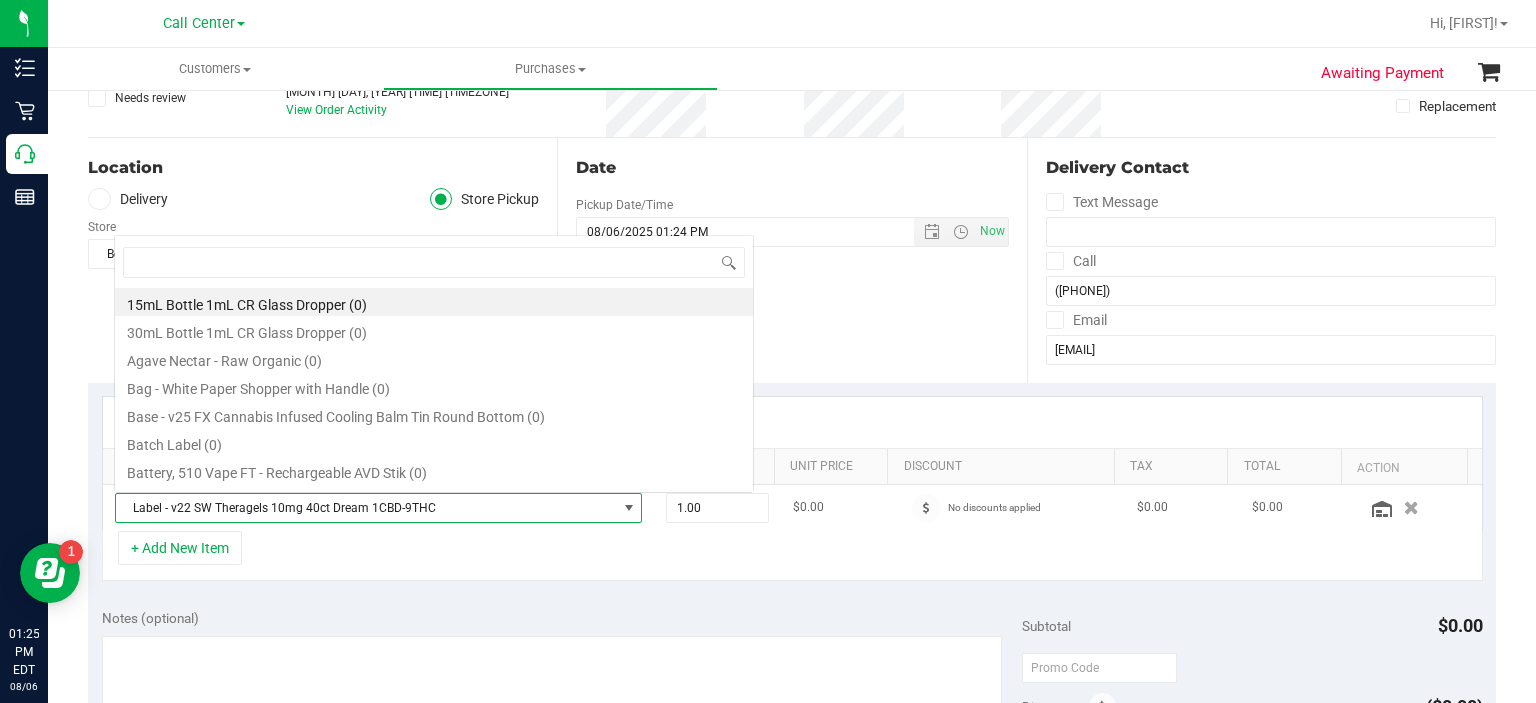 scroll, scrollTop: 0, scrollLeft: 0, axis: both 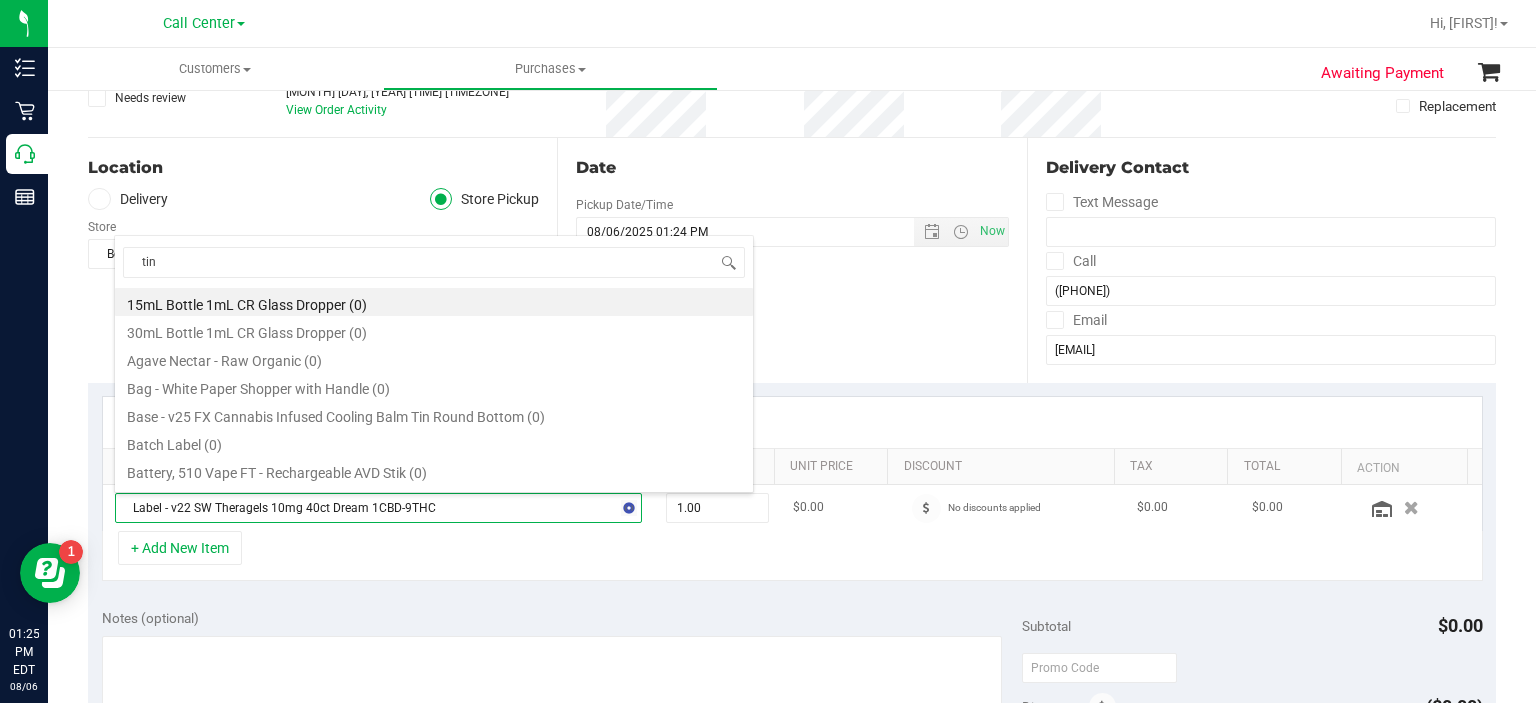 type on "tinc" 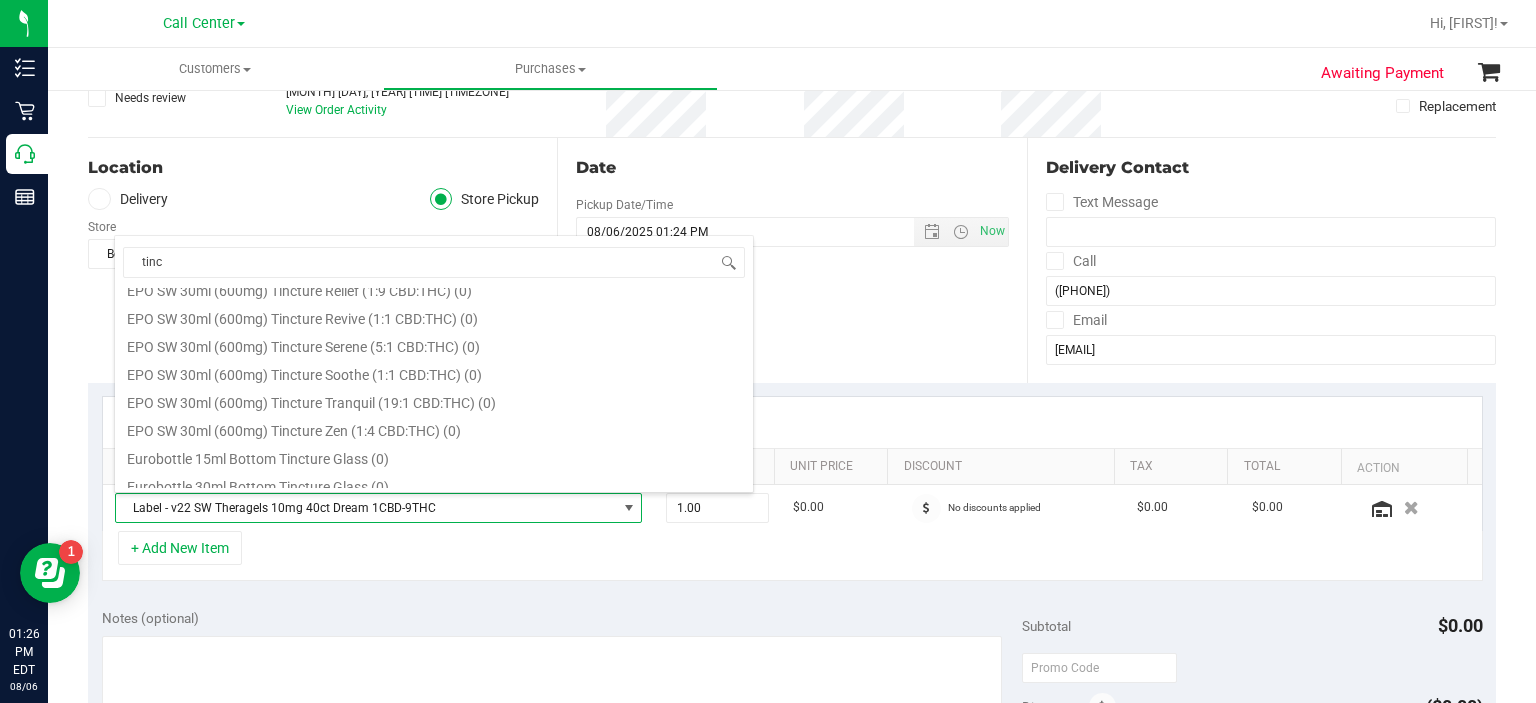 scroll, scrollTop: 0, scrollLeft: 0, axis: both 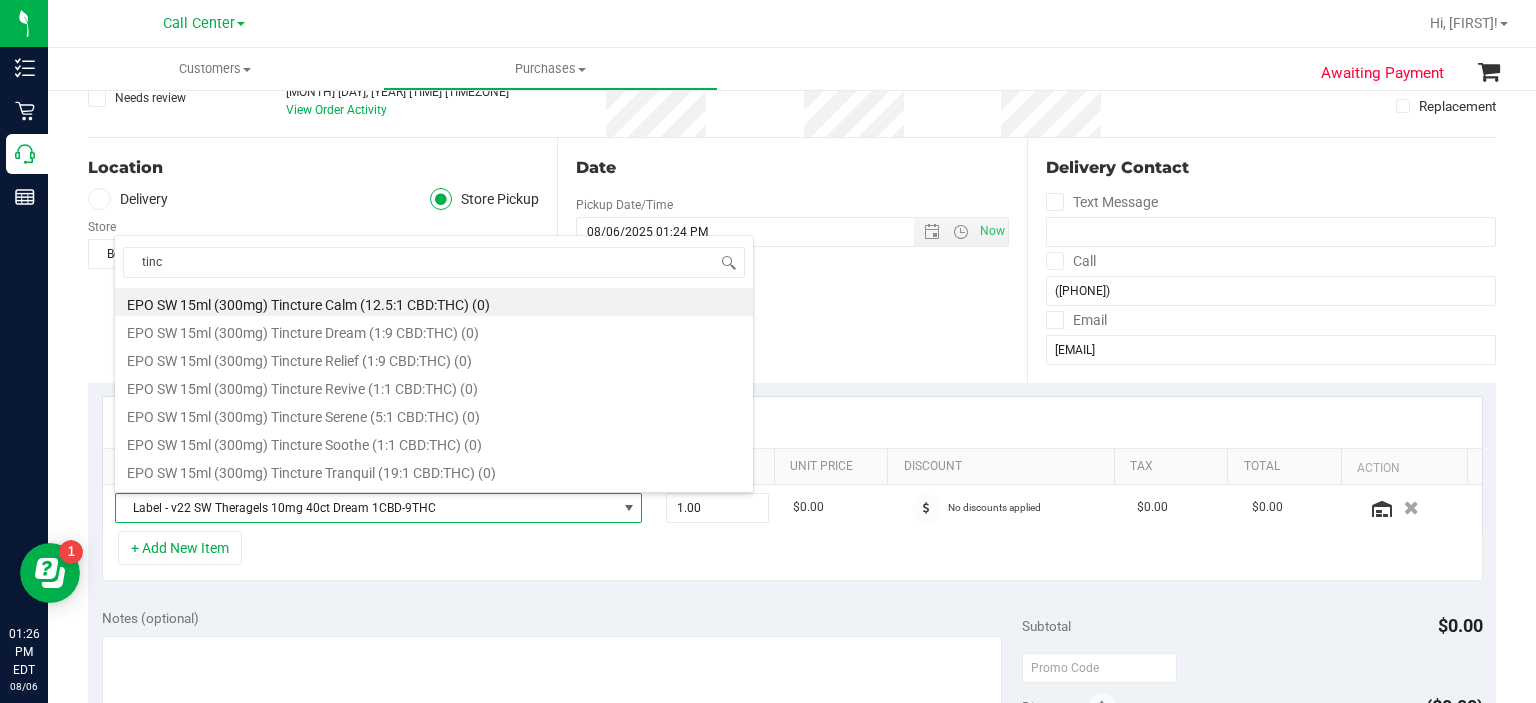 click on "SKU Quantity Unit Price Discount Tax Total Action
Label - v22 SW Theragels 10mg 40ct Dream 1CBD-9THC
1.00 1
$0.00
No discounts applied
$0.00
$0.00
+ Add New Item" at bounding box center (792, 489) 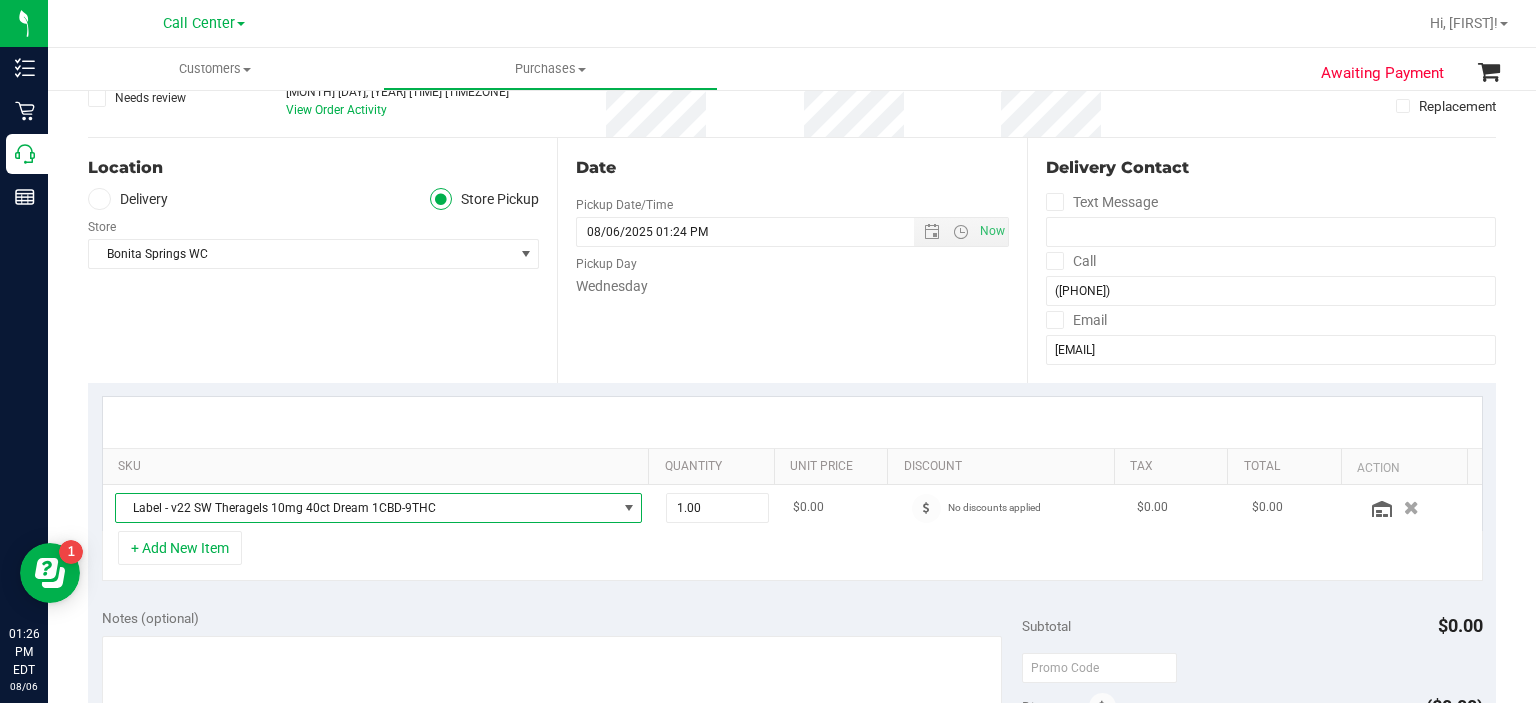 click on "Label - v22 SW Theragels 10mg 40ct Dream 1CBD-9THC" at bounding box center (366, 508) 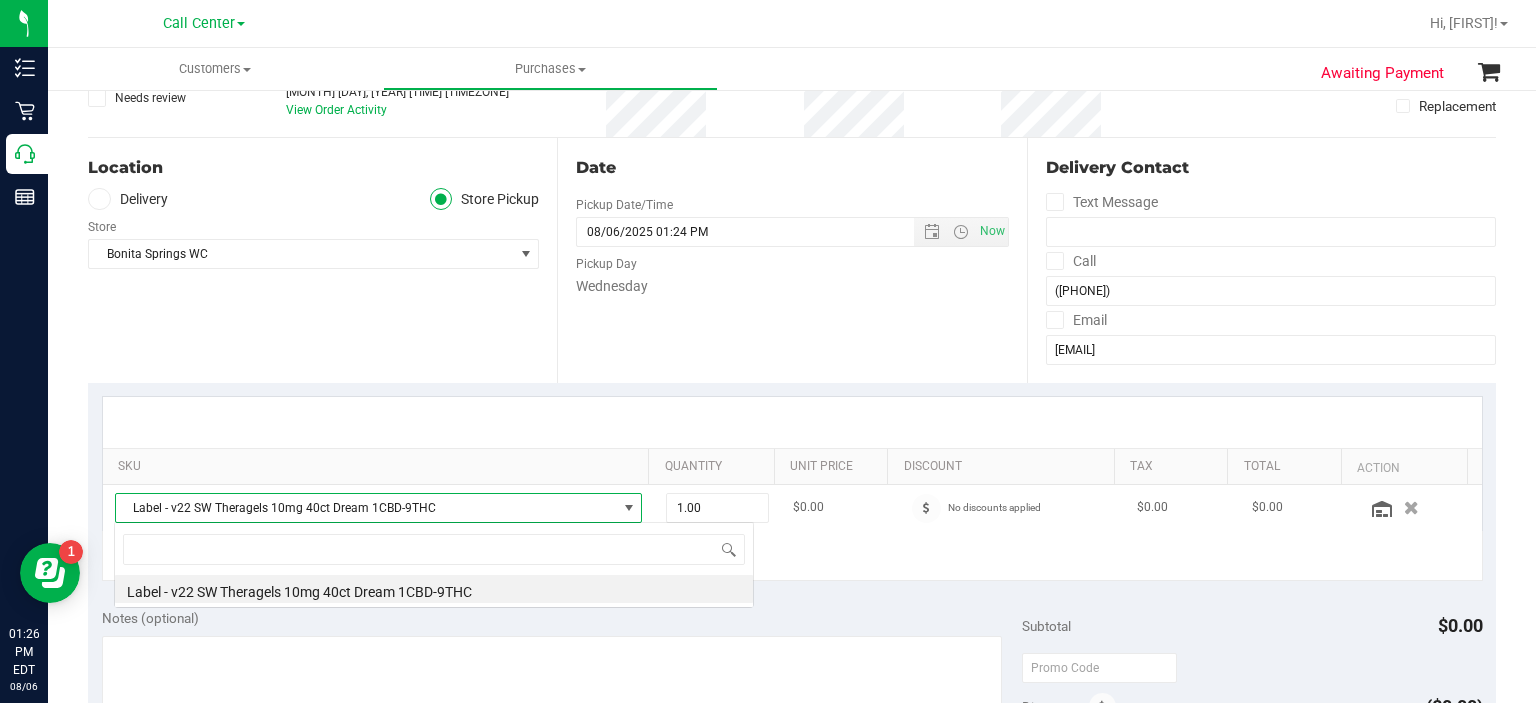 scroll, scrollTop: 99970, scrollLeft: 99484, axis: both 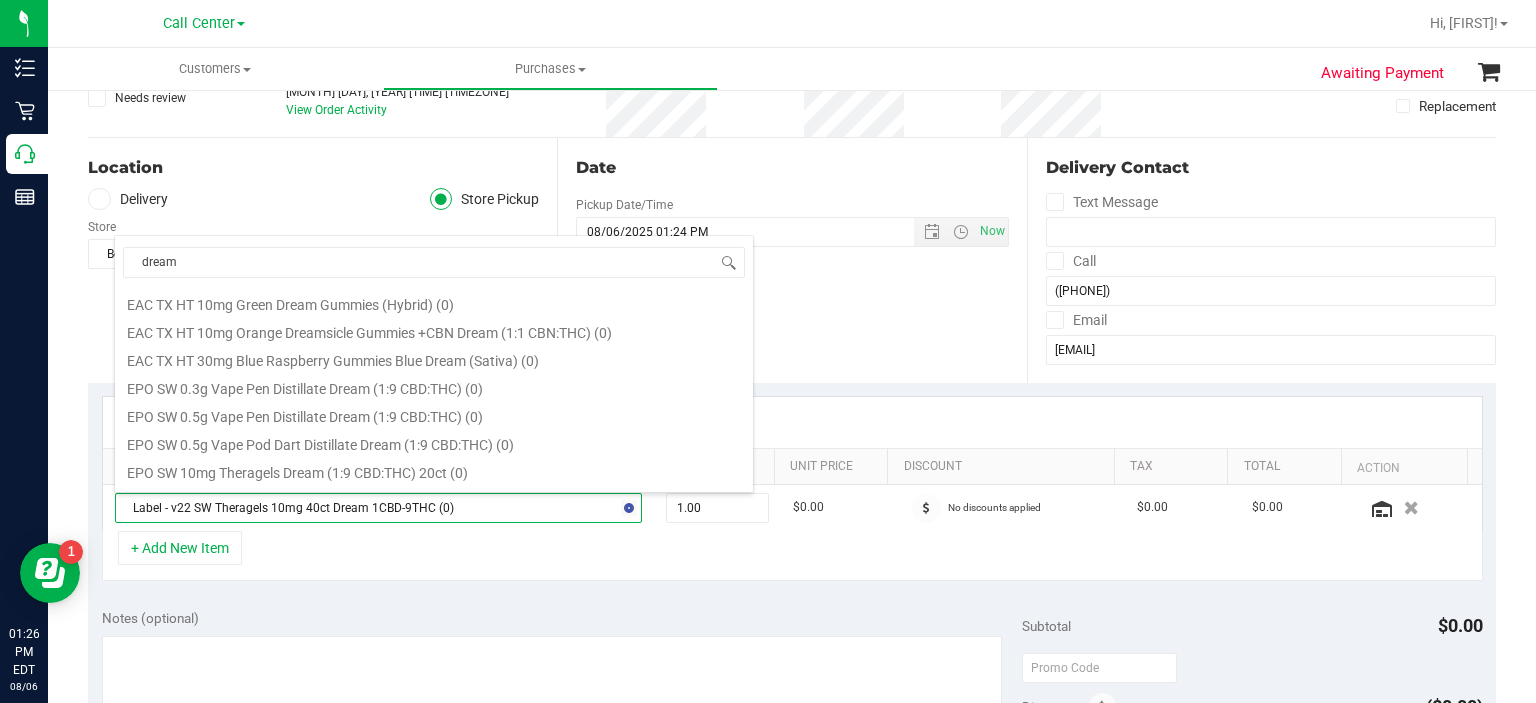type on "dream t" 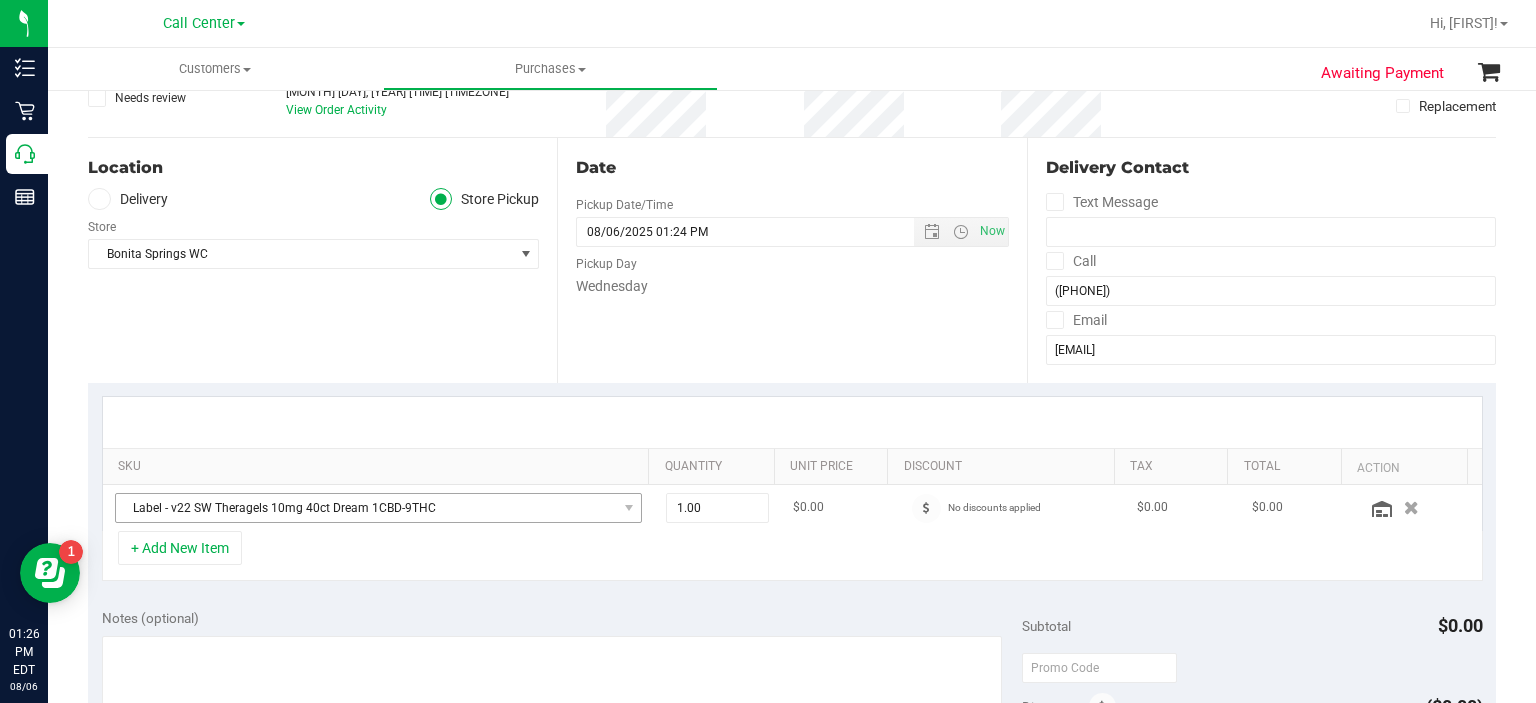 drag, startPoint x: 592, startPoint y: 323, endPoint x: 482, endPoint y: 495, distance: 204.1666 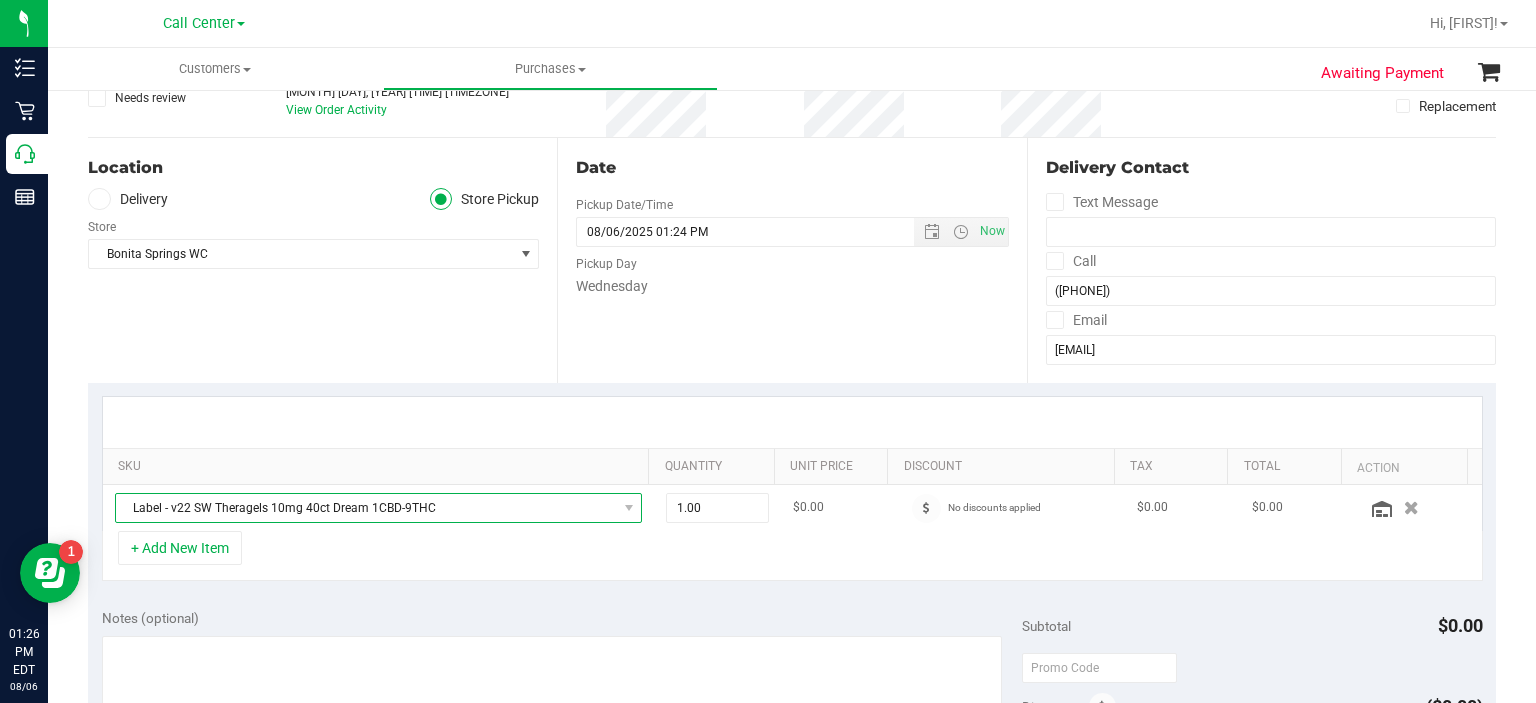 click on "Label - v22 SW Theragels 10mg 40ct Dream 1CBD-9THC" at bounding box center (366, 508) 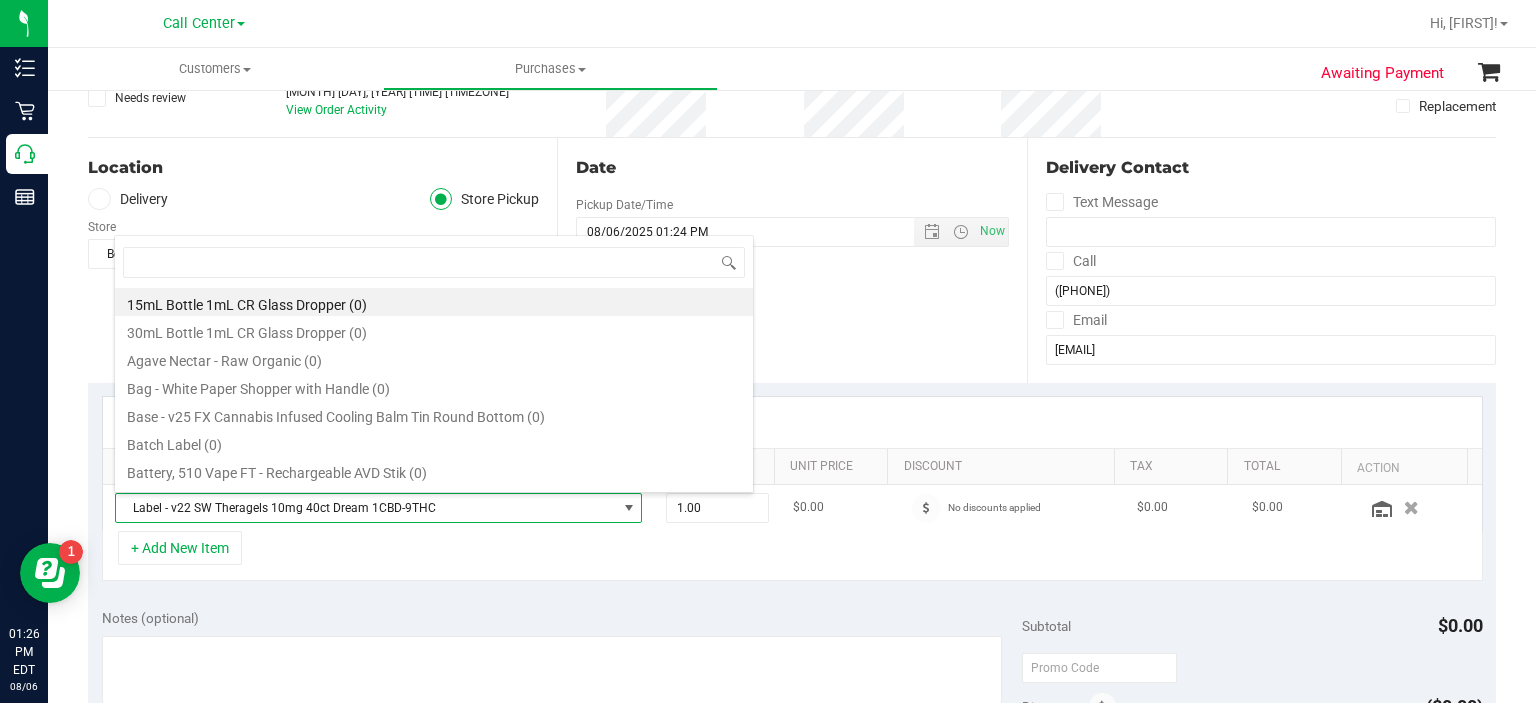 scroll, scrollTop: 99970, scrollLeft: 99484, axis: both 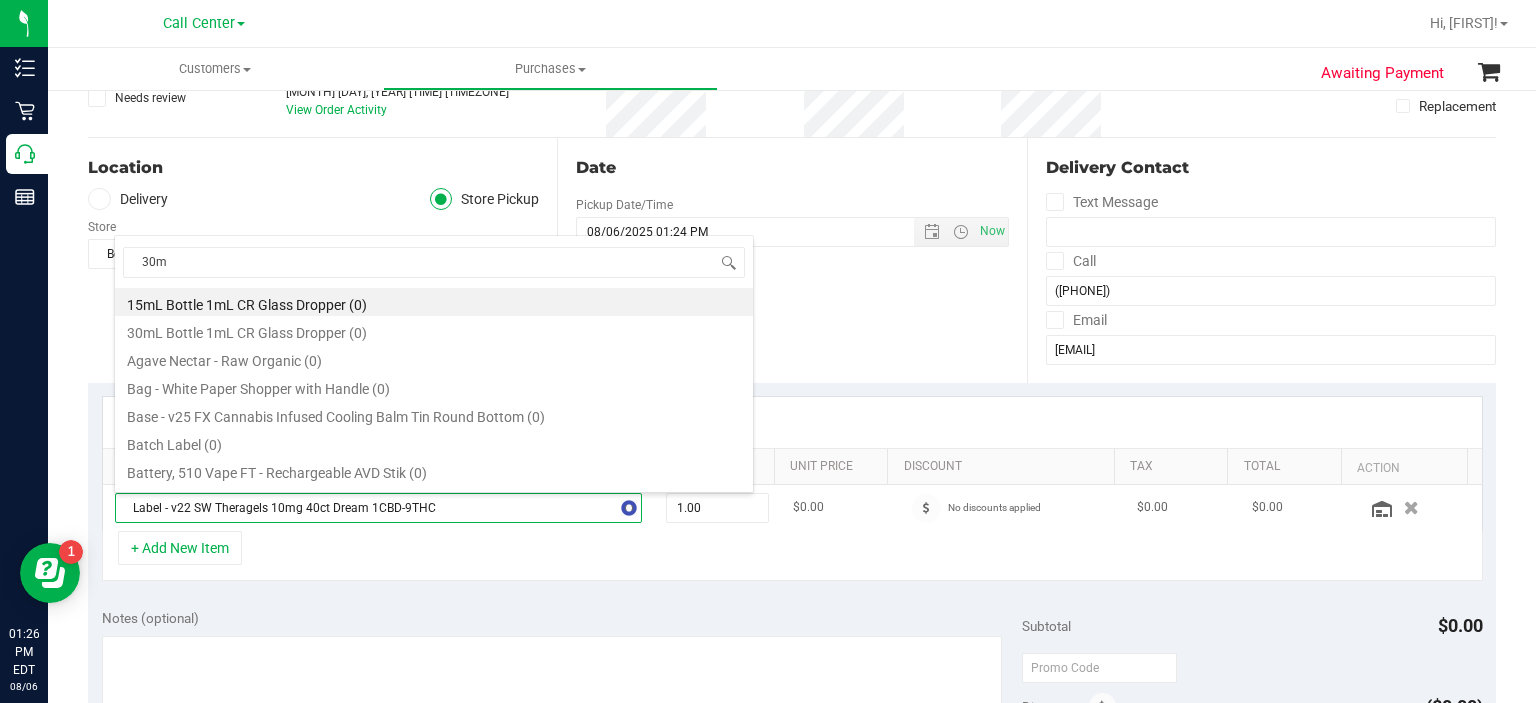 type on "30ml" 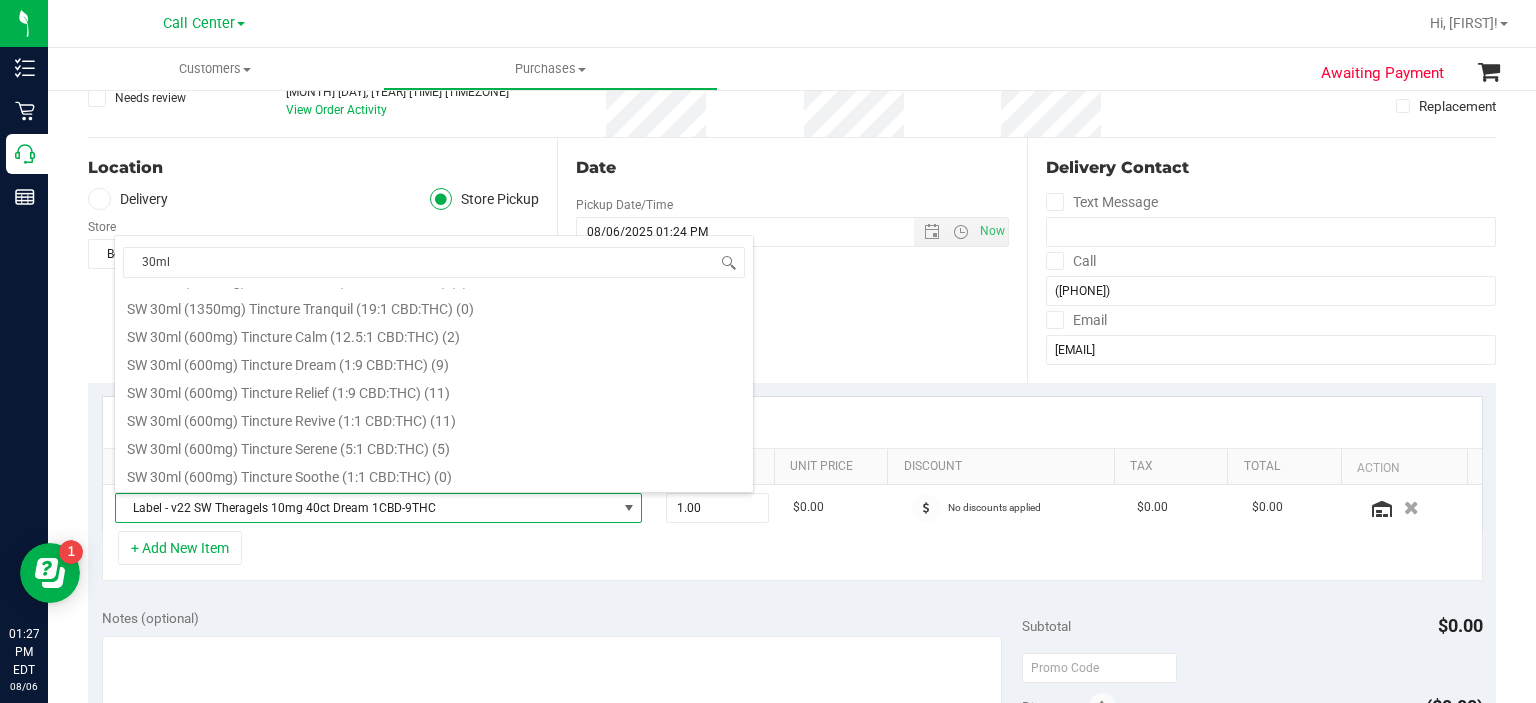 scroll, scrollTop: 1100, scrollLeft: 0, axis: vertical 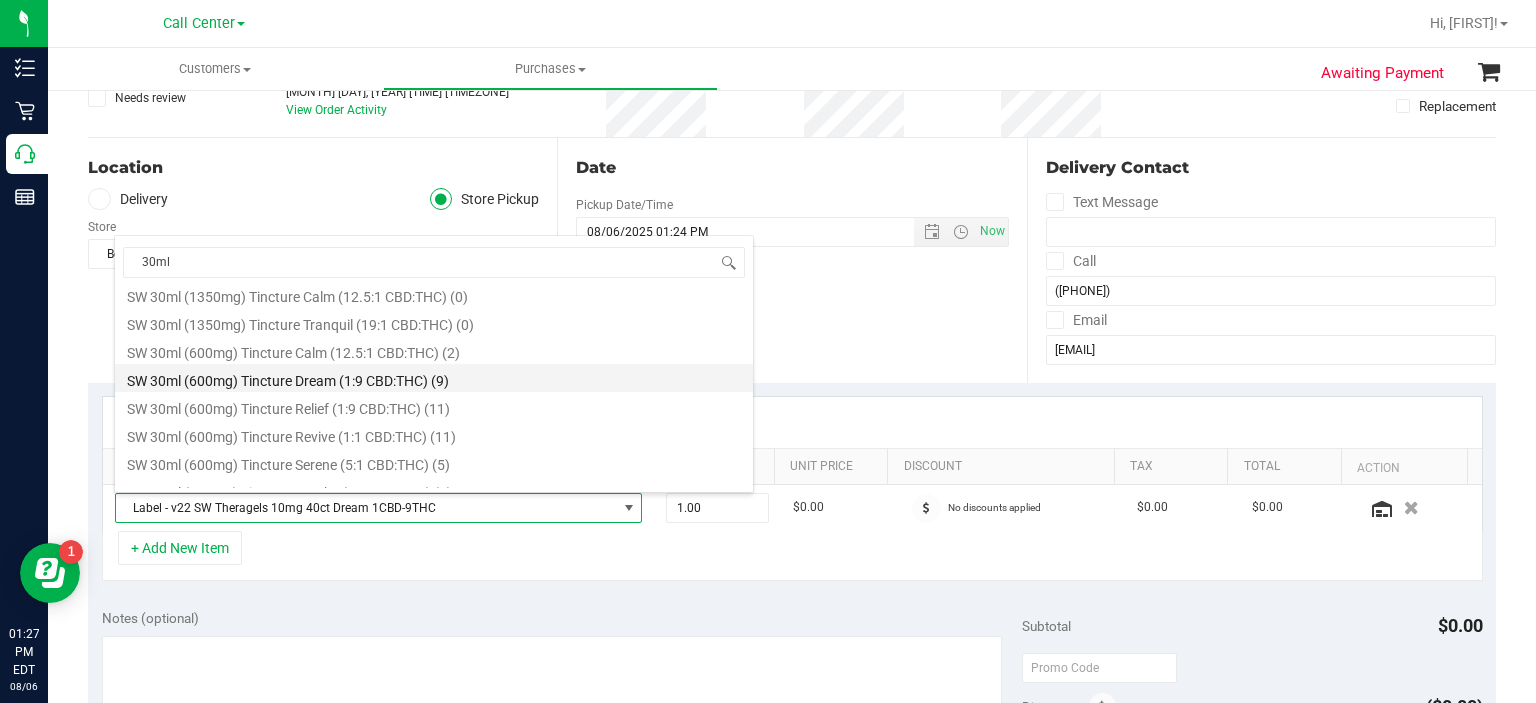 click on "SW 30ml (600mg) Tincture Dream (1:9 CBD:THC) (9)" at bounding box center [434, 378] 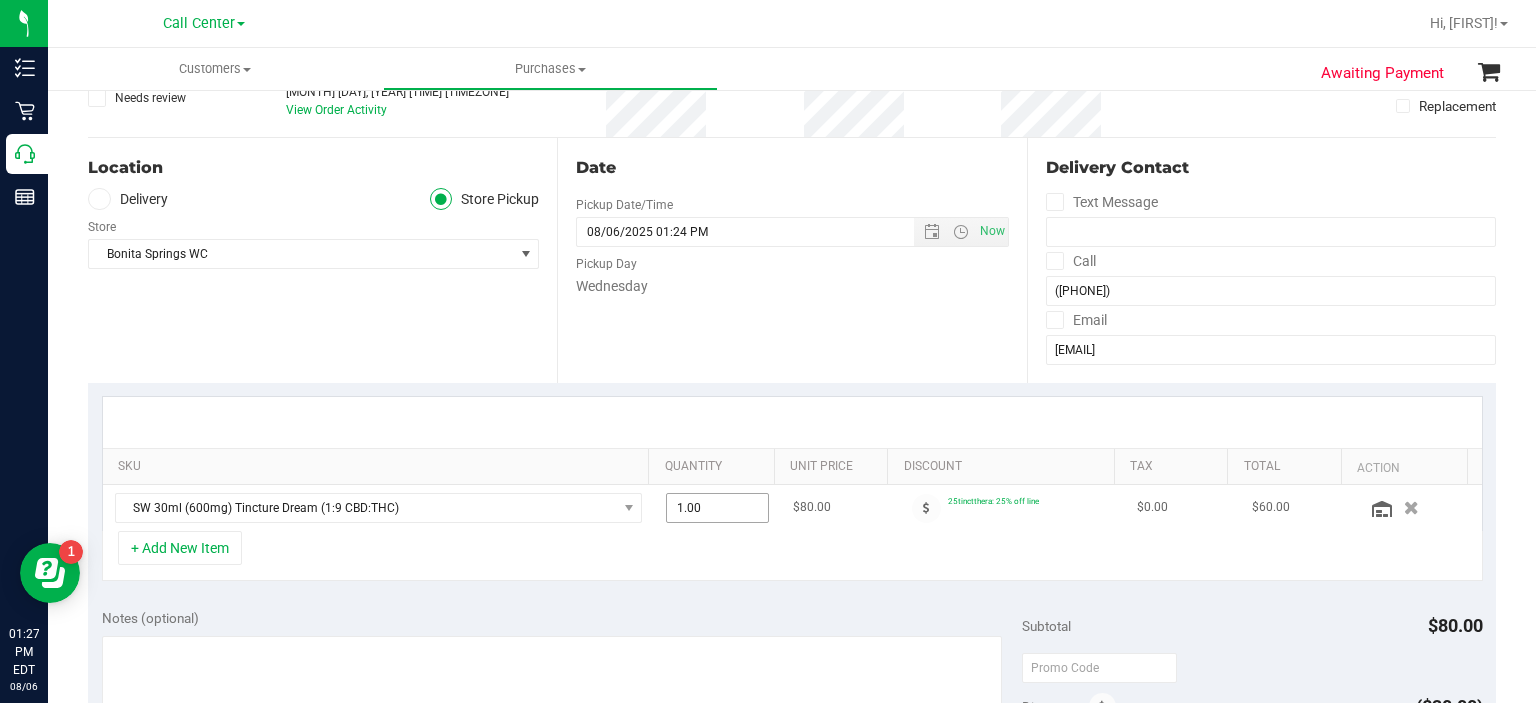 click on "1.00 1" at bounding box center (717, 508) 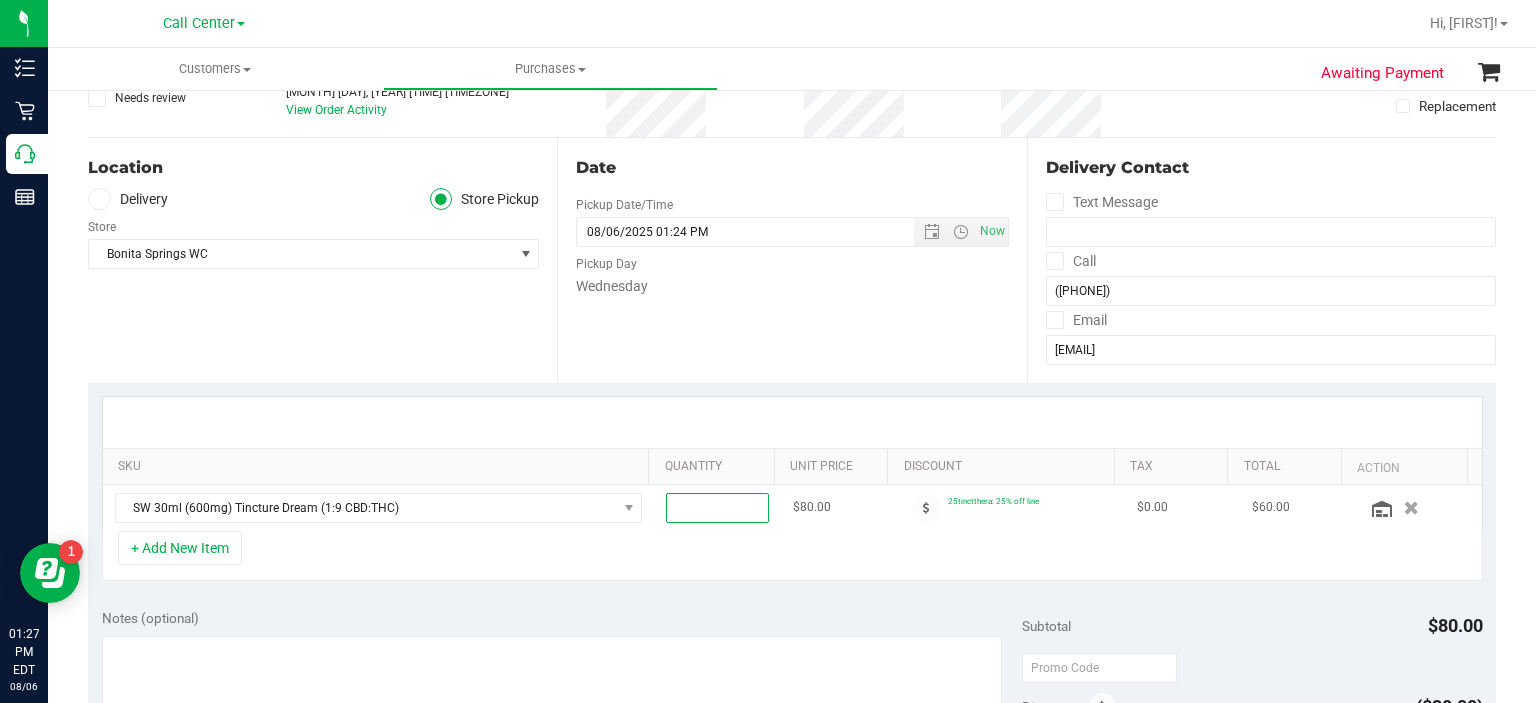 type on "3" 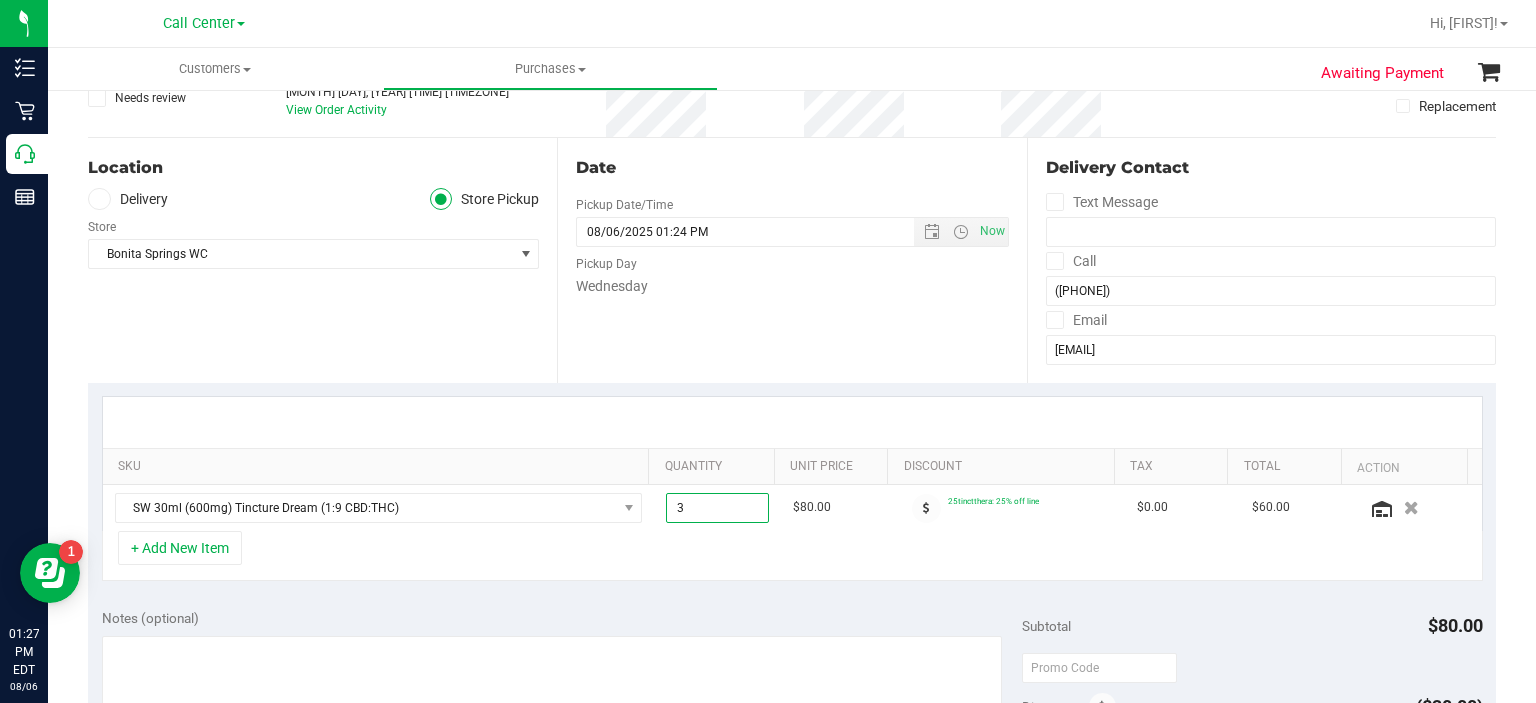 type on "3.00" 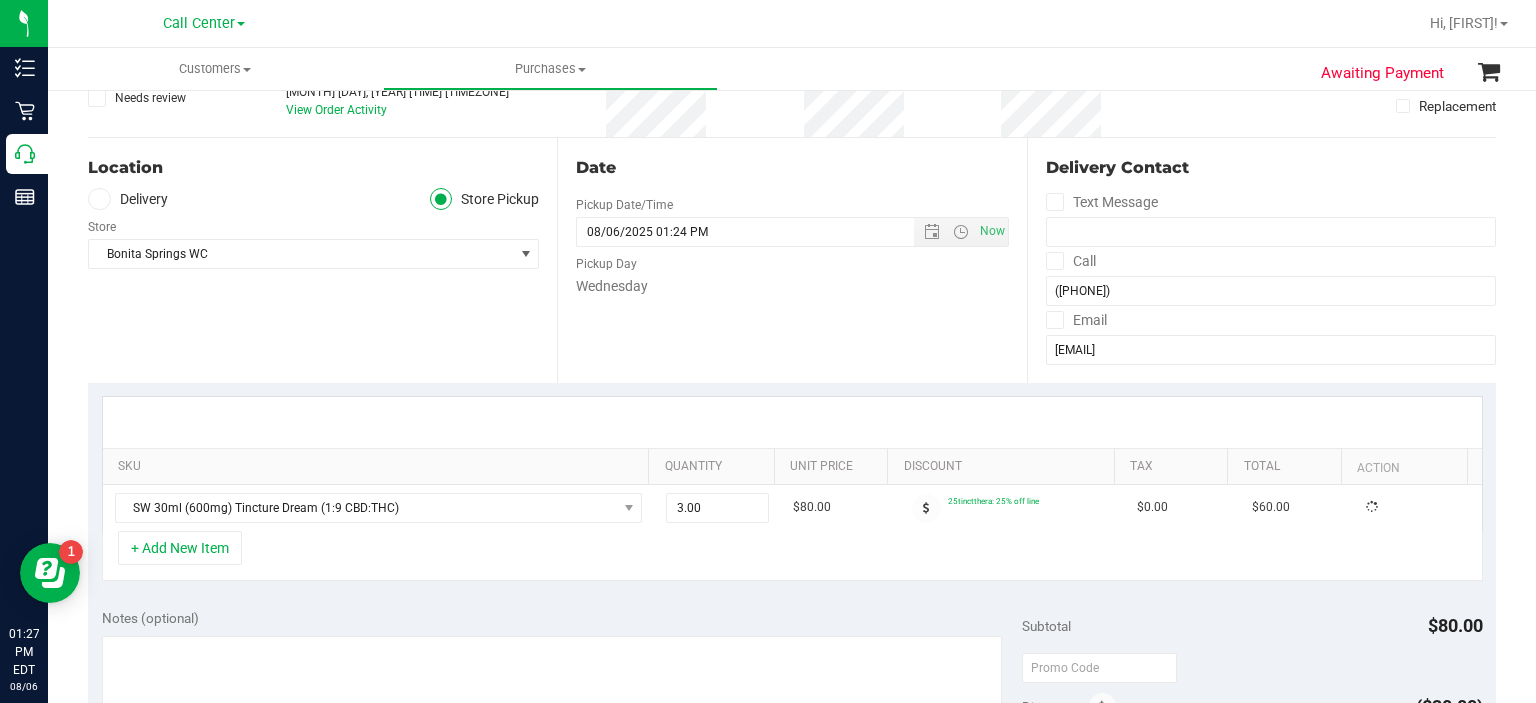 click on "SKU Quantity Unit Price Discount Tax Total Action
SW 30ml (600mg) Tincture Dream (1:9 CBD:THC)
3.00 3
$80.00
25tinctthera:
25%
off
line
$0.00
$60.00
+ Add New Item" at bounding box center (792, 489) 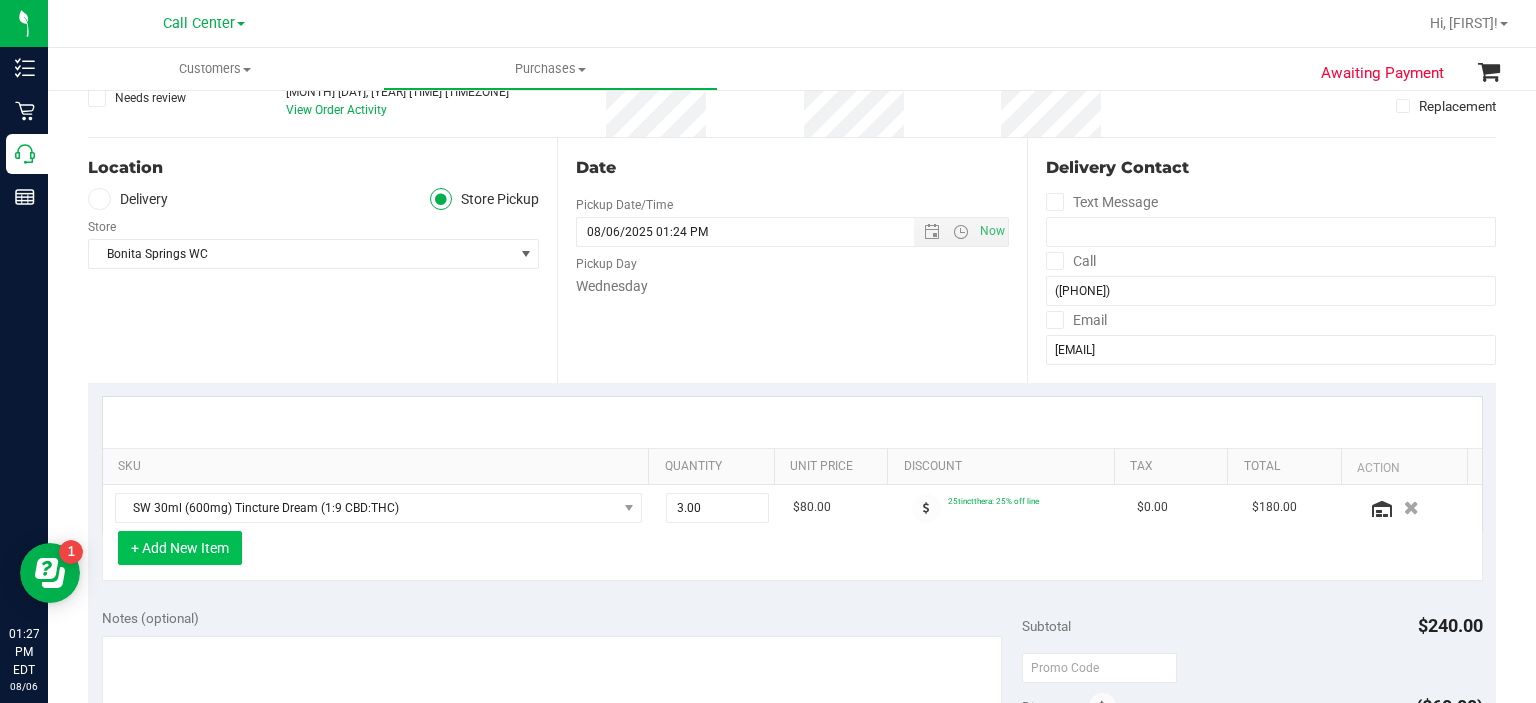 click on "+ Add New Item" at bounding box center [180, 548] 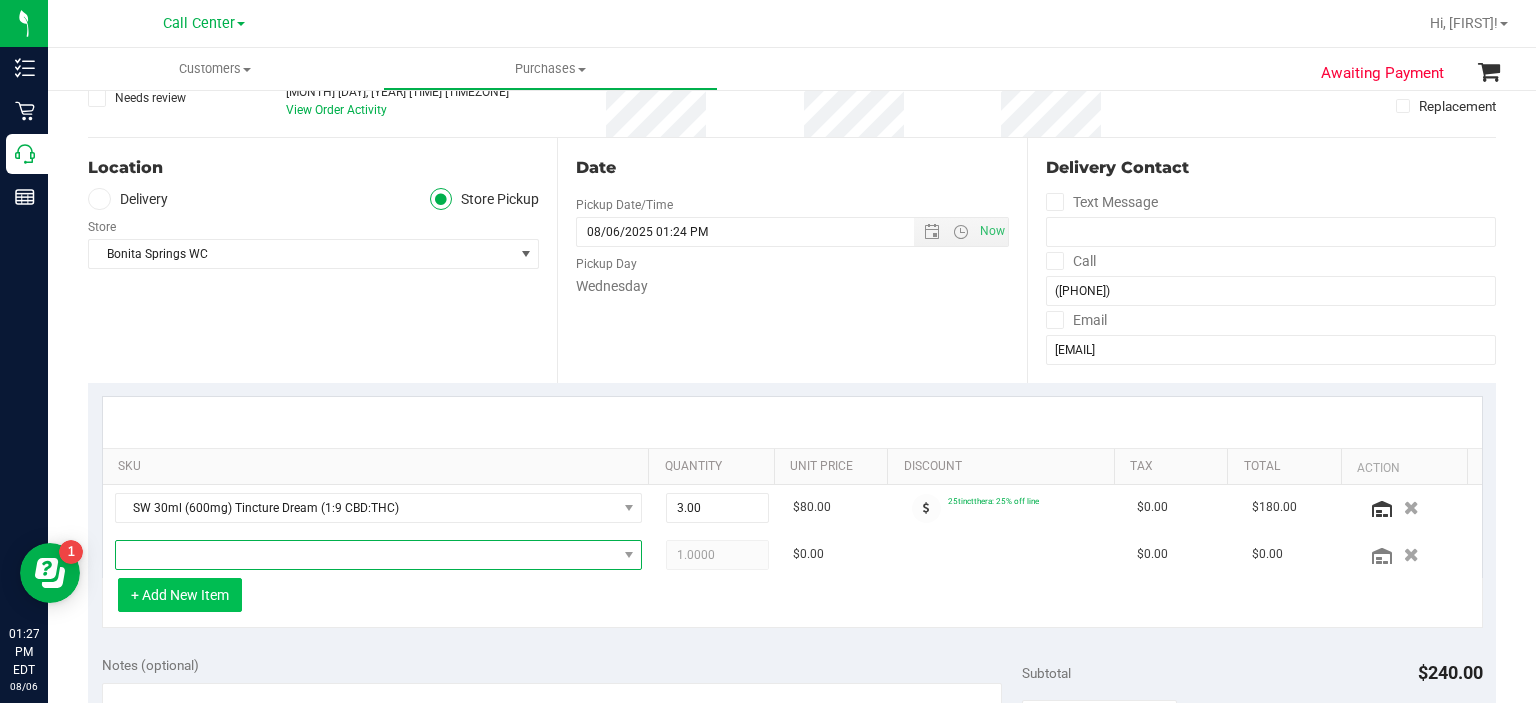 click at bounding box center [366, 555] 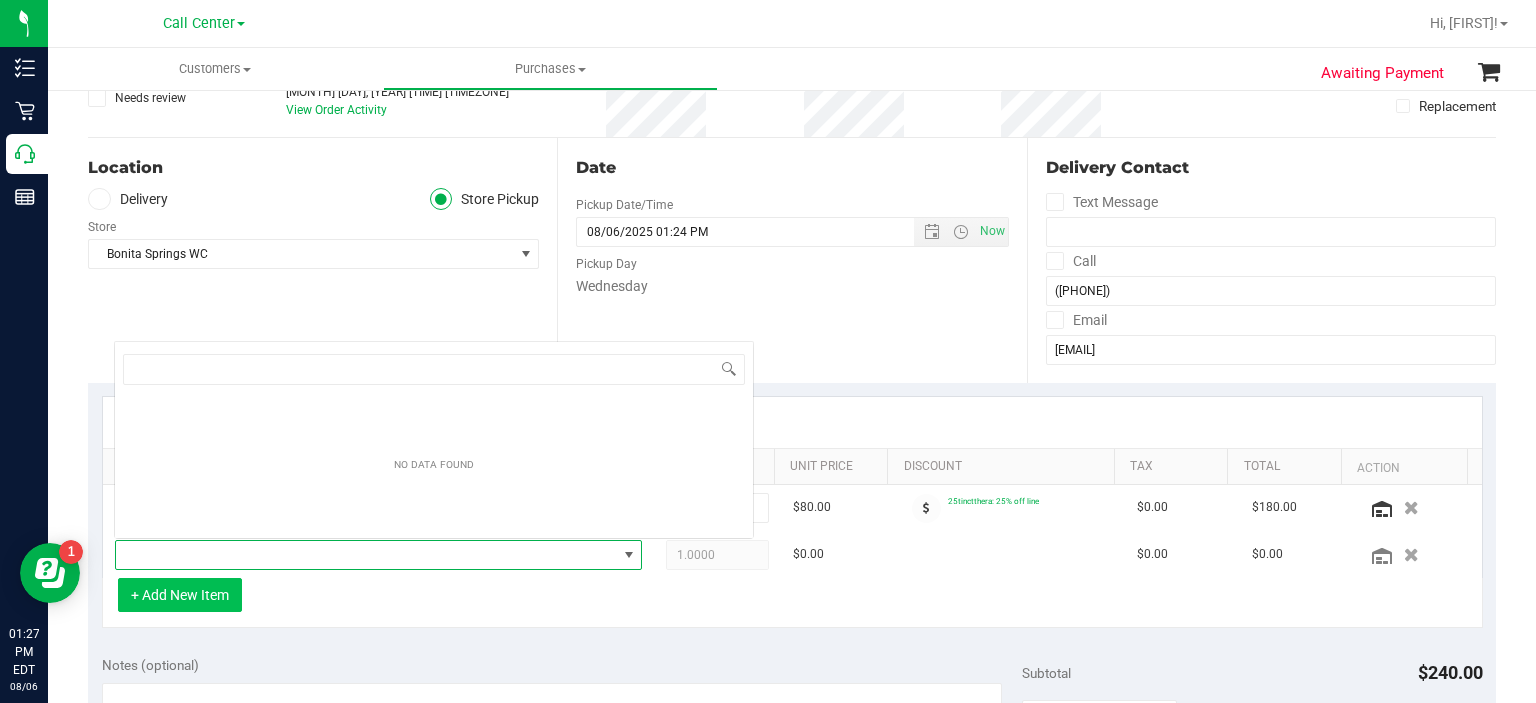 scroll, scrollTop: 0, scrollLeft: 0, axis: both 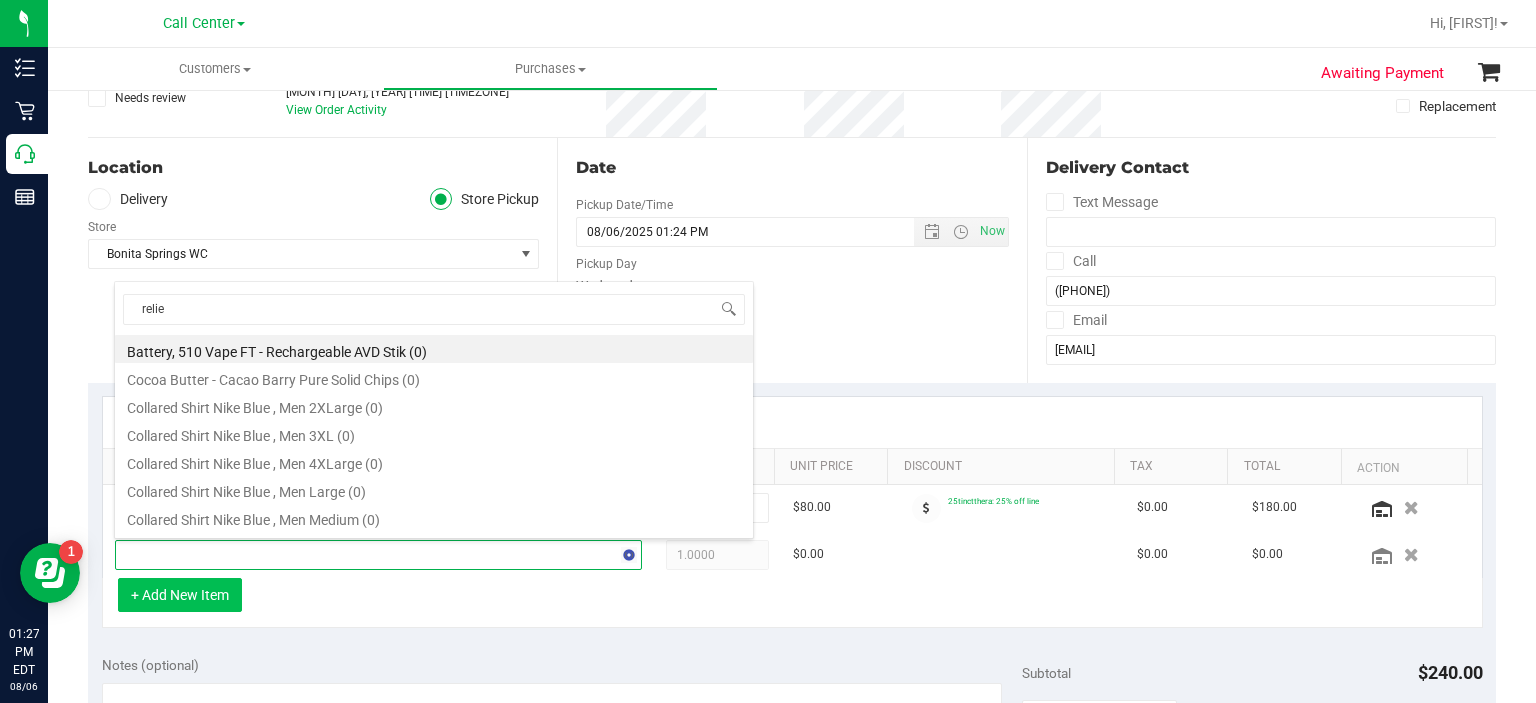 type on "relief" 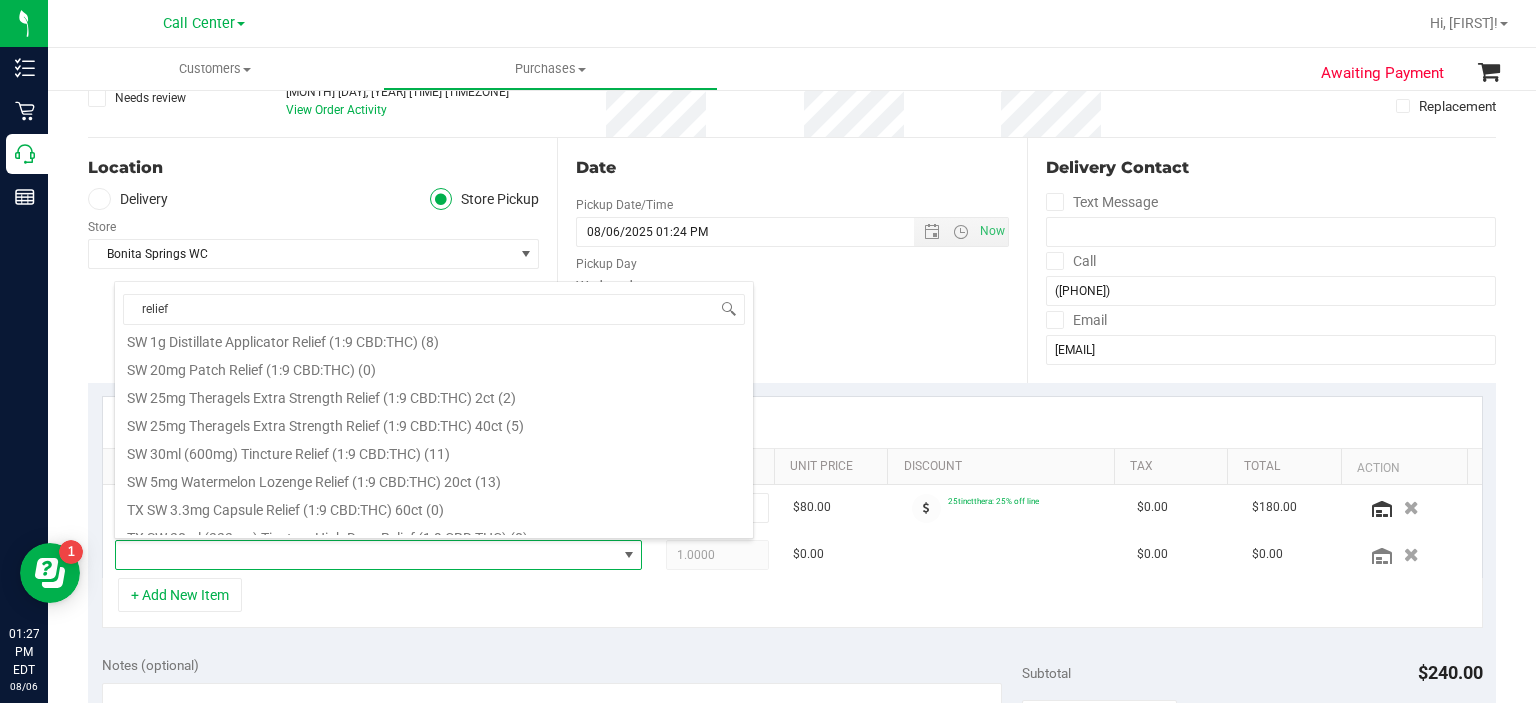 scroll, scrollTop: 767, scrollLeft: 0, axis: vertical 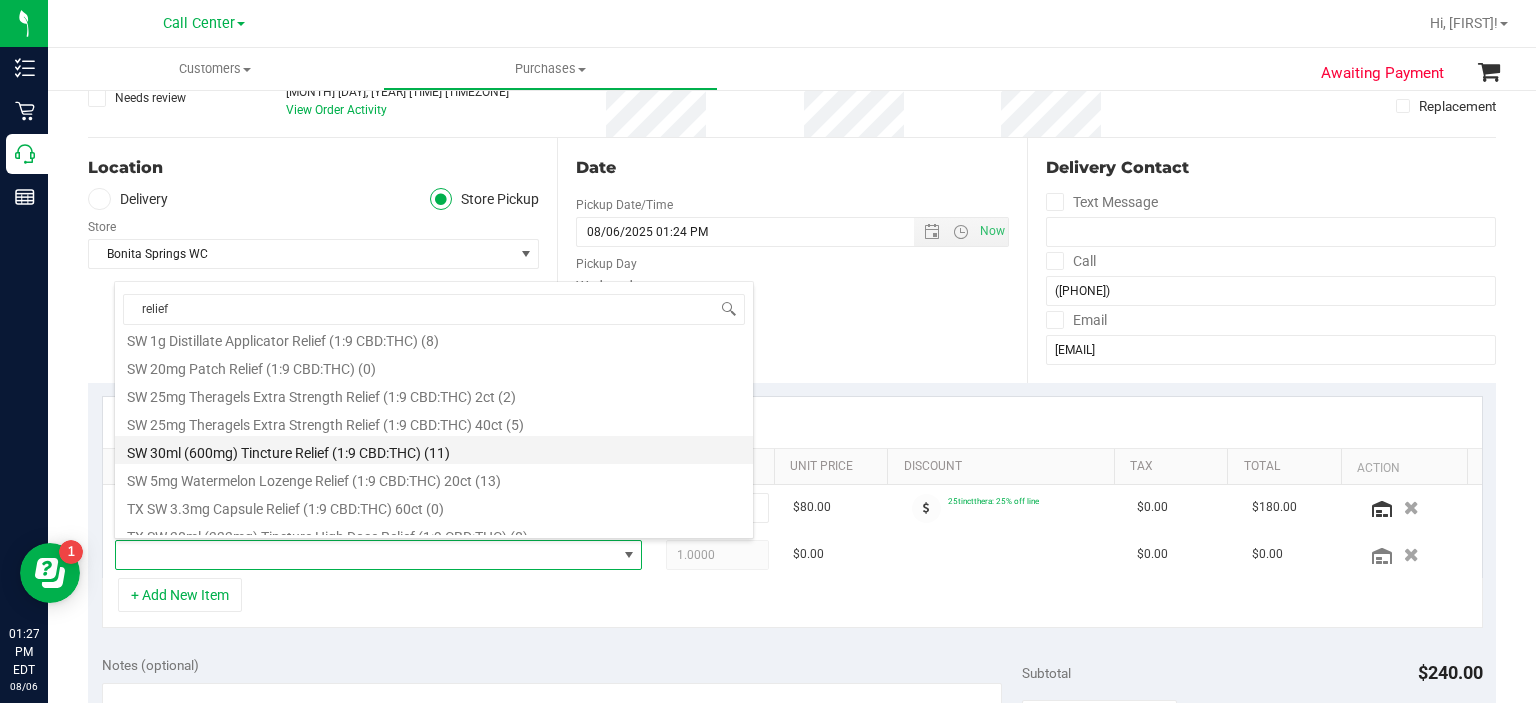 click on "SW 30ml (600mg) Tincture Relief (1:9 CBD:THC) (11)" at bounding box center (434, 450) 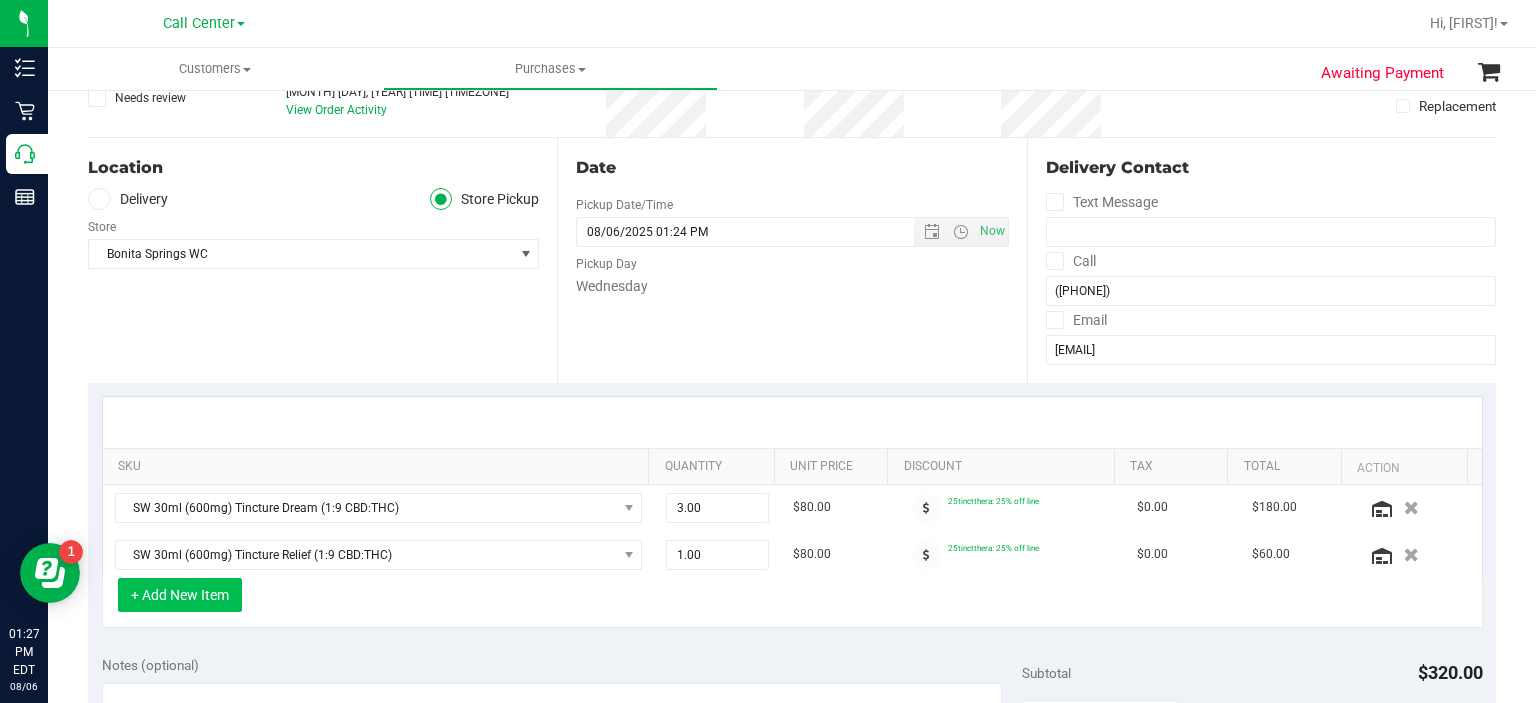 click on "+ Add New Item" at bounding box center (180, 595) 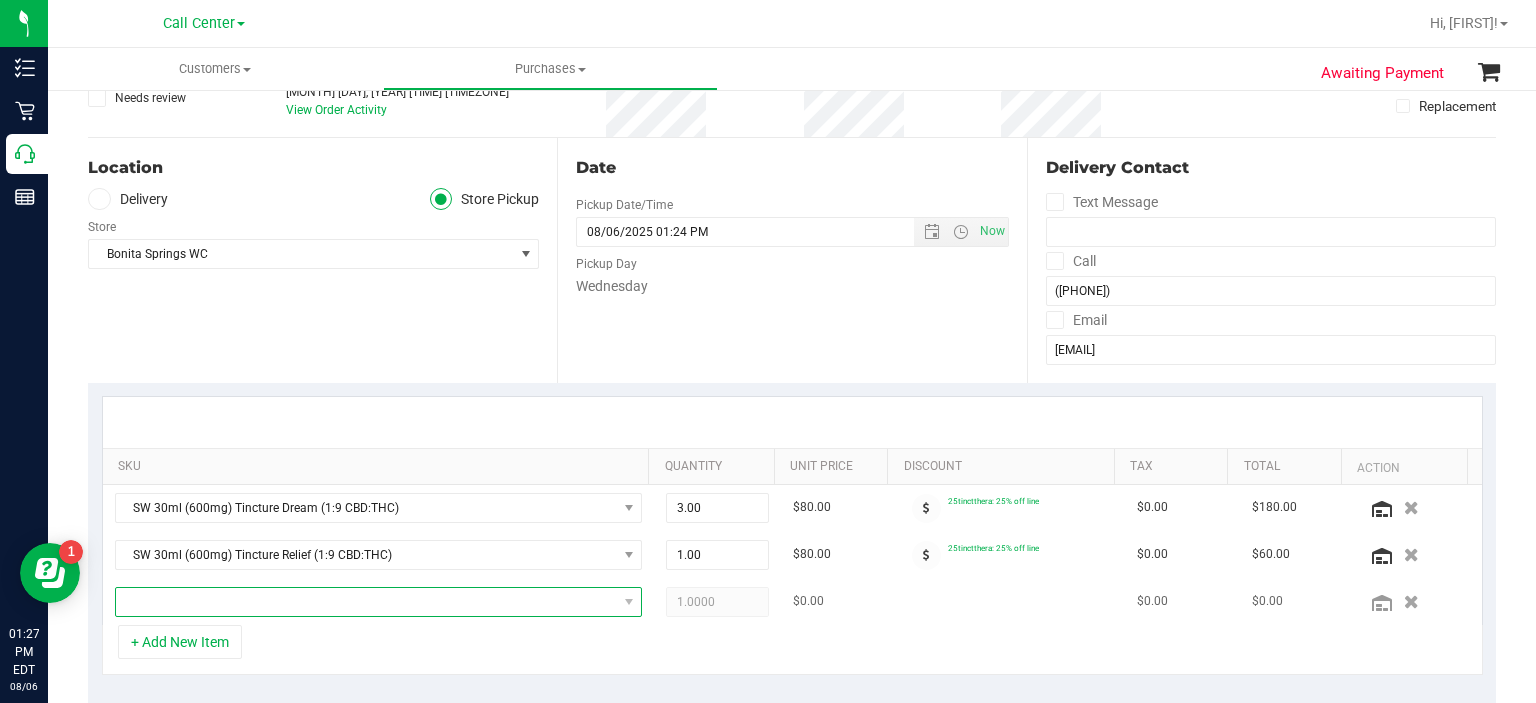 click at bounding box center (366, 602) 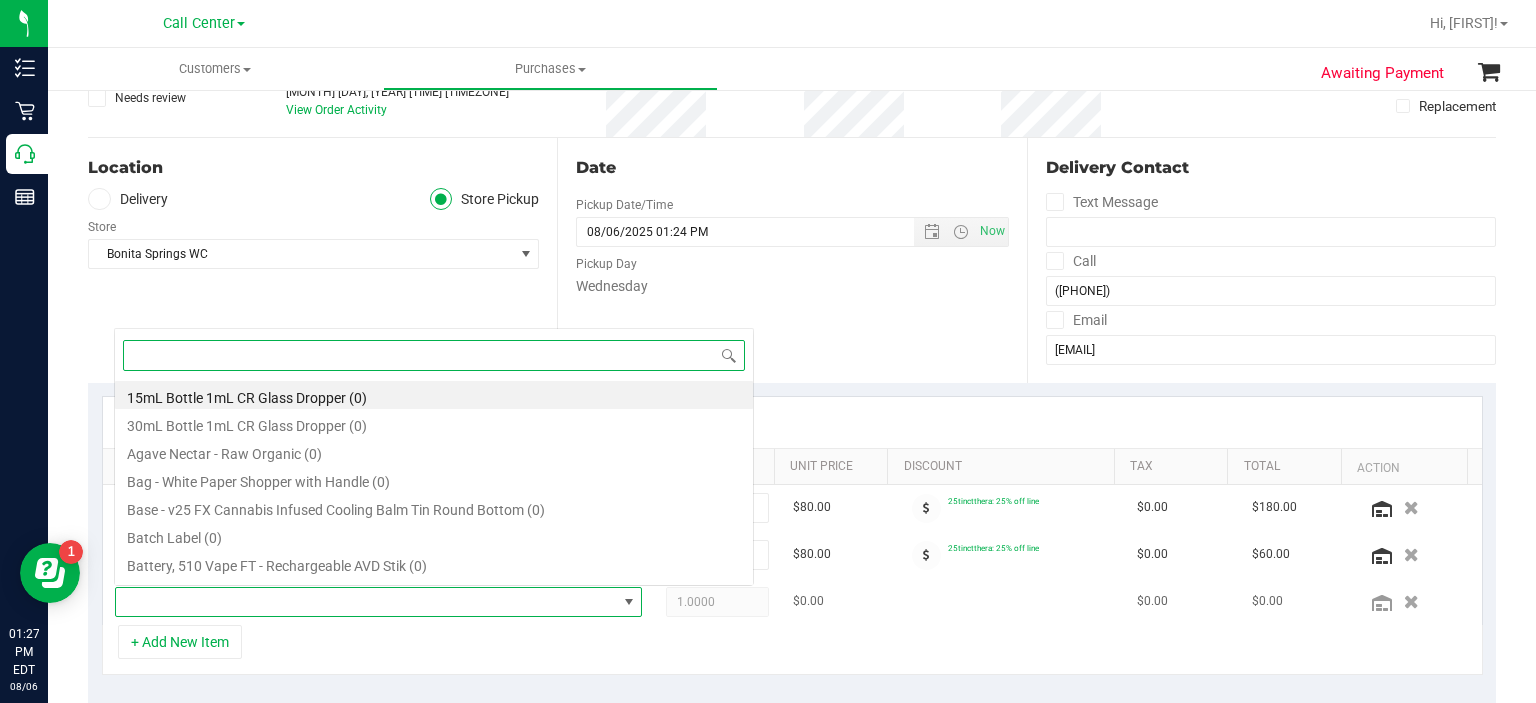 scroll, scrollTop: 0, scrollLeft: 0, axis: both 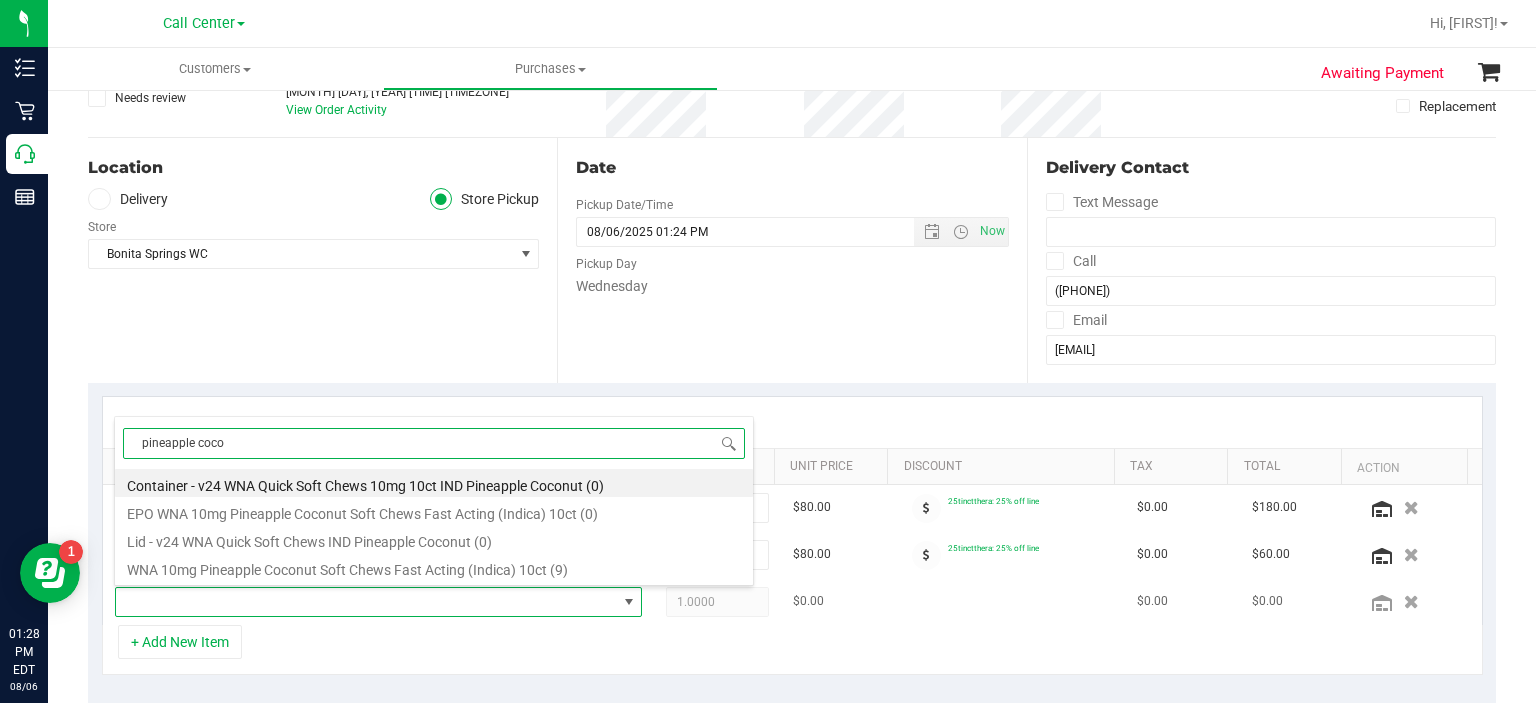 type on "pineapple coco" 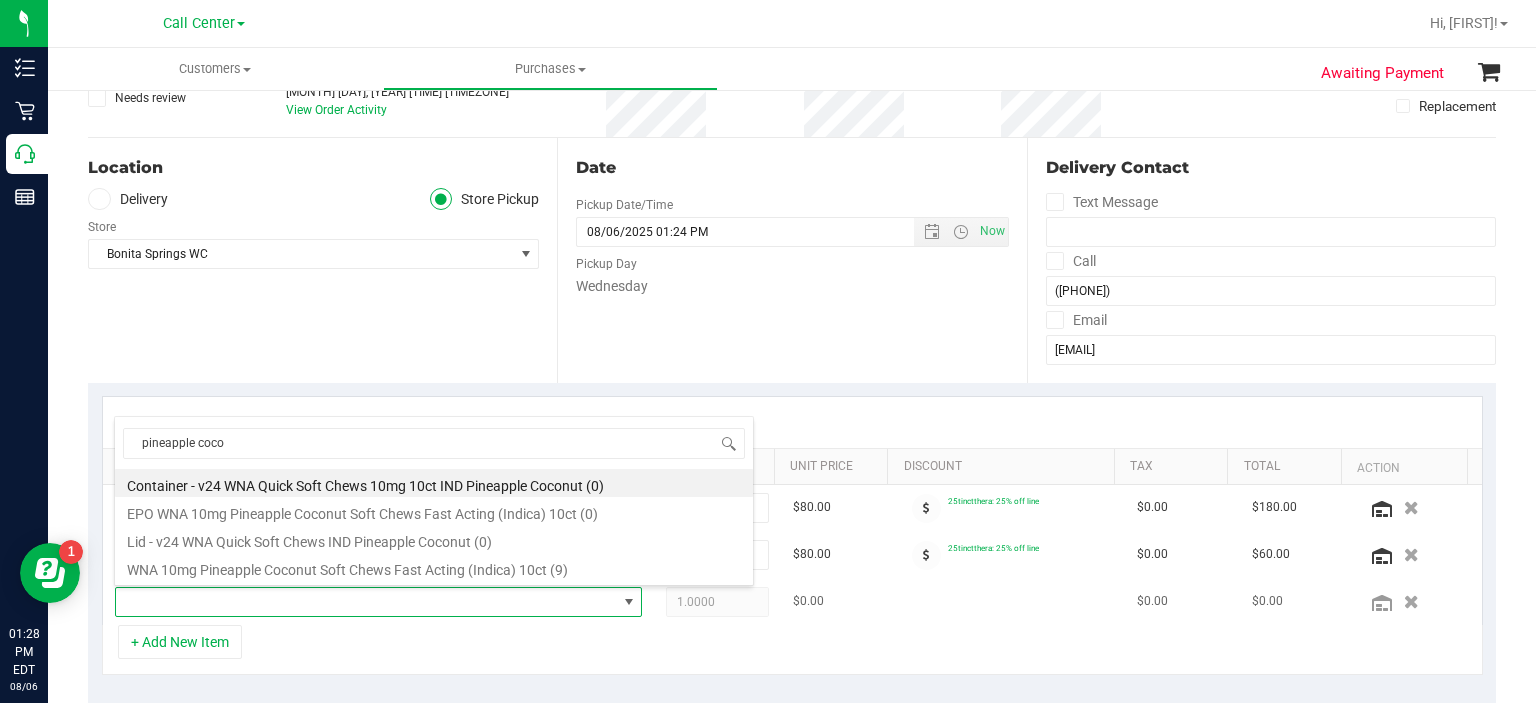 click at bounding box center [366, 602] 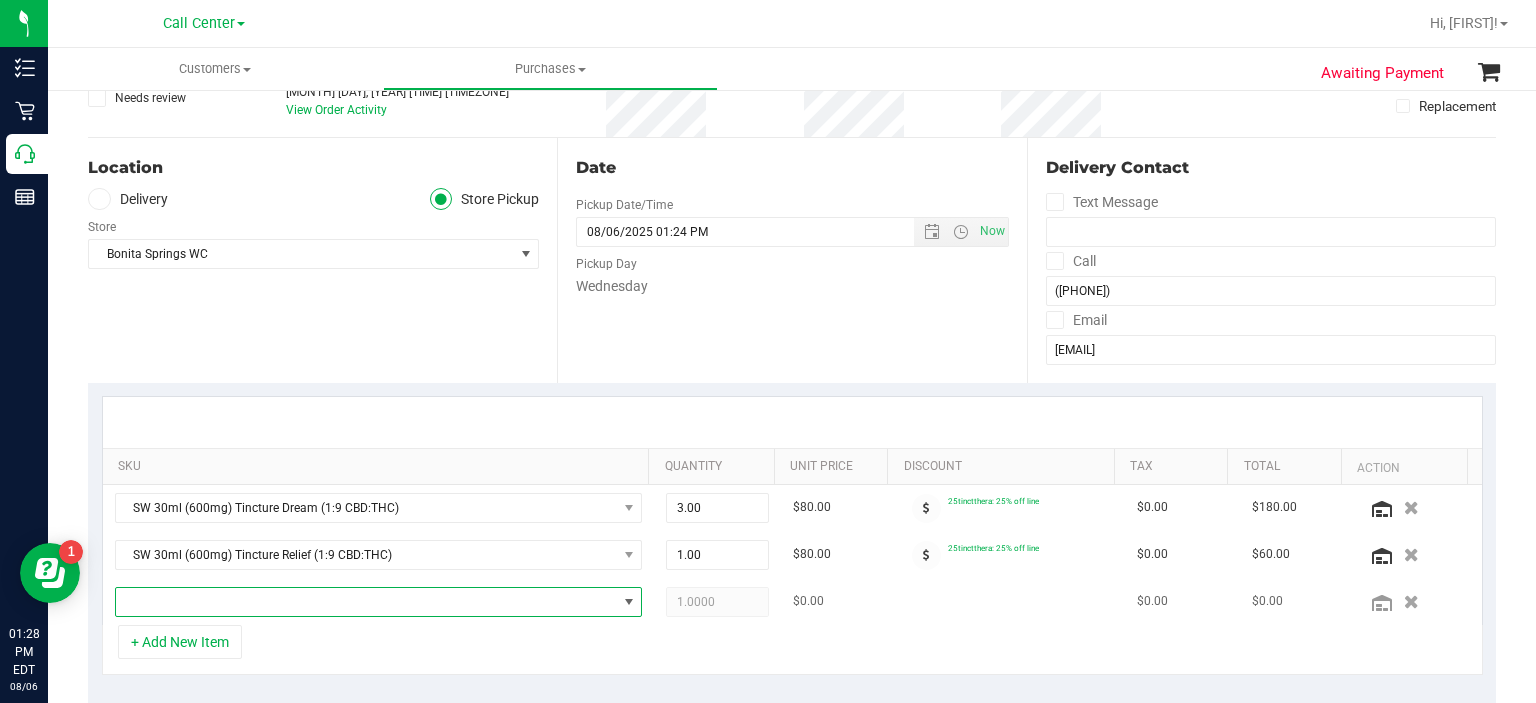 click at bounding box center (366, 602) 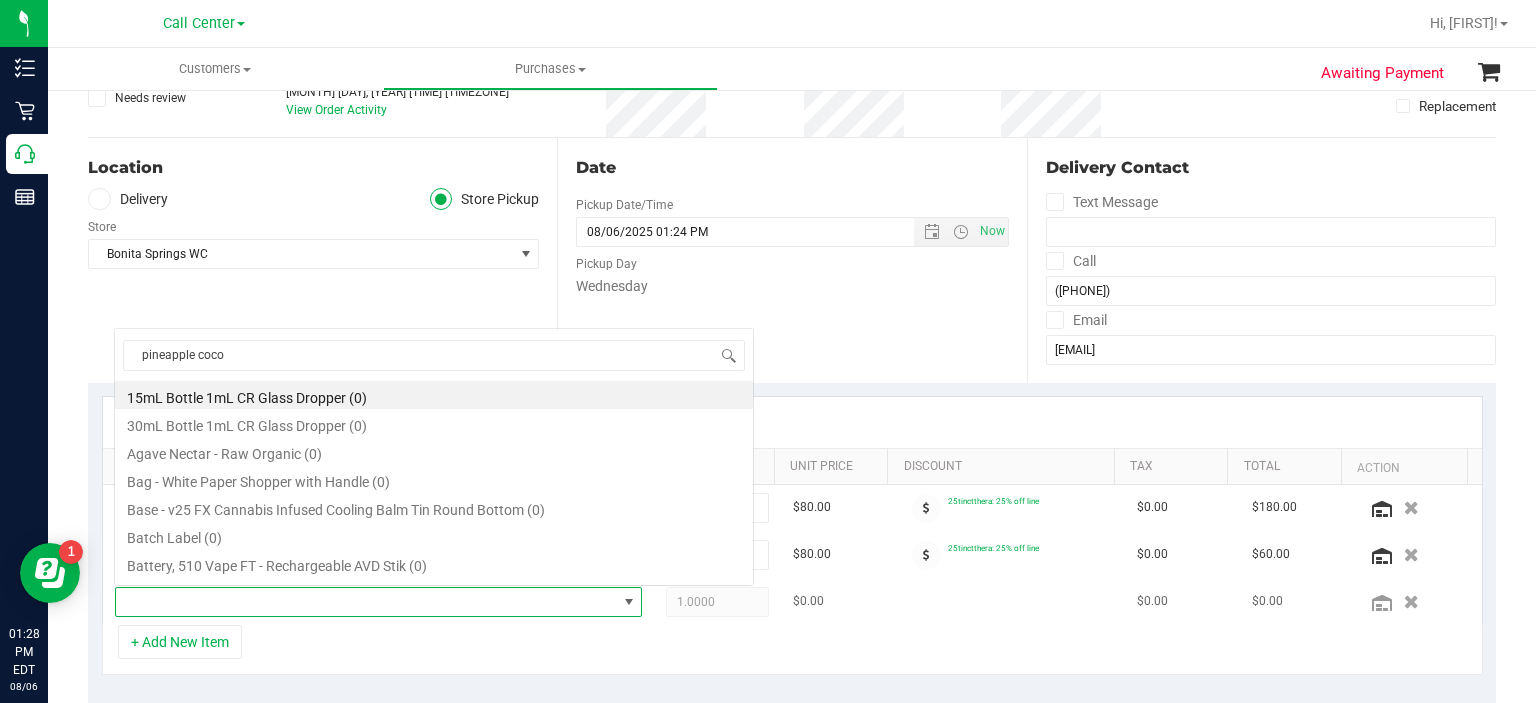scroll, scrollTop: 0, scrollLeft: 0, axis: both 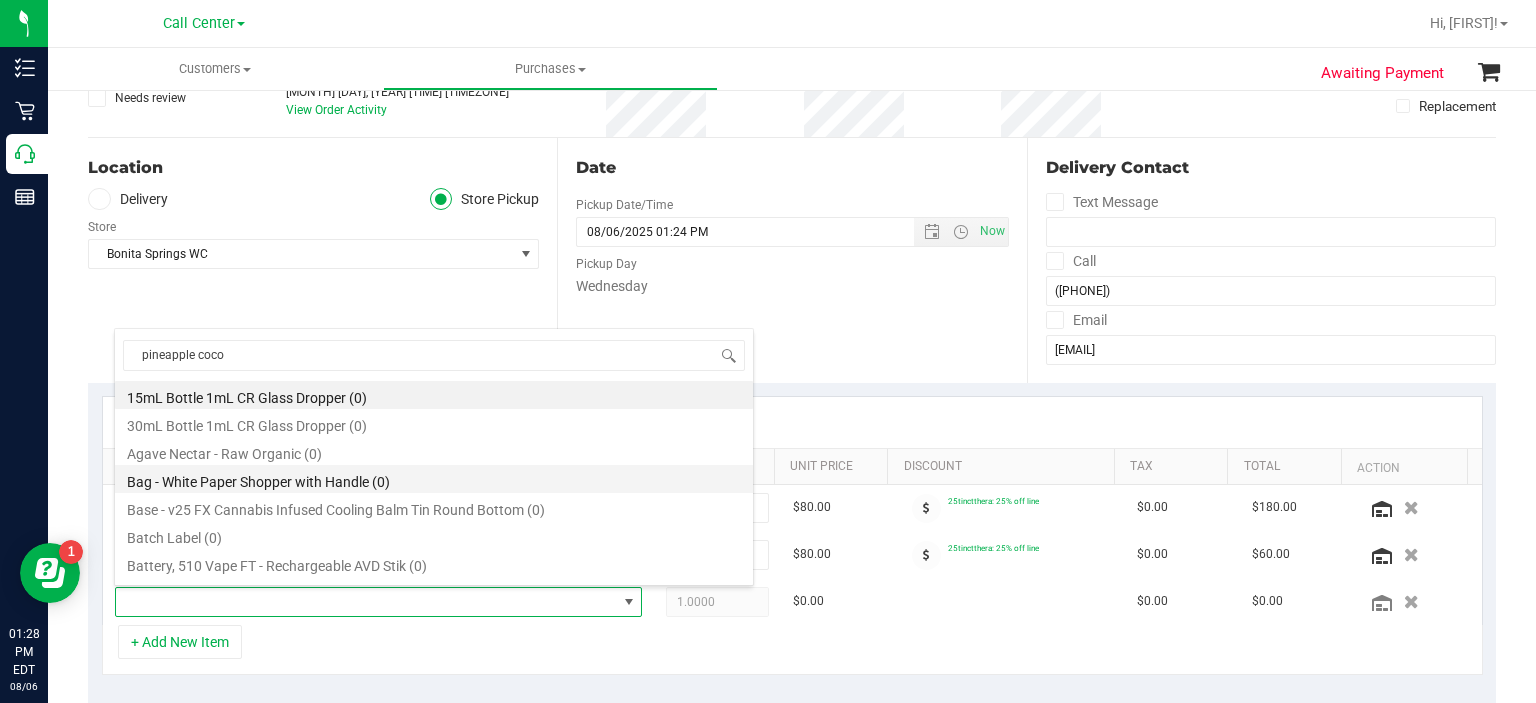 type on "pineapple cocon" 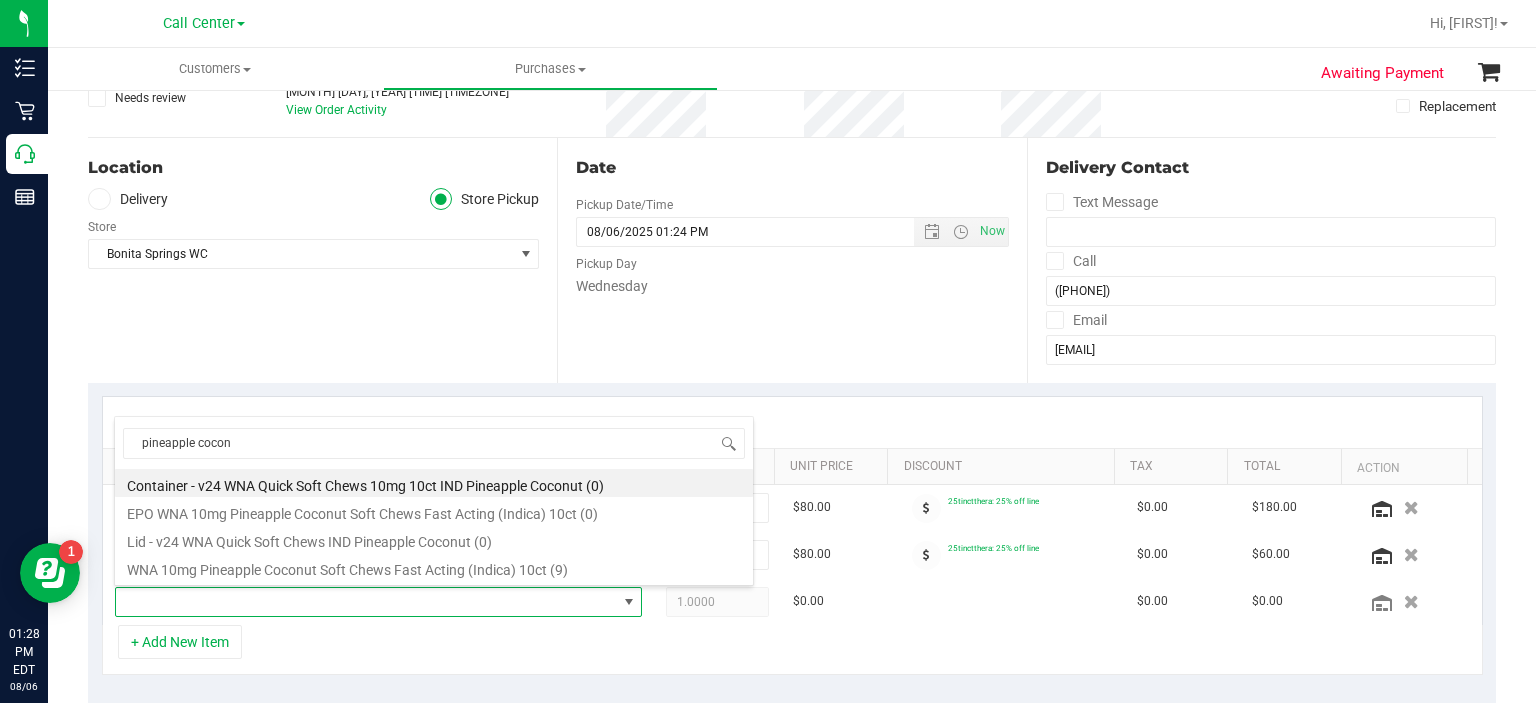 scroll, scrollTop: 0, scrollLeft: 0, axis: both 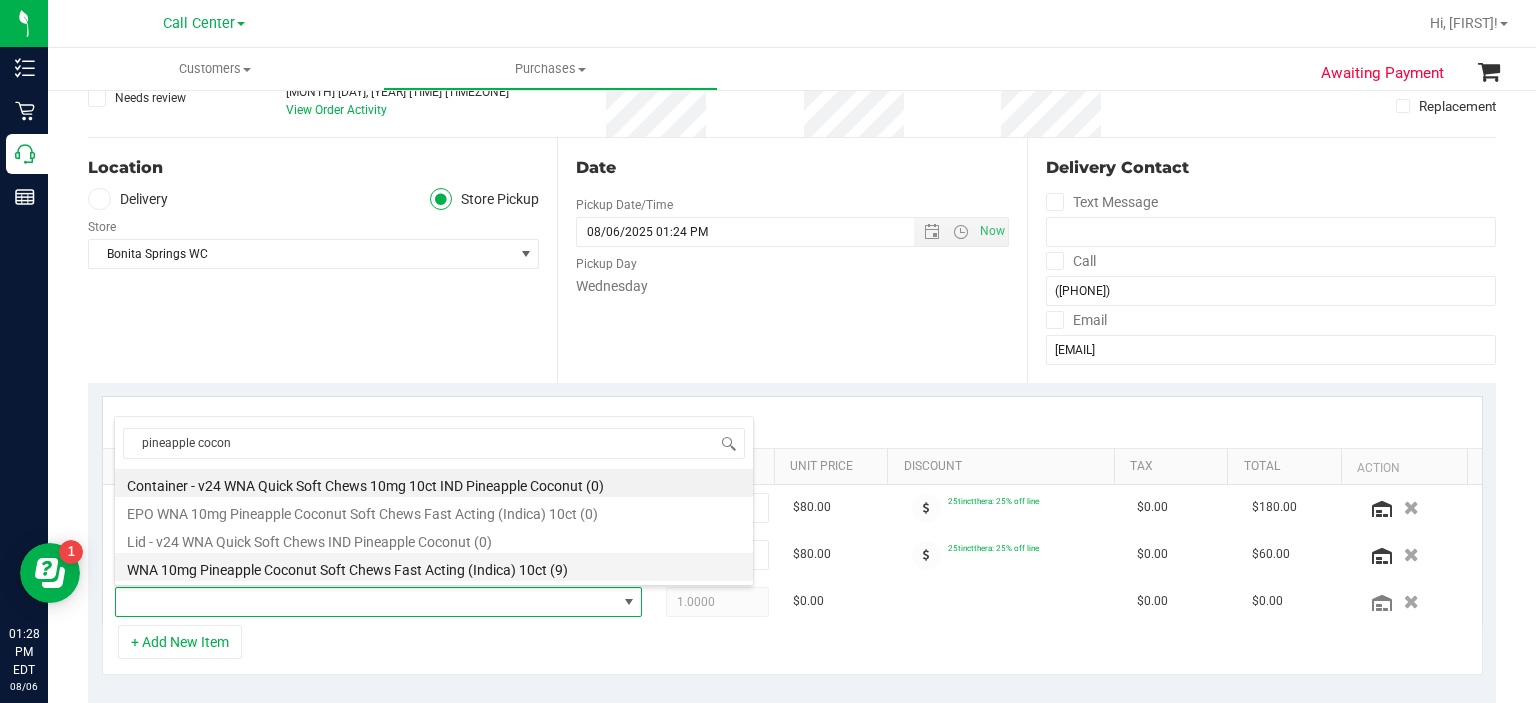 click on "WNA 10mg Pineapple Coconut Soft Chews Fast Acting (Indica) 10ct (9)" at bounding box center (434, 567) 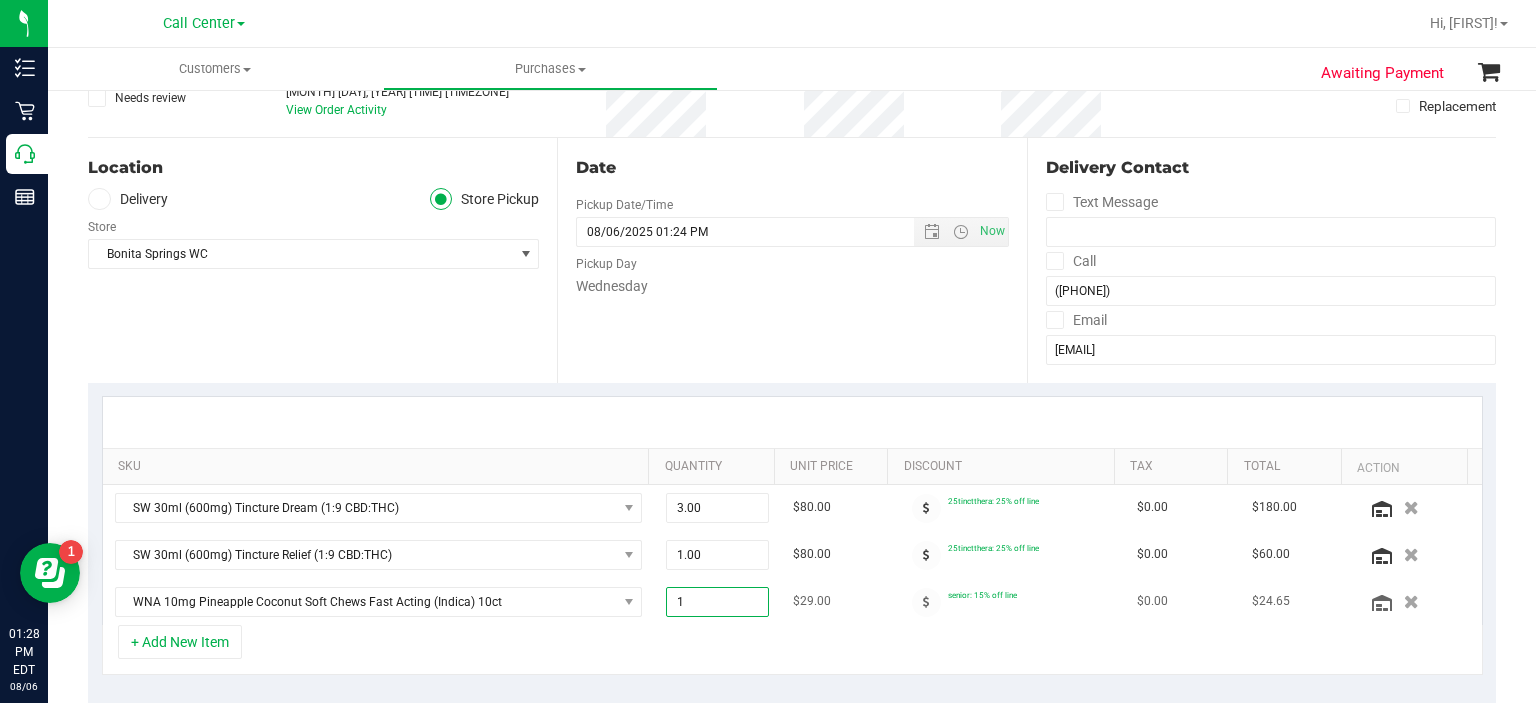 click on "1.00 1" at bounding box center [717, 602] 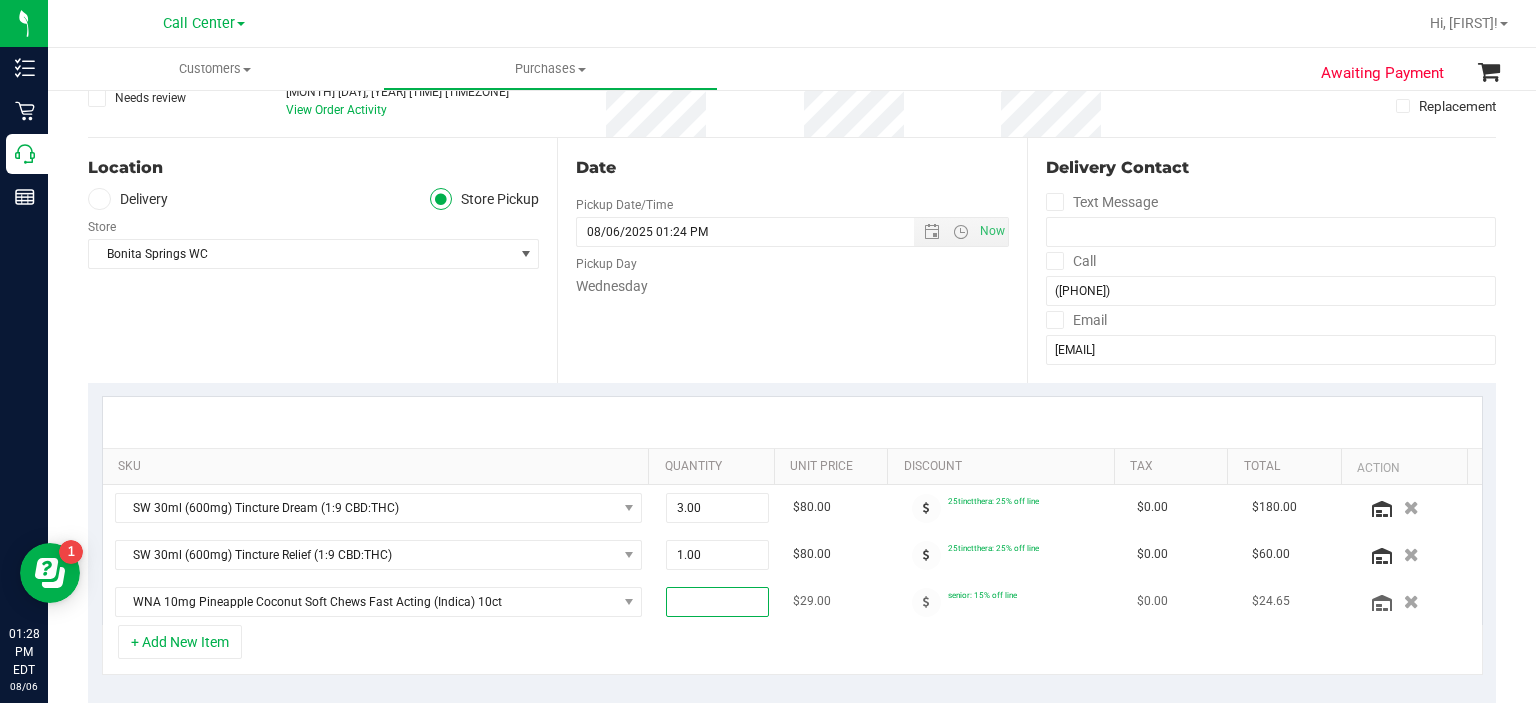 type on "3" 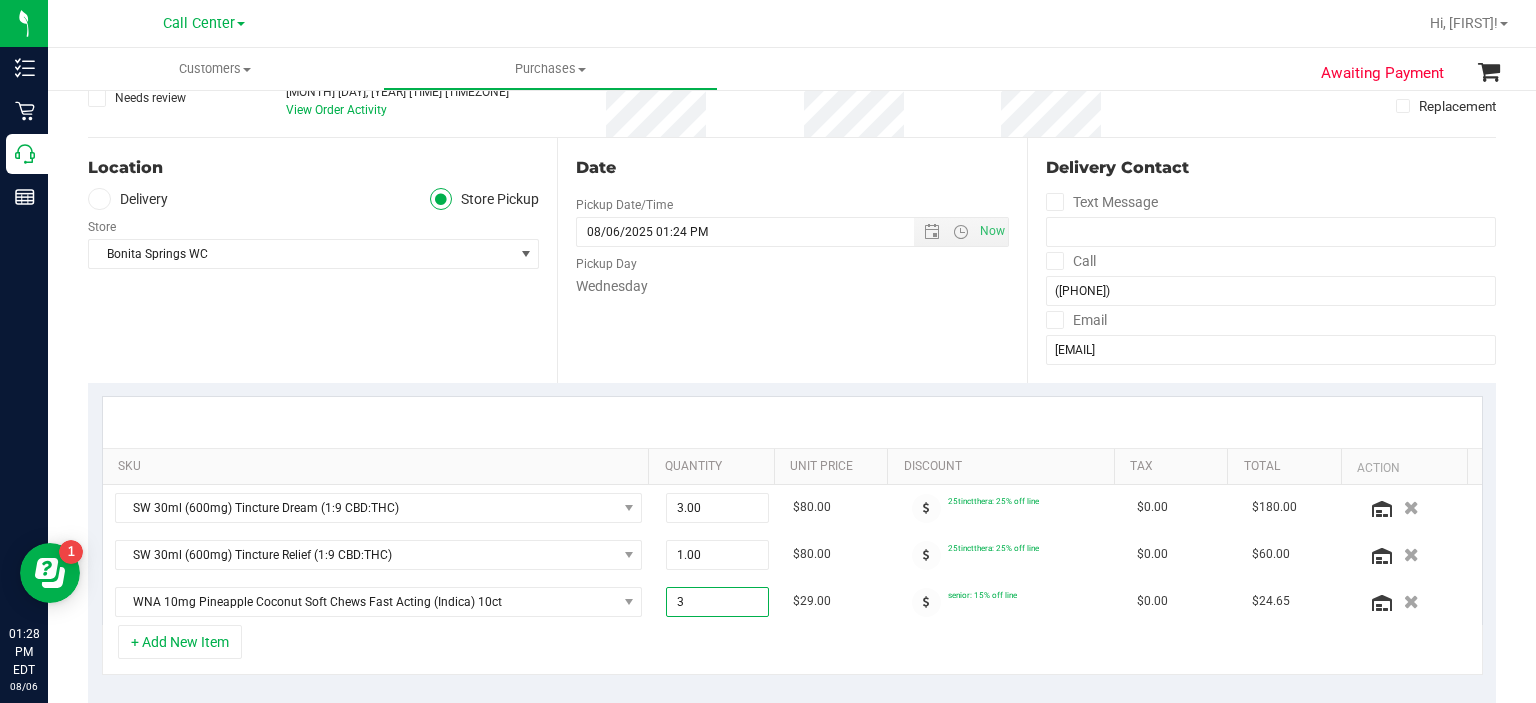 type on "3.00" 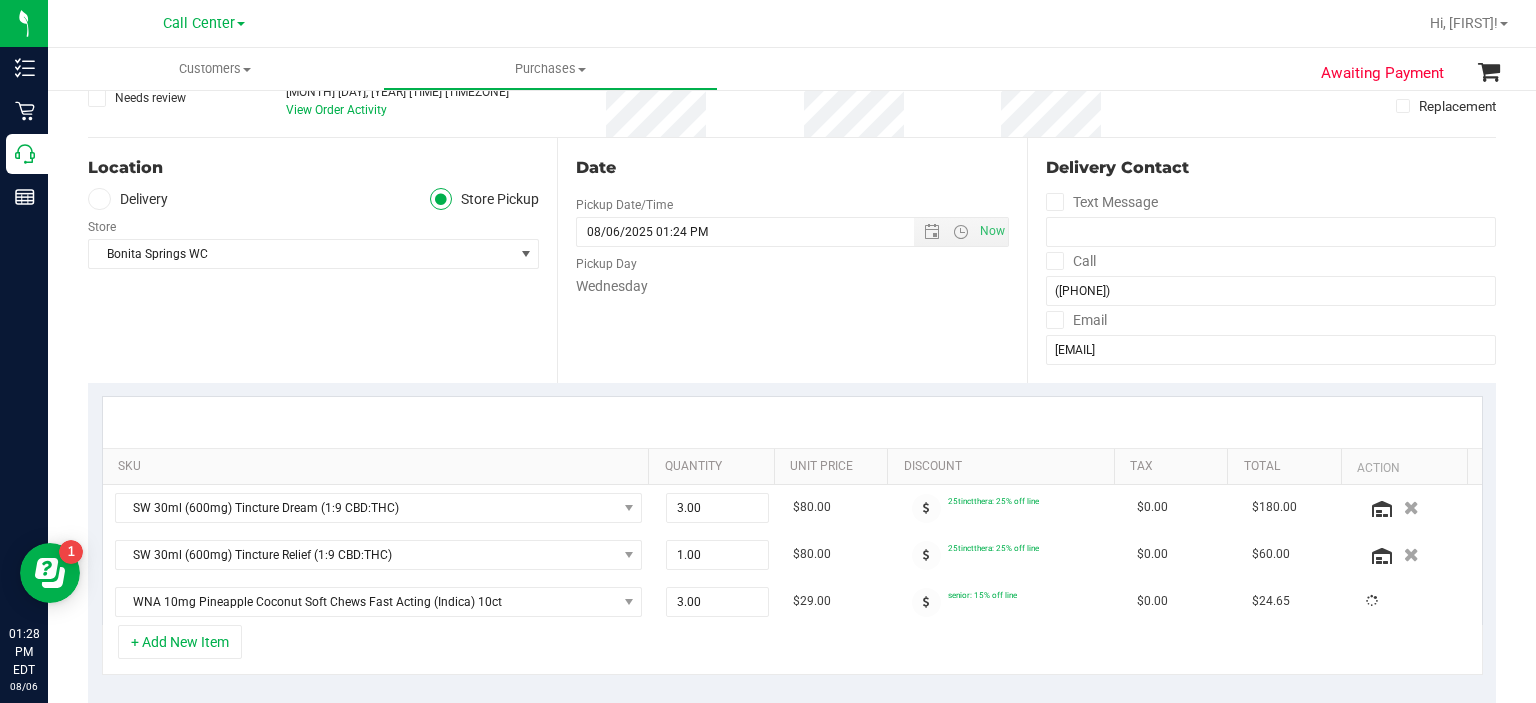 click on "Date
Pickup Date/Time
[DATE]
Now
[DATE] [TIME]
Now
Pickup Day
[DAY]" at bounding box center [791, 260] 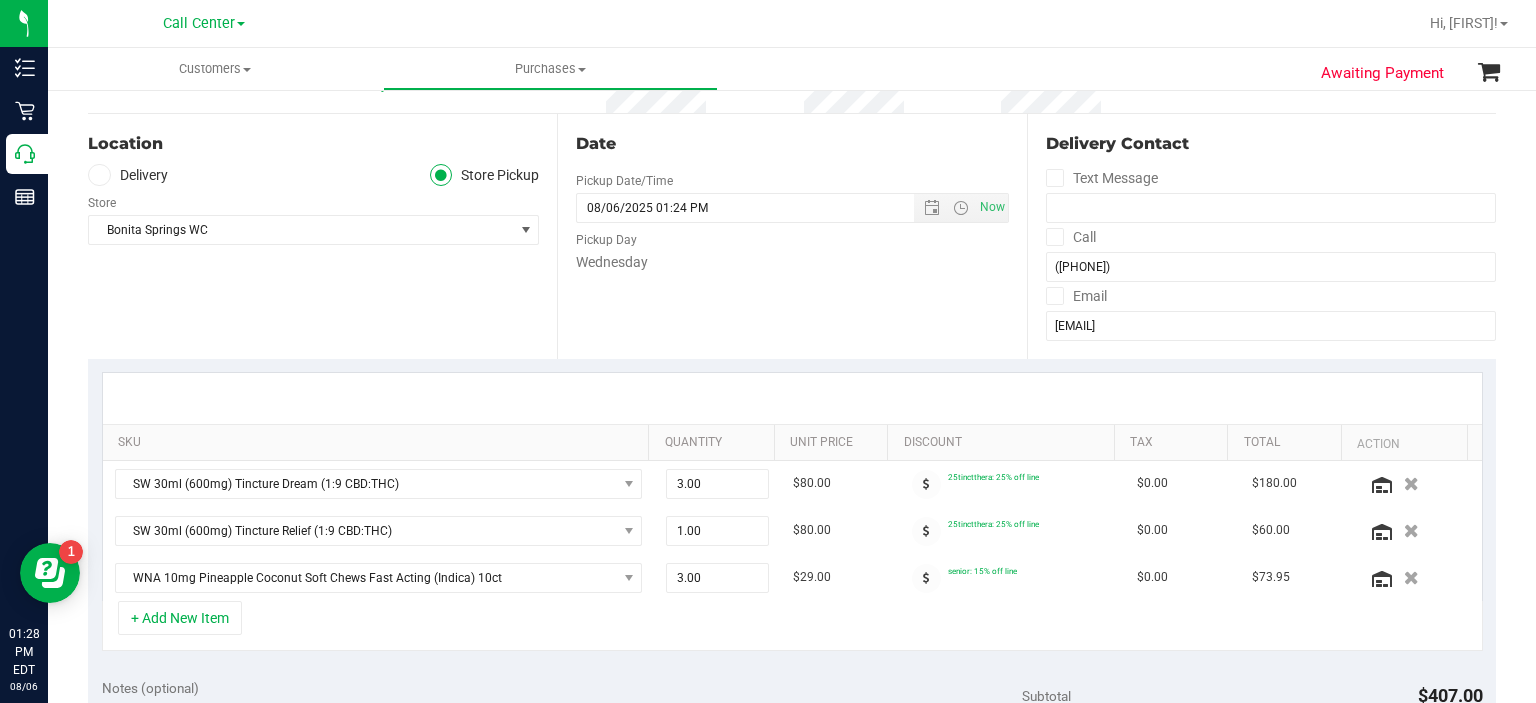 scroll, scrollTop: 164, scrollLeft: 0, axis: vertical 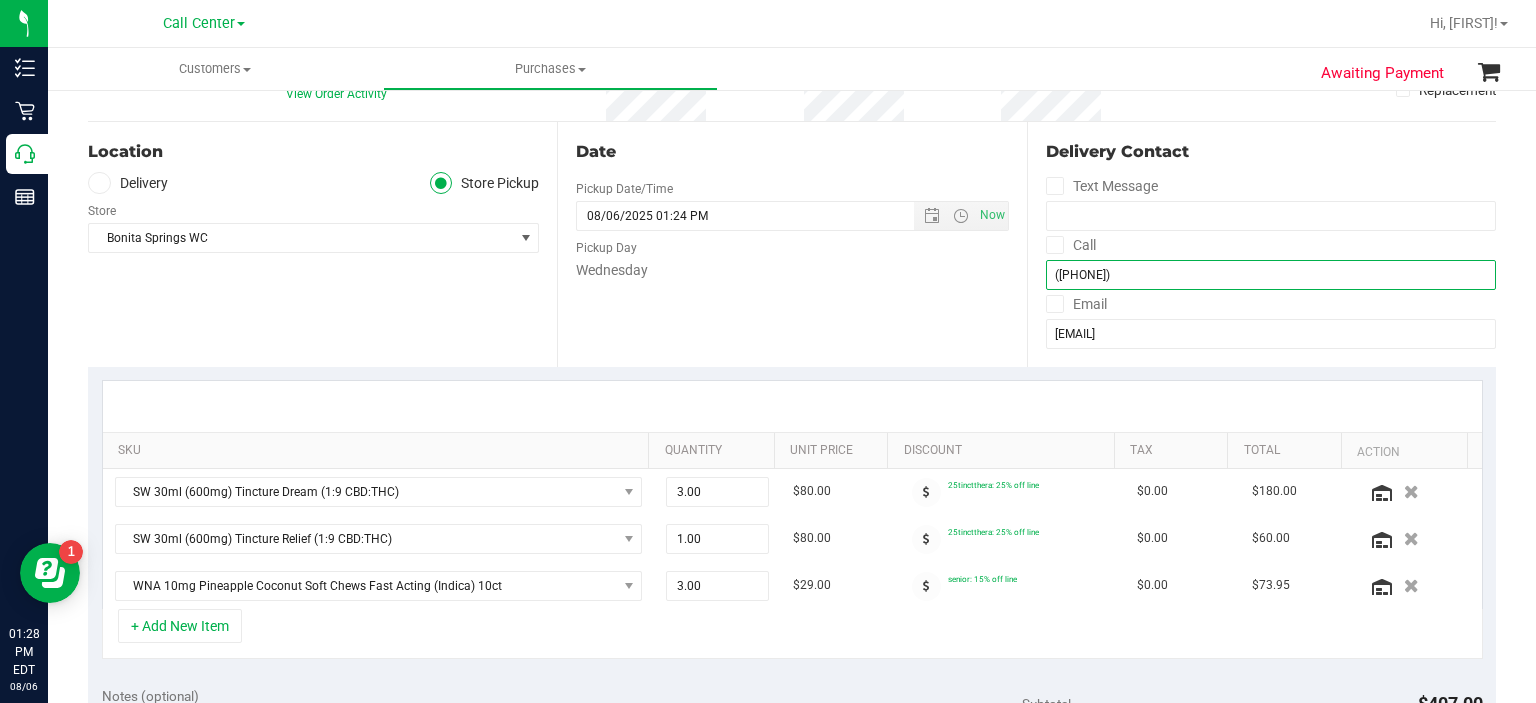 drag, startPoint x: 1124, startPoint y: 270, endPoint x: 1033, endPoint y: 277, distance: 91.26884 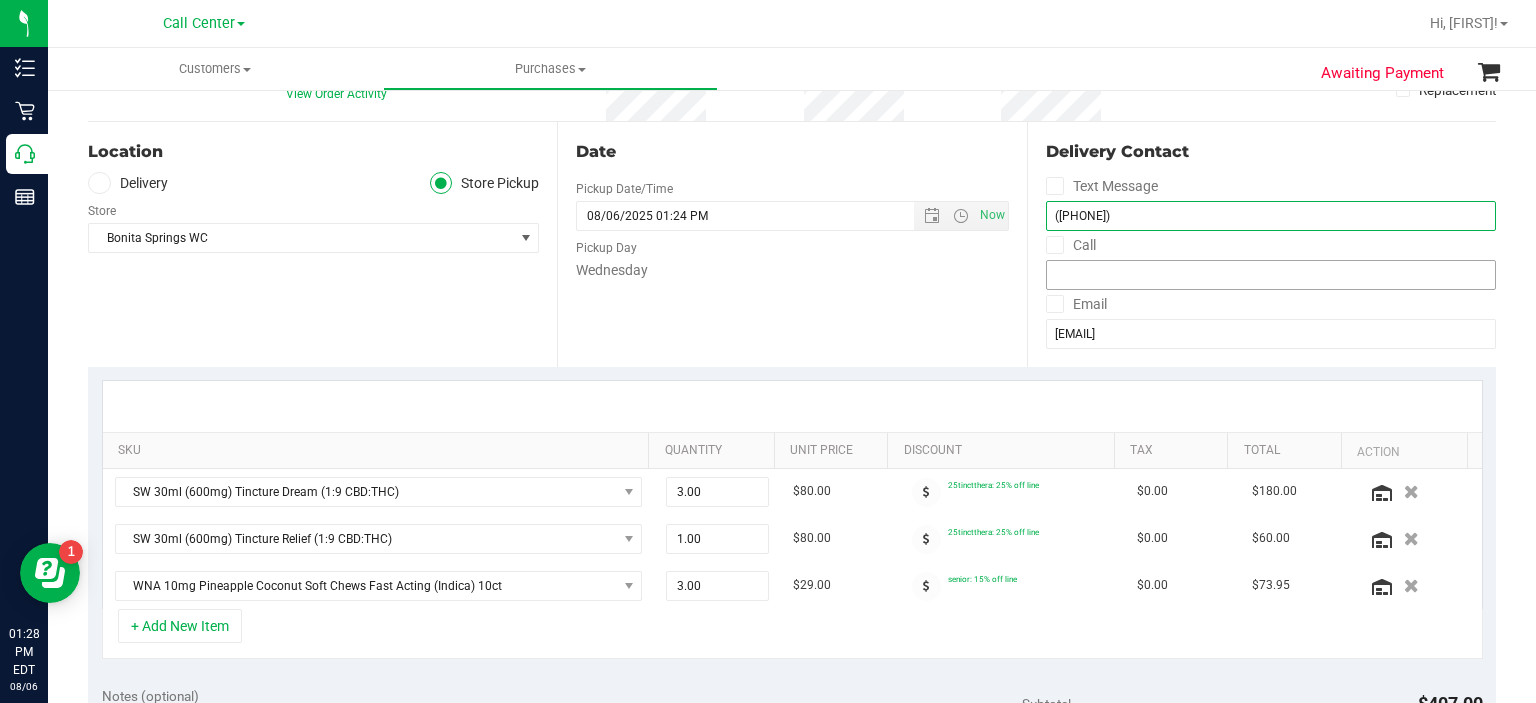 type on "([PHONE])" 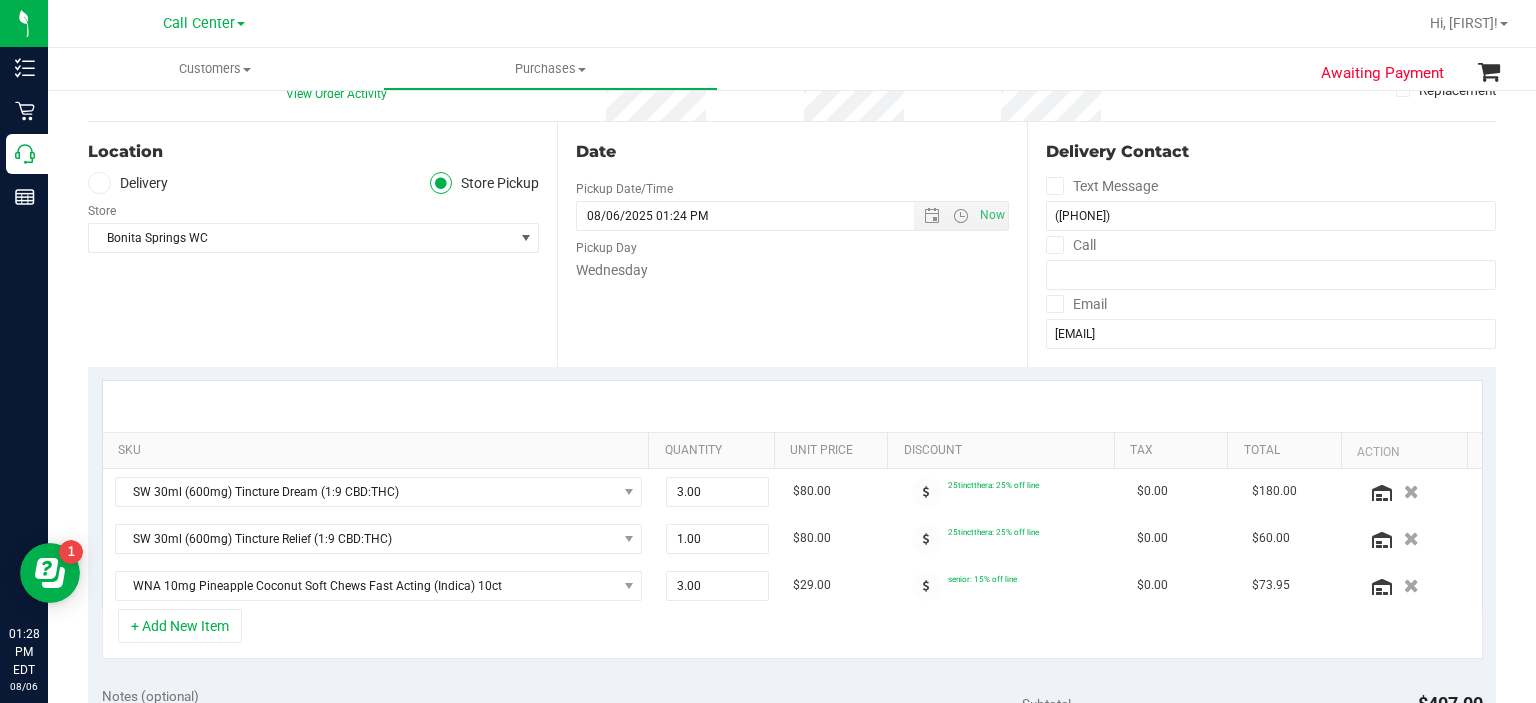 click at bounding box center [1054, 186] 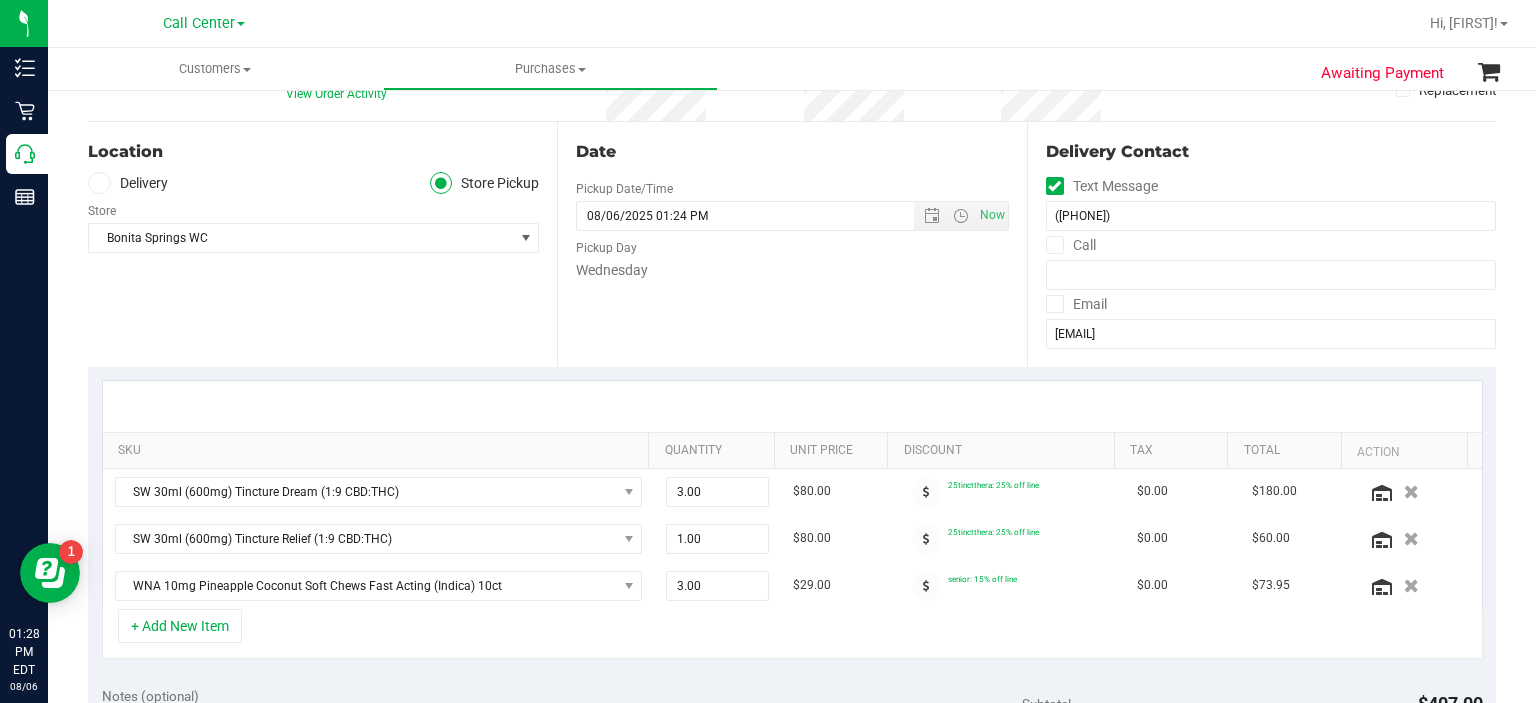 click on "Email" at bounding box center (1076, 304) 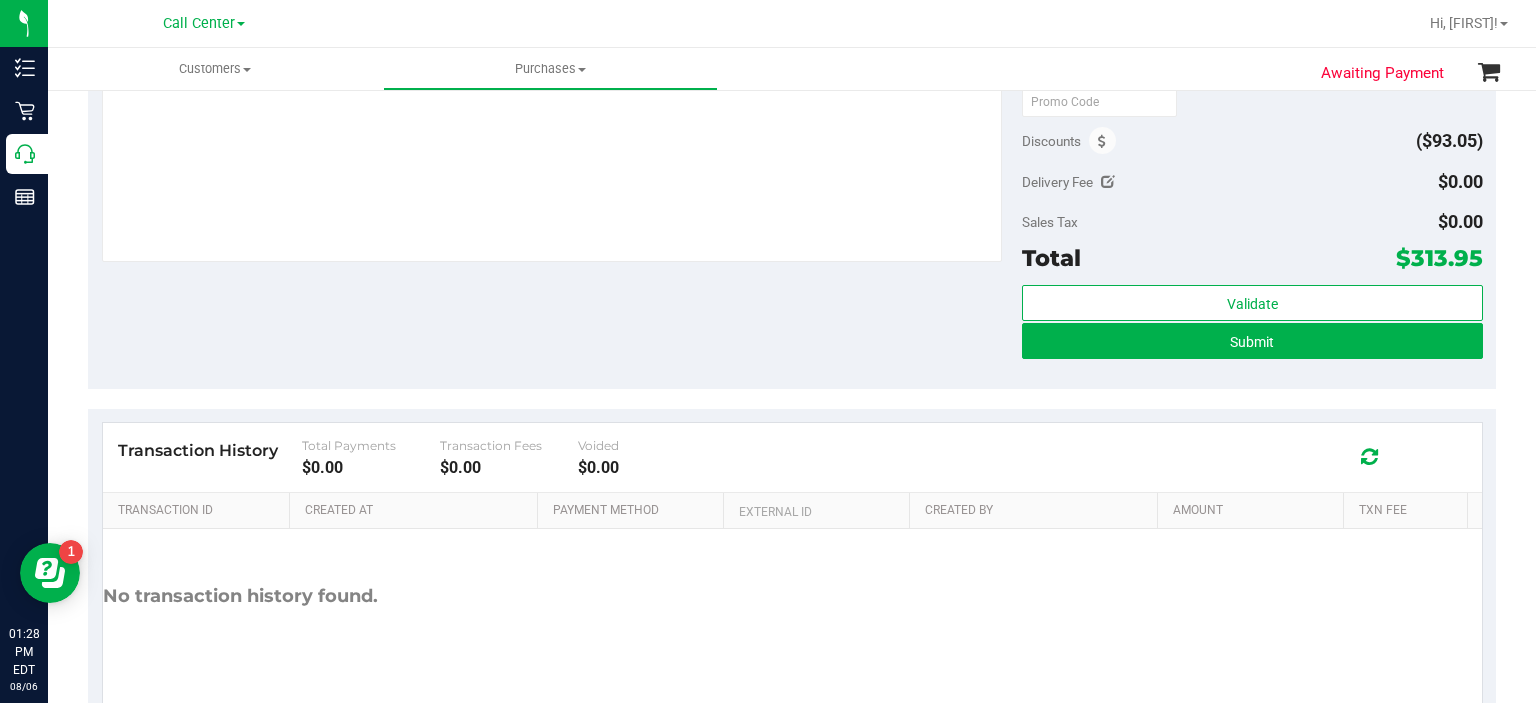 scroll, scrollTop: 822, scrollLeft: 0, axis: vertical 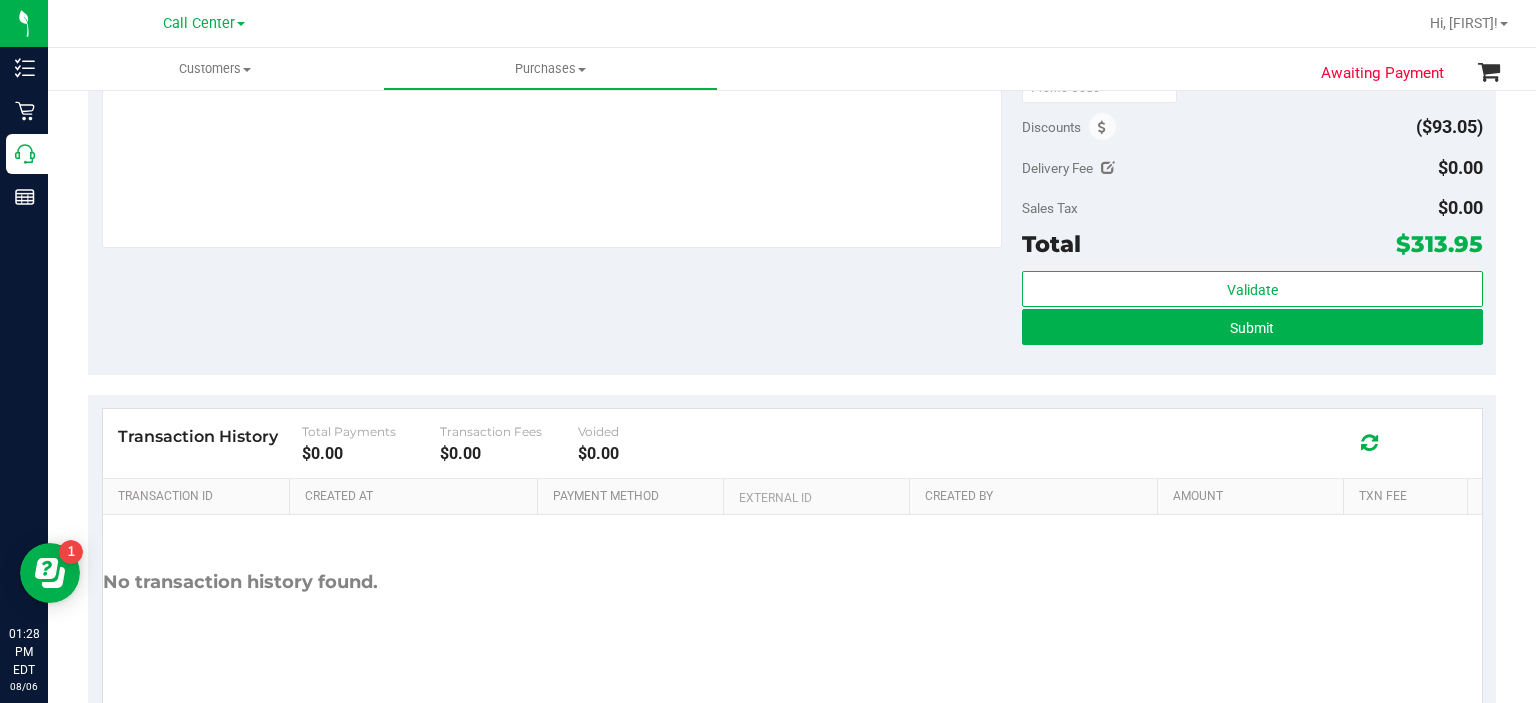 click on "Validate
Submit" at bounding box center (1252, 316) 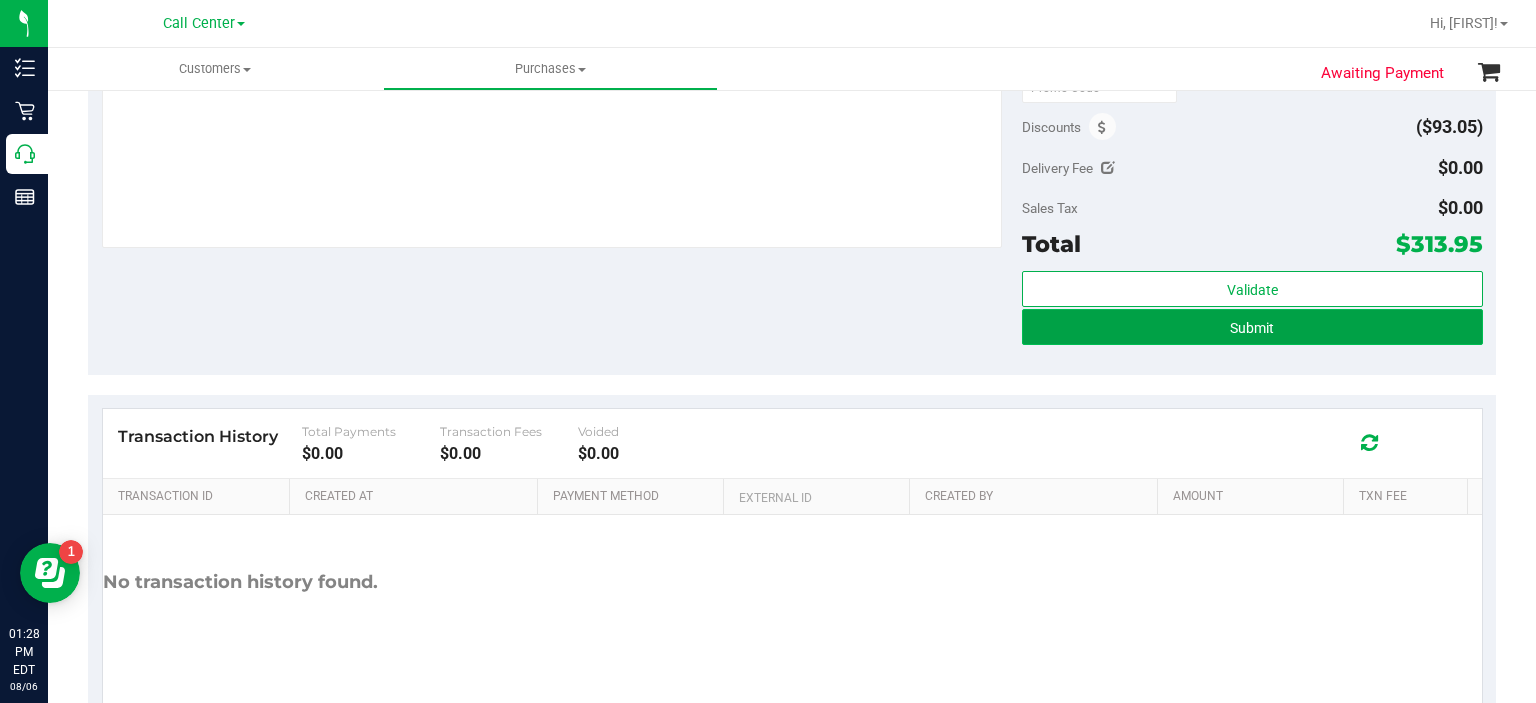 click on "Submit" at bounding box center [1252, 327] 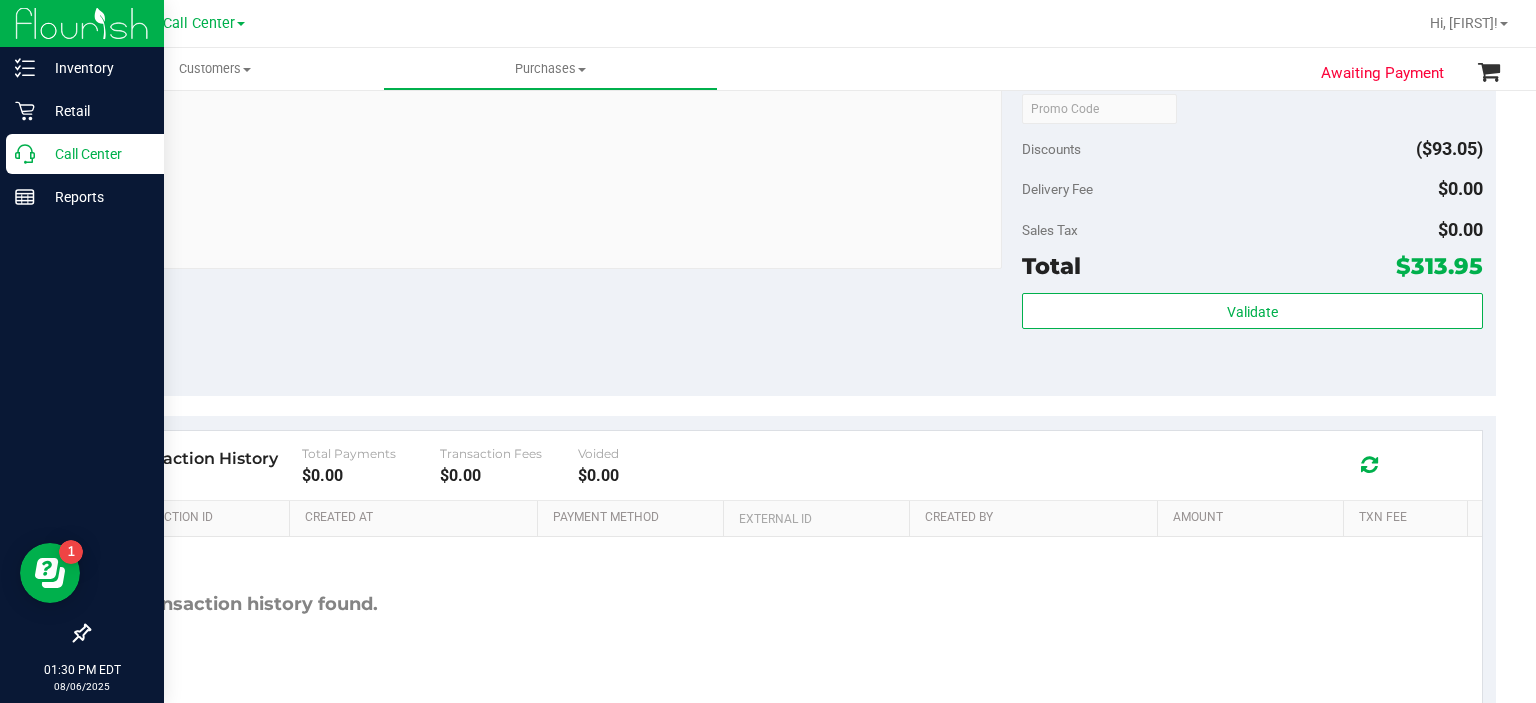 click on "Call Center" at bounding box center [85, 154] 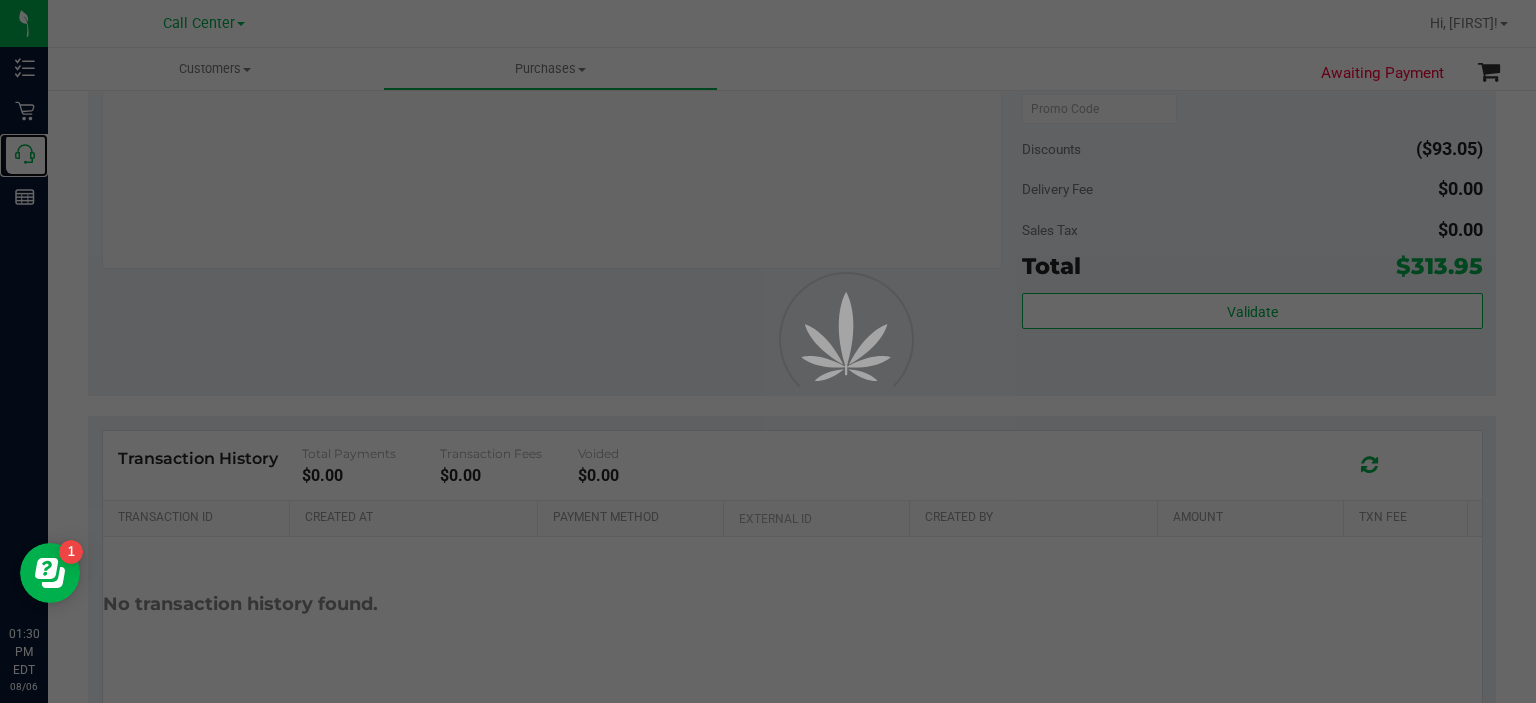 scroll, scrollTop: 0, scrollLeft: 0, axis: both 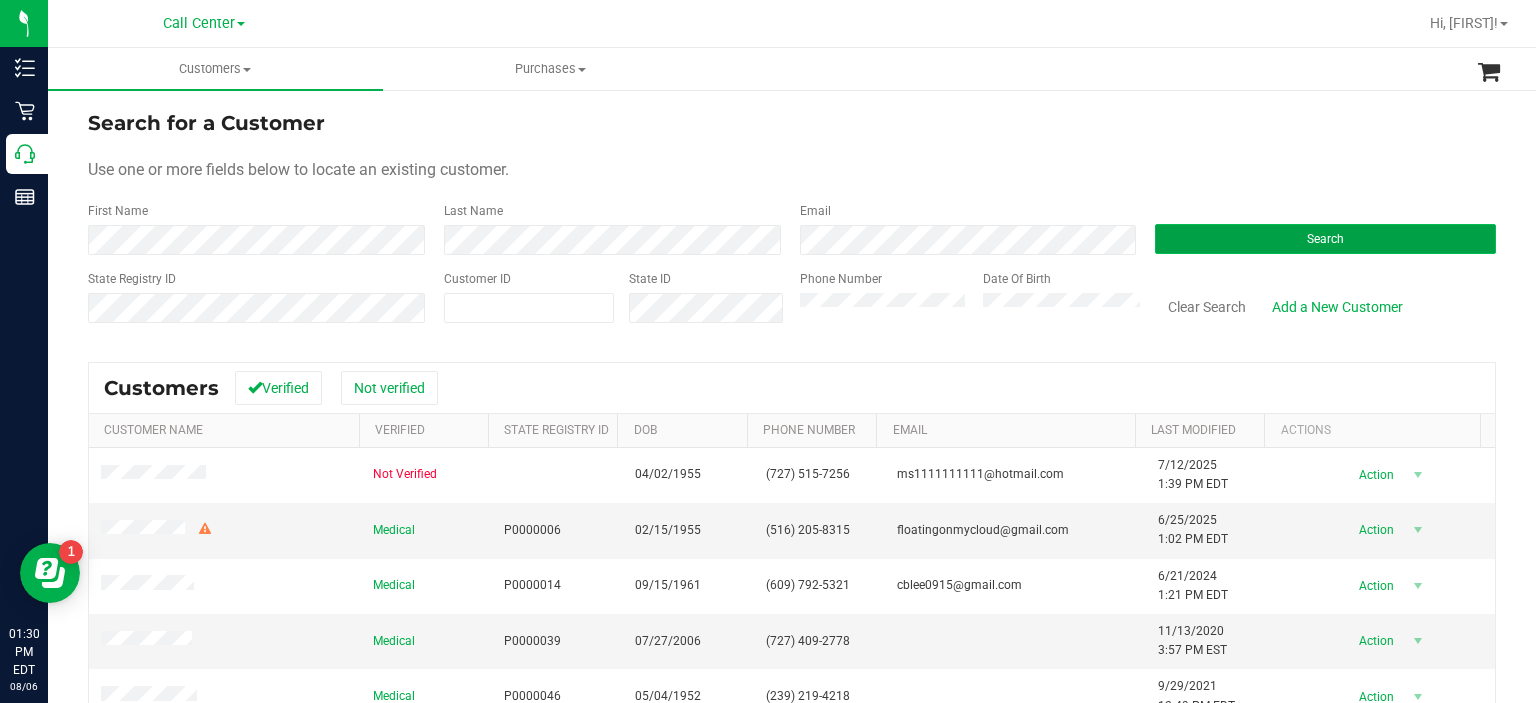 click on "Search" at bounding box center (1325, 239) 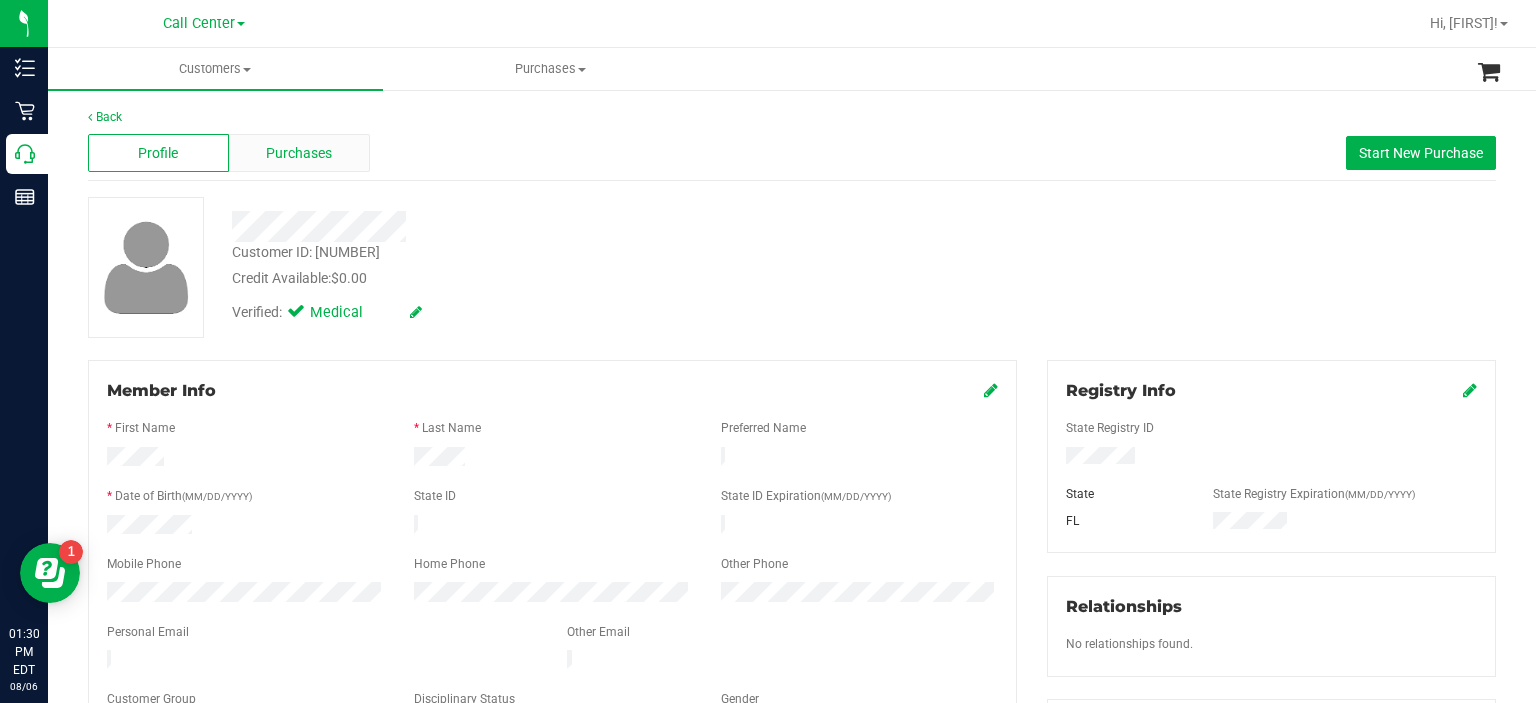 click on "Purchases" at bounding box center (299, 153) 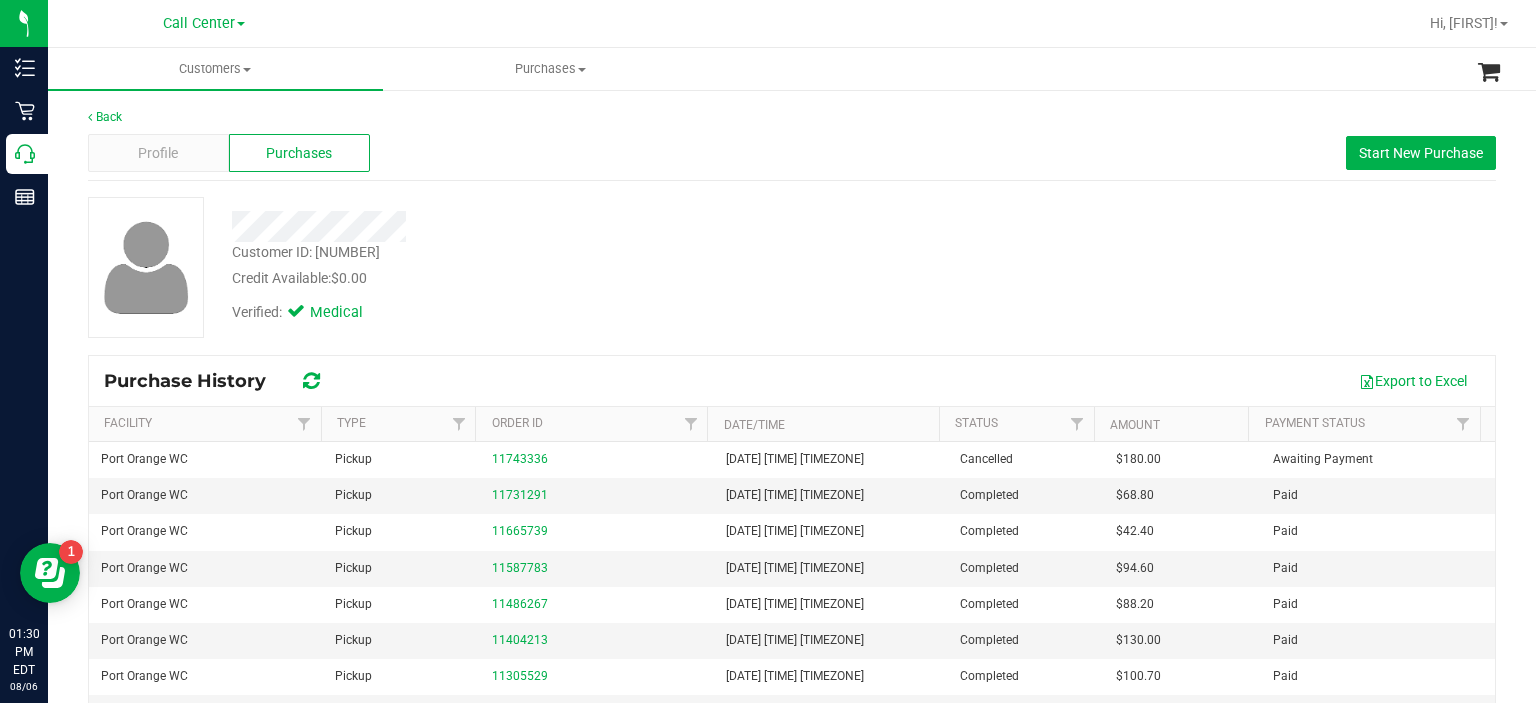 scroll, scrollTop: 68, scrollLeft: 0, axis: vertical 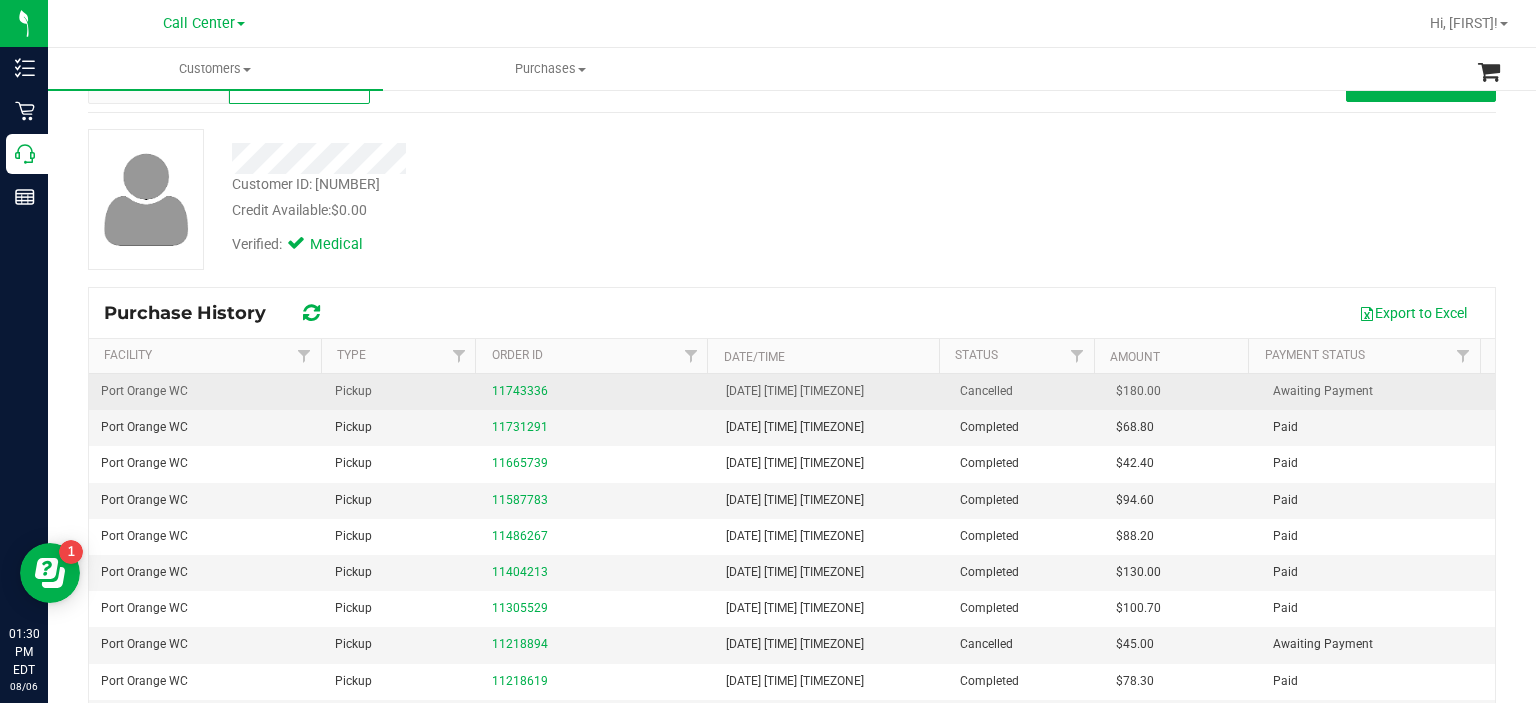 click on "11743336" at bounding box center (597, 392) 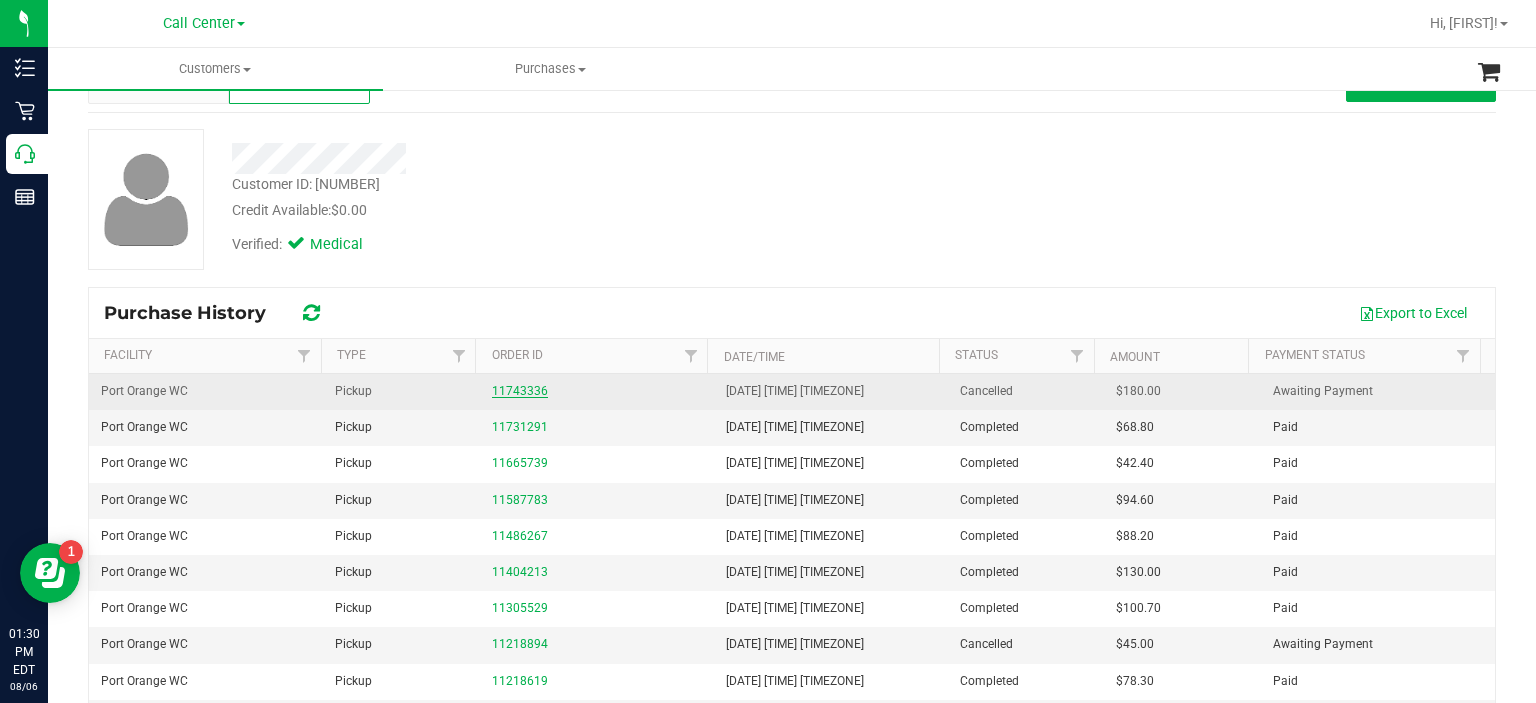 click on "11743336" at bounding box center (520, 391) 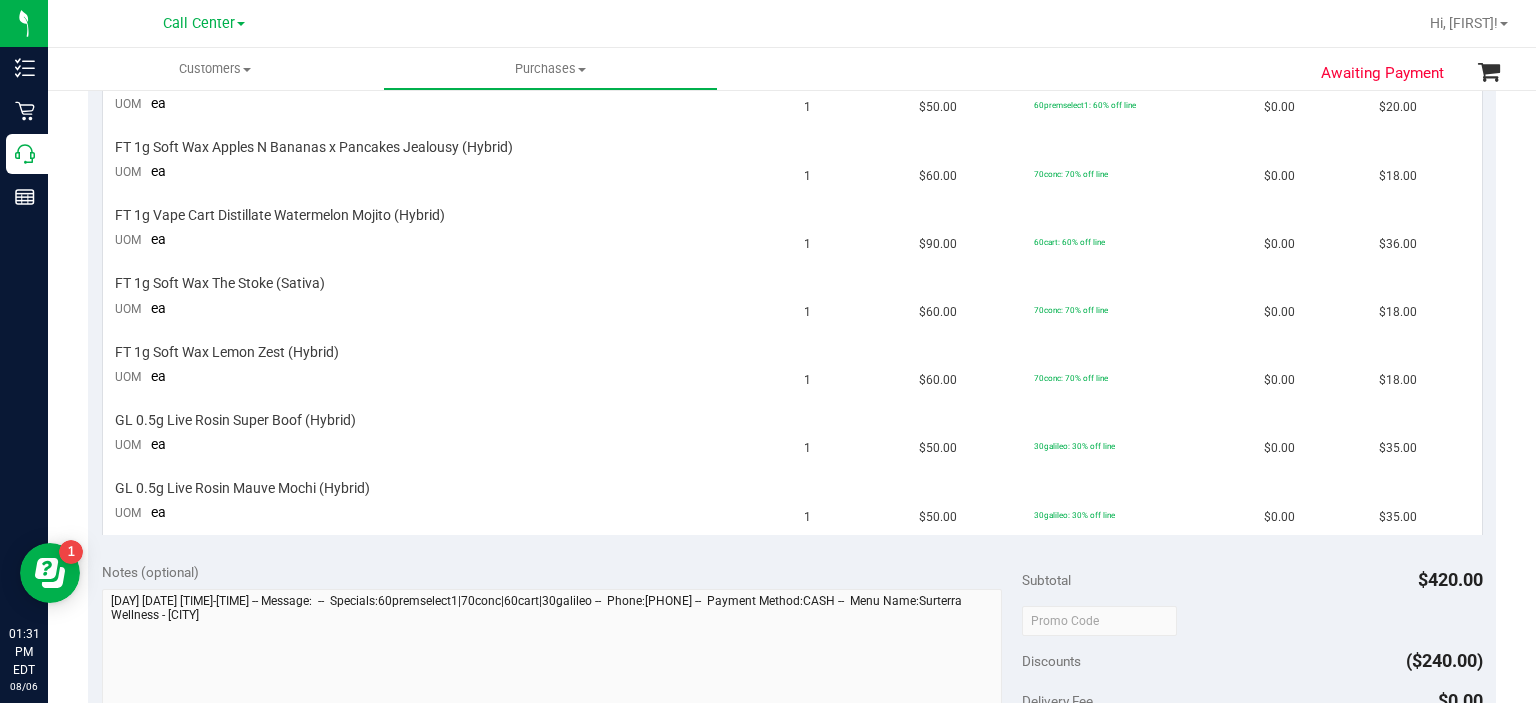 scroll, scrollTop: 0, scrollLeft: 0, axis: both 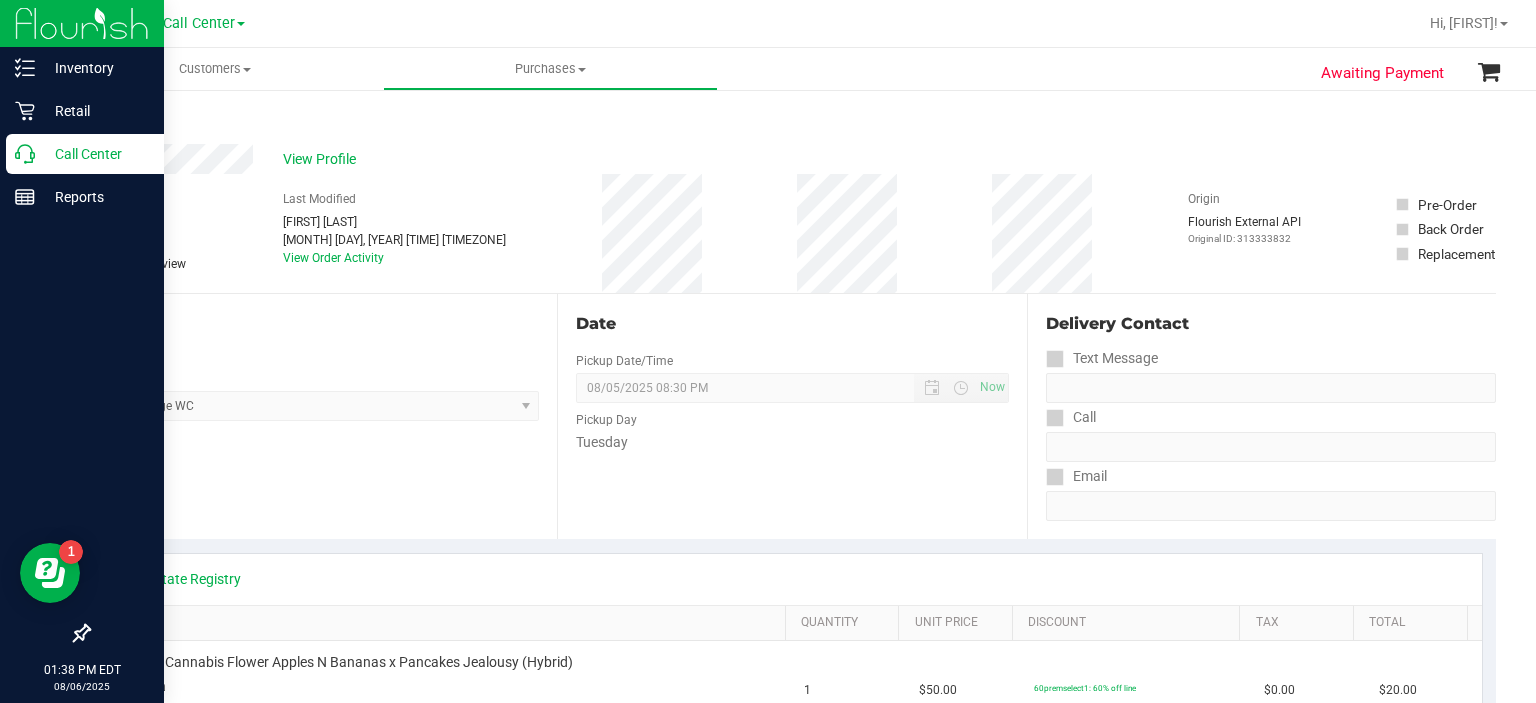 click on "Call Center" at bounding box center [95, 154] 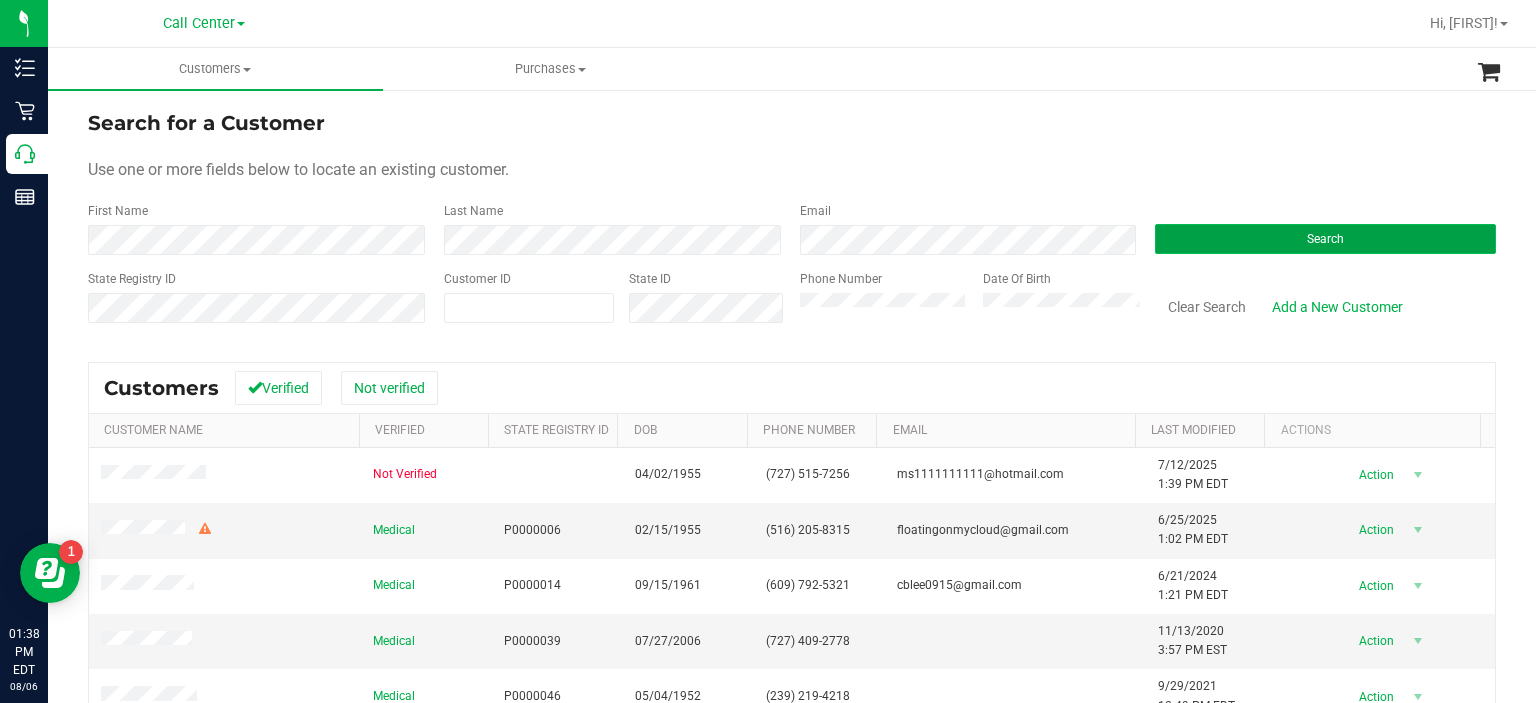 click on "Search" at bounding box center [1325, 239] 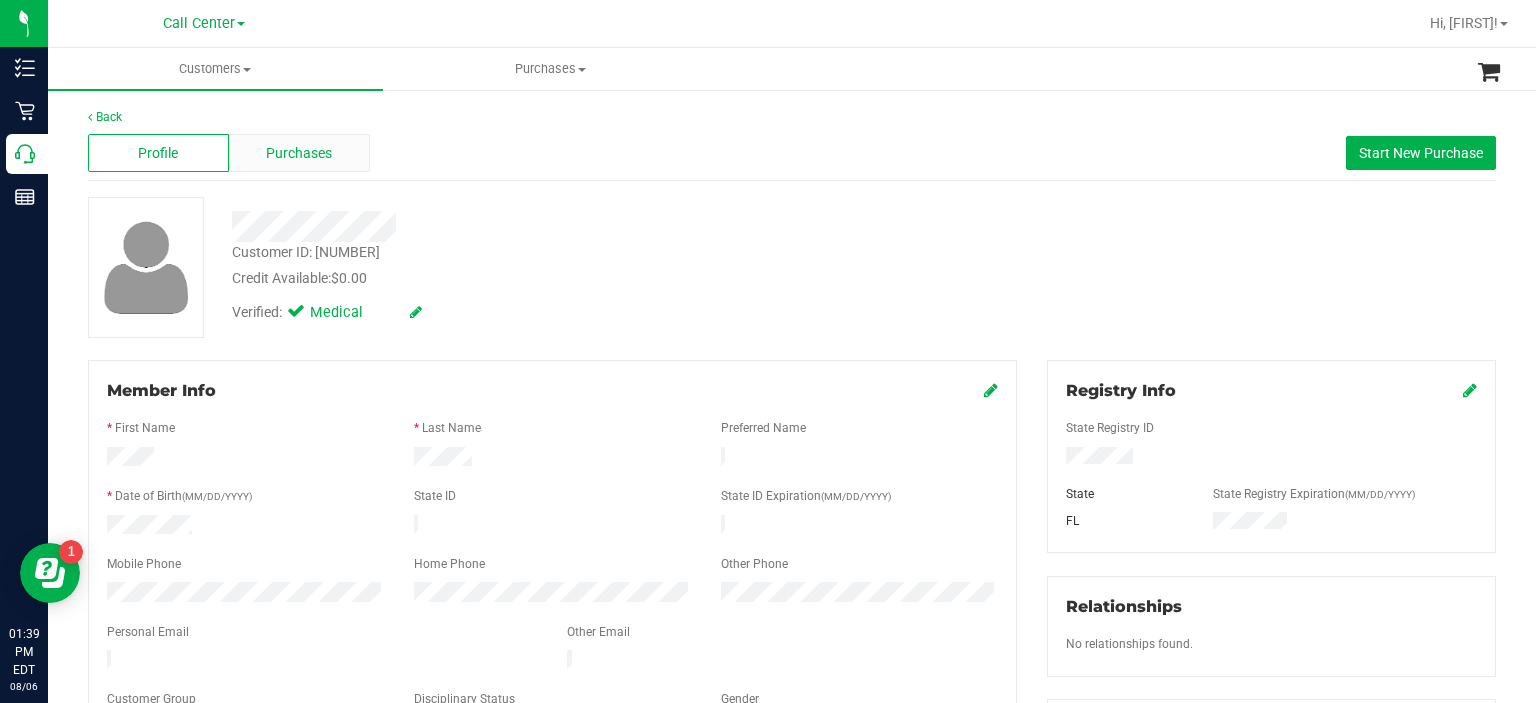 click on "Purchases" at bounding box center [299, 153] 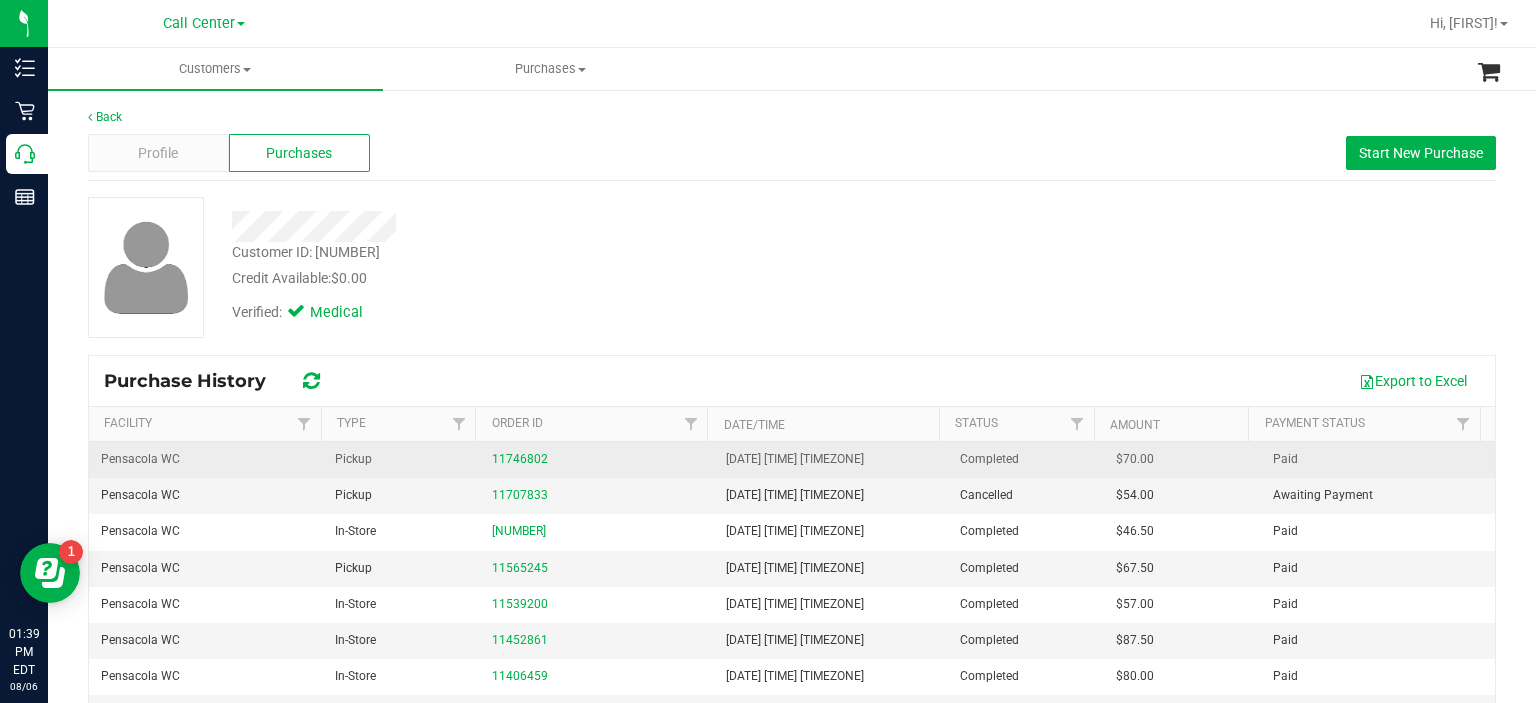 click on "11746802" at bounding box center (597, 459) 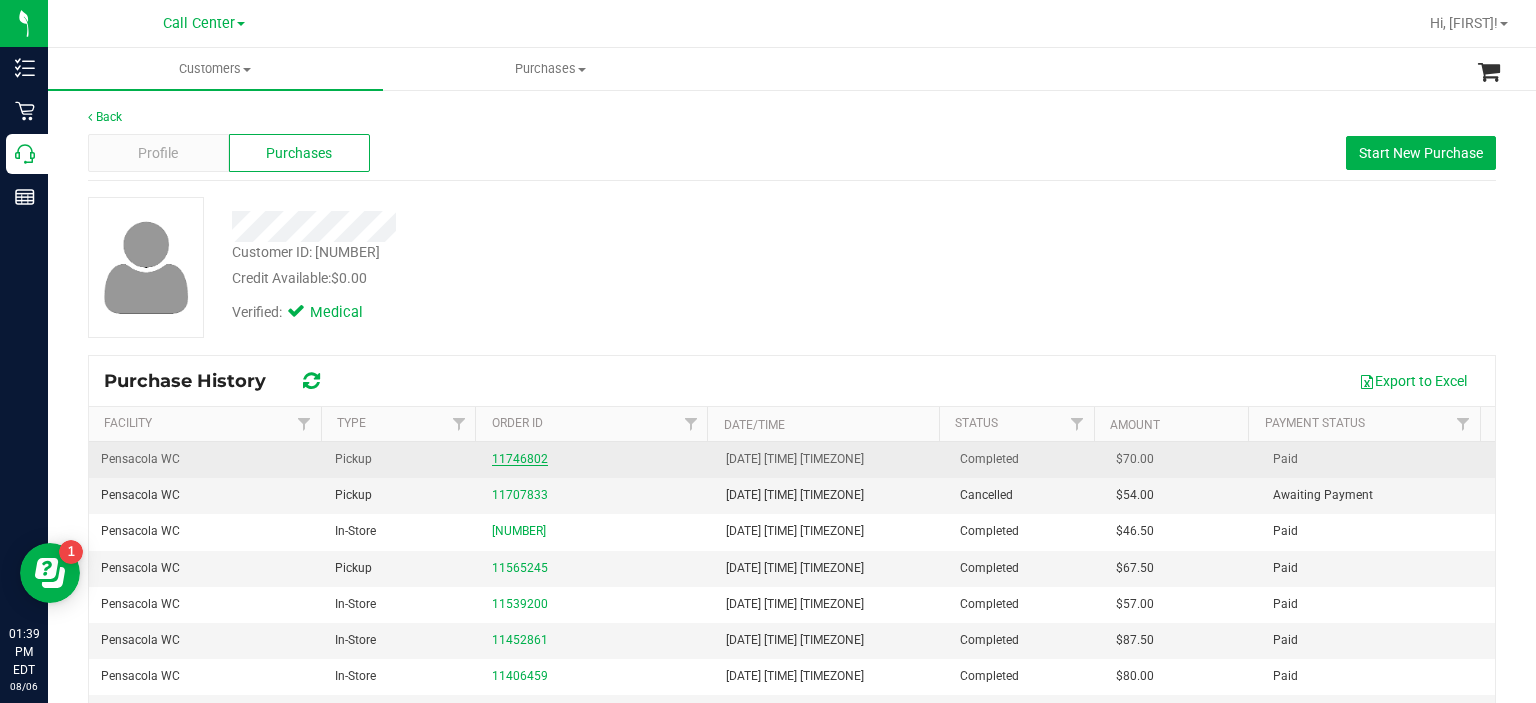 click on "11746802" at bounding box center [520, 459] 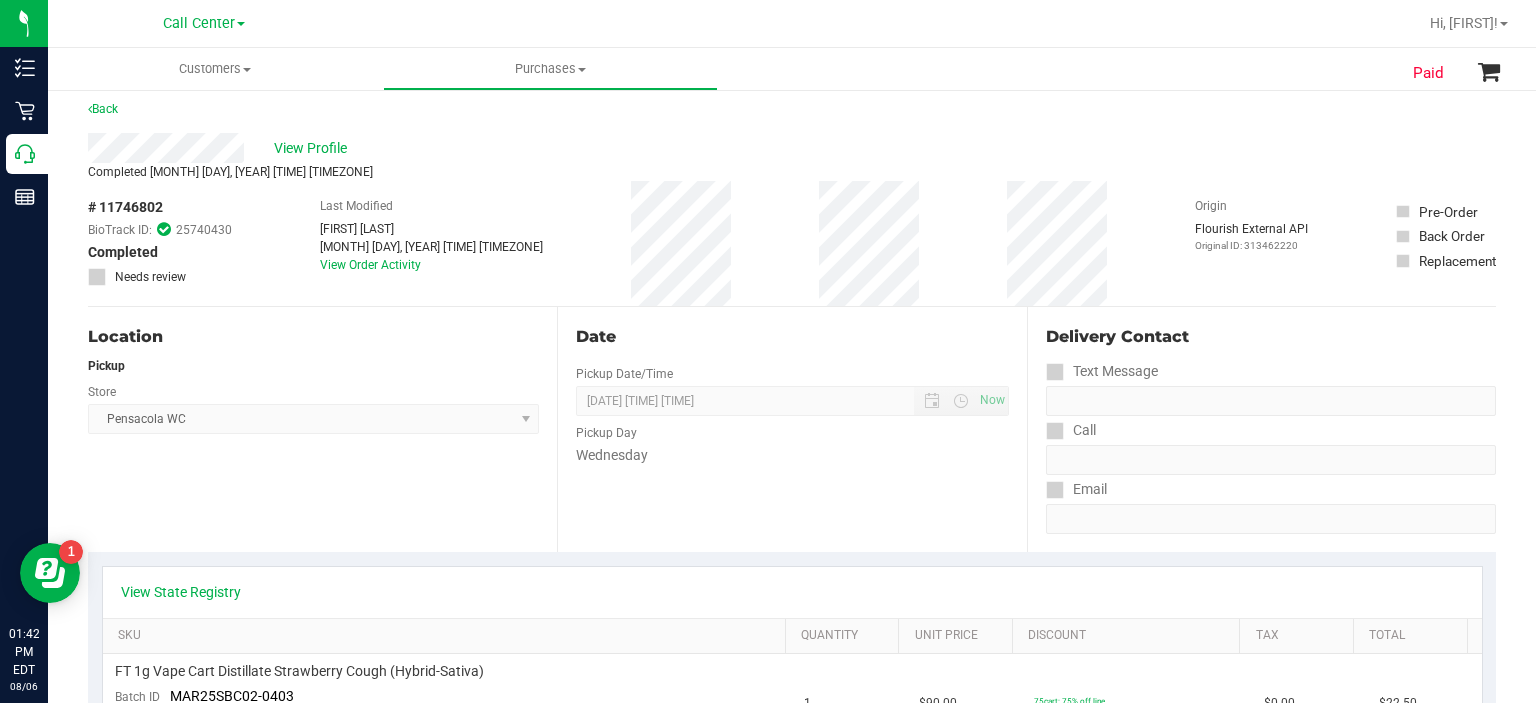 scroll, scrollTop: 0, scrollLeft: 0, axis: both 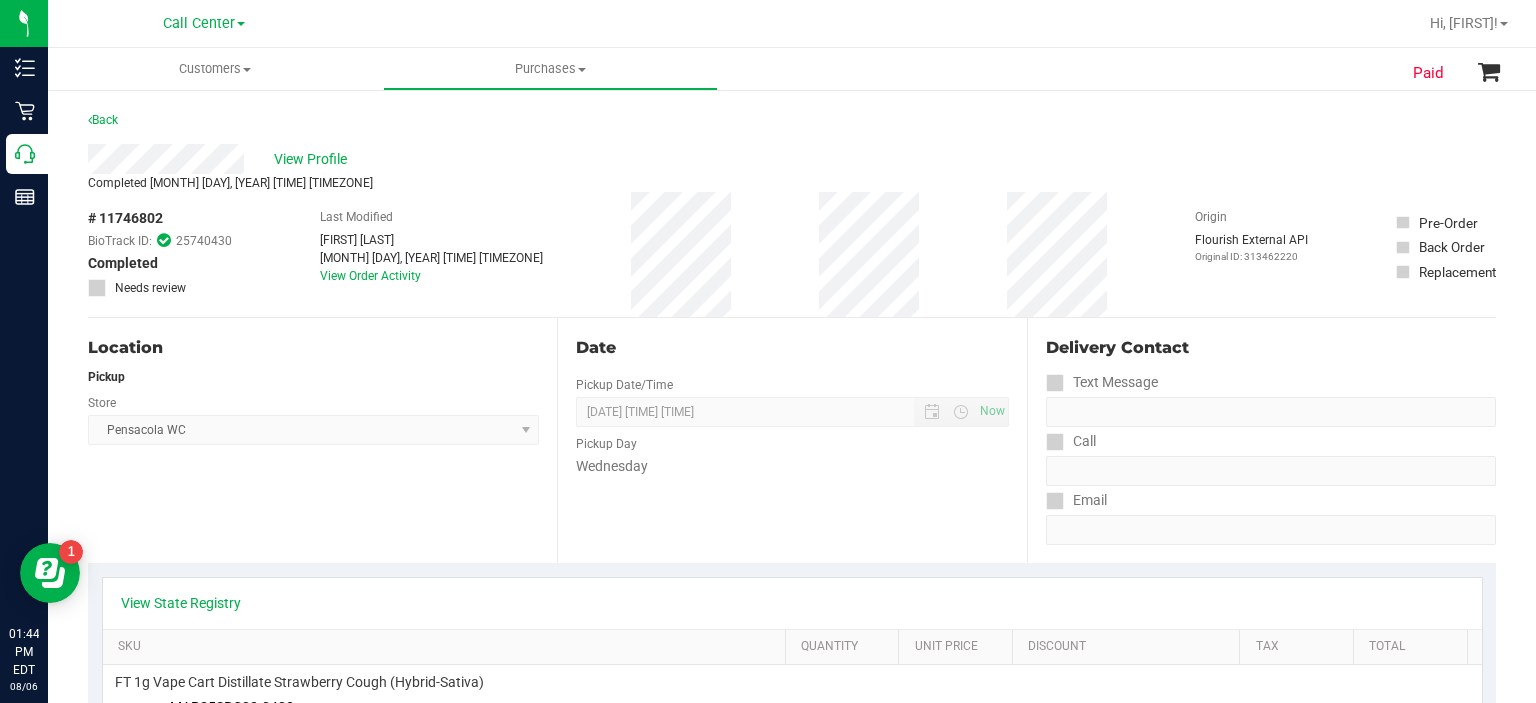 drag, startPoint x: 168, startPoint y: 219, endPoint x: 96, endPoint y: 215, distance: 72.11102 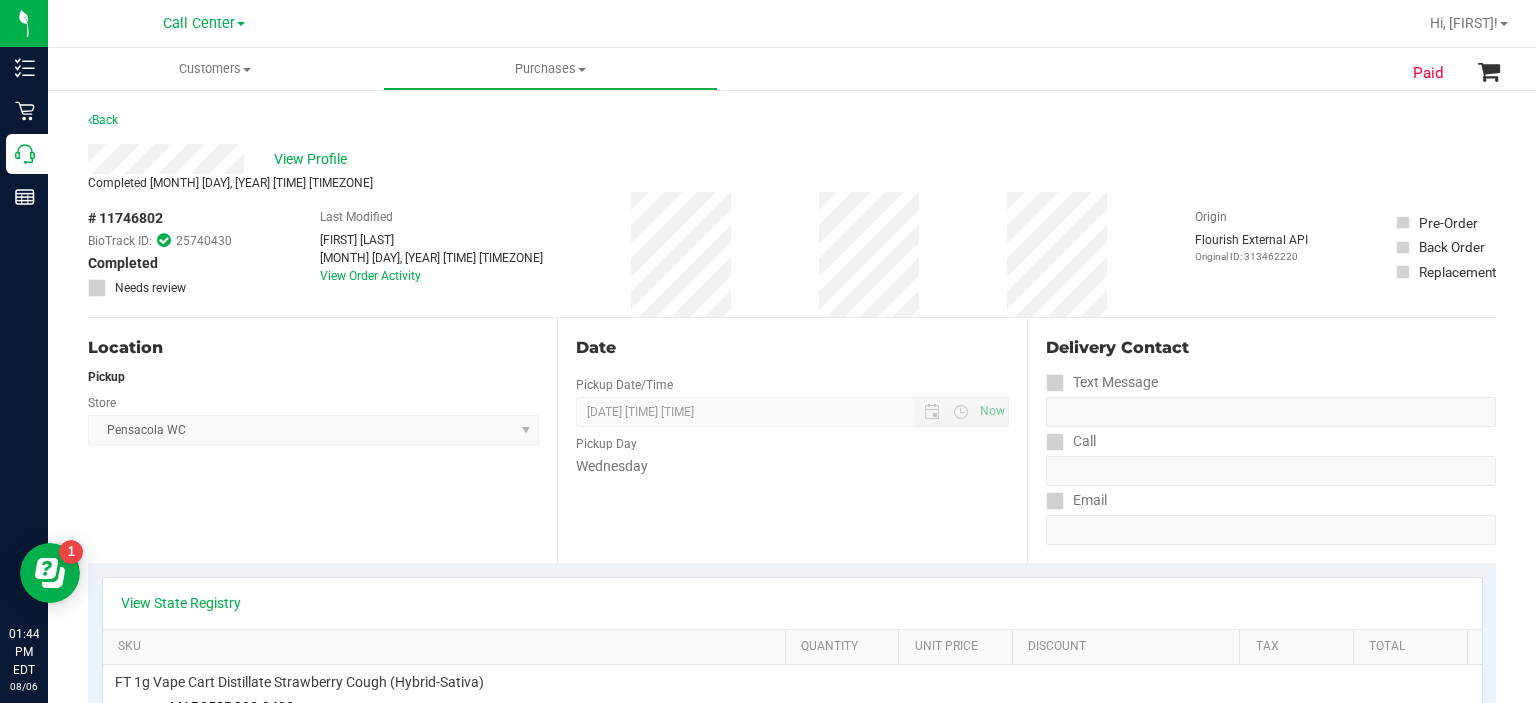 click on "# [NUMBER]
BioTrack ID:
[NUMBER]
Completed
Needs review" at bounding box center (160, 252) 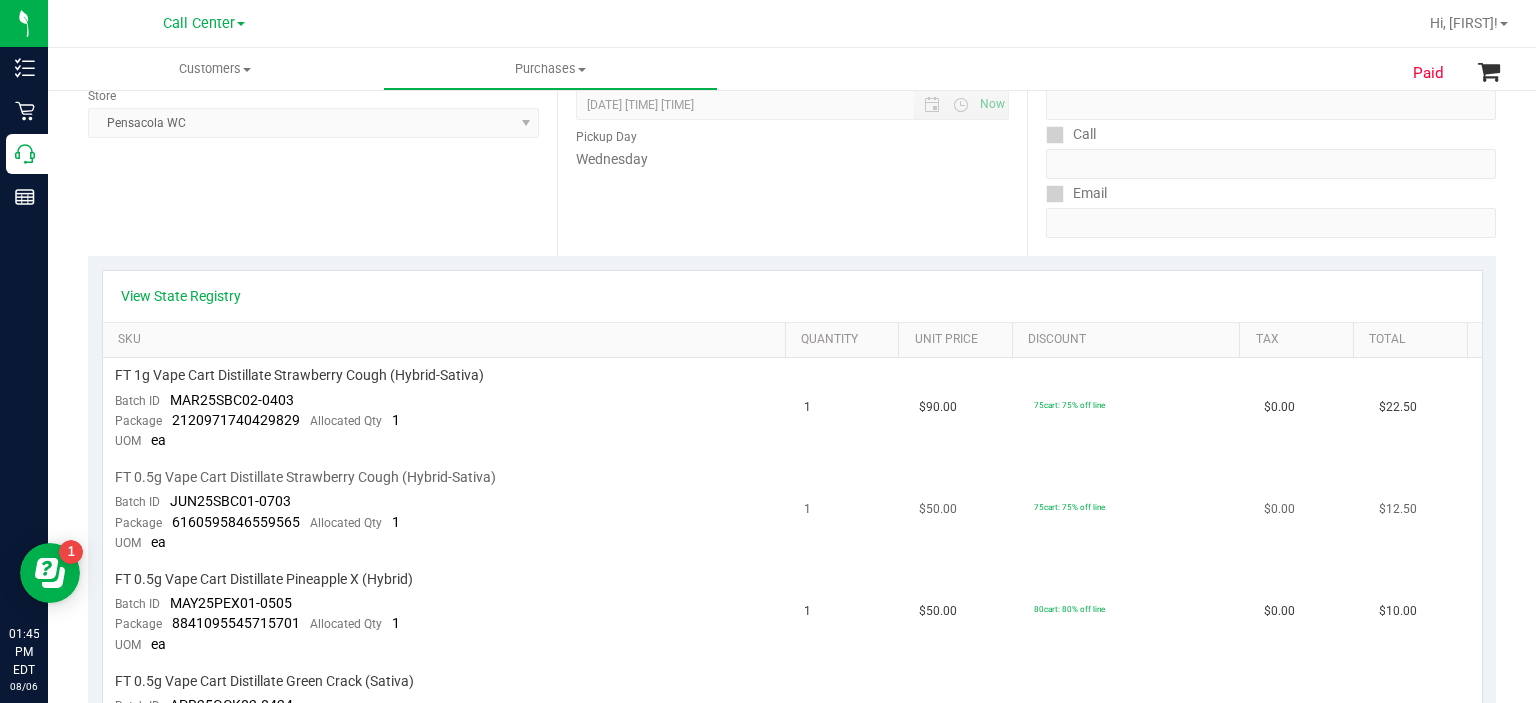 scroll, scrollTop: 308, scrollLeft: 0, axis: vertical 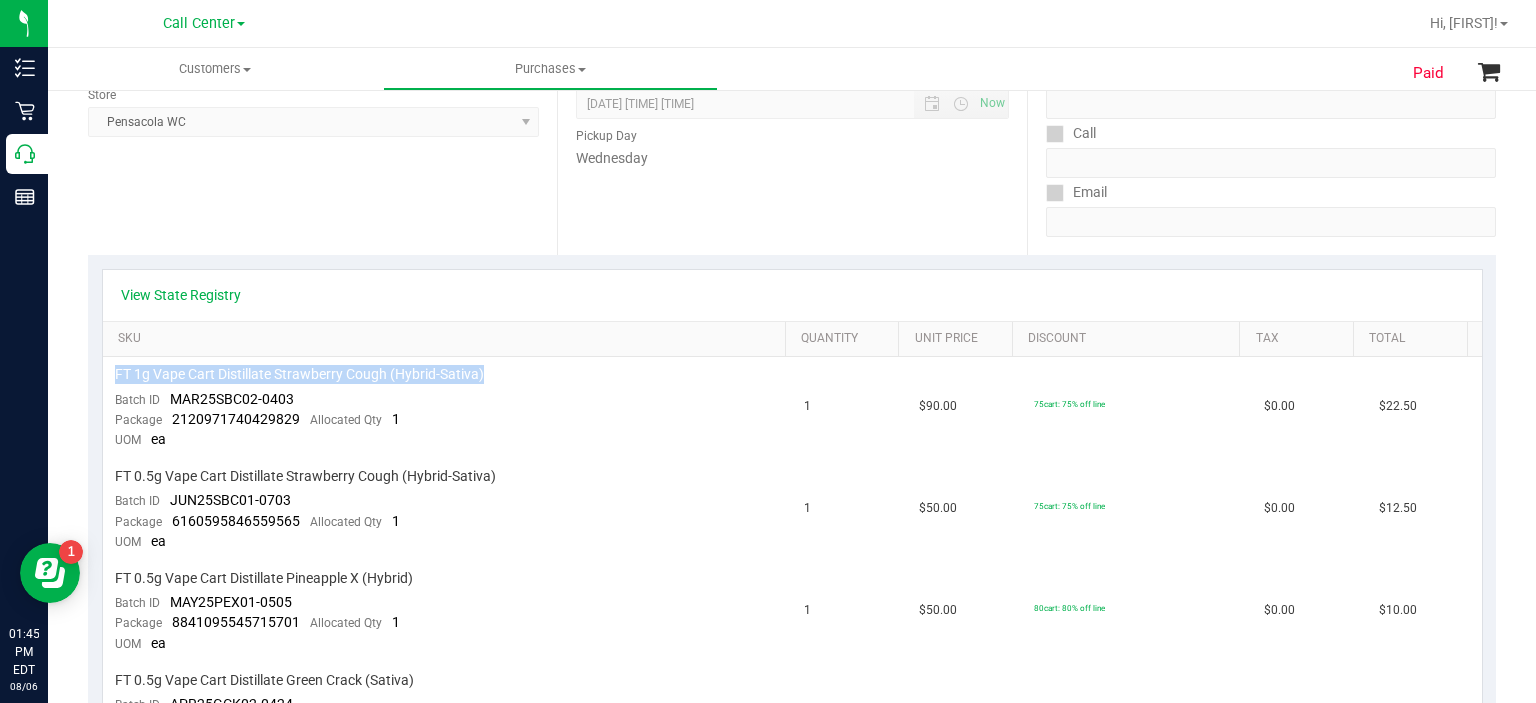 drag, startPoint x: 496, startPoint y: 375, endPoint x: 92, endPoint y: 372, distance: 404.01114 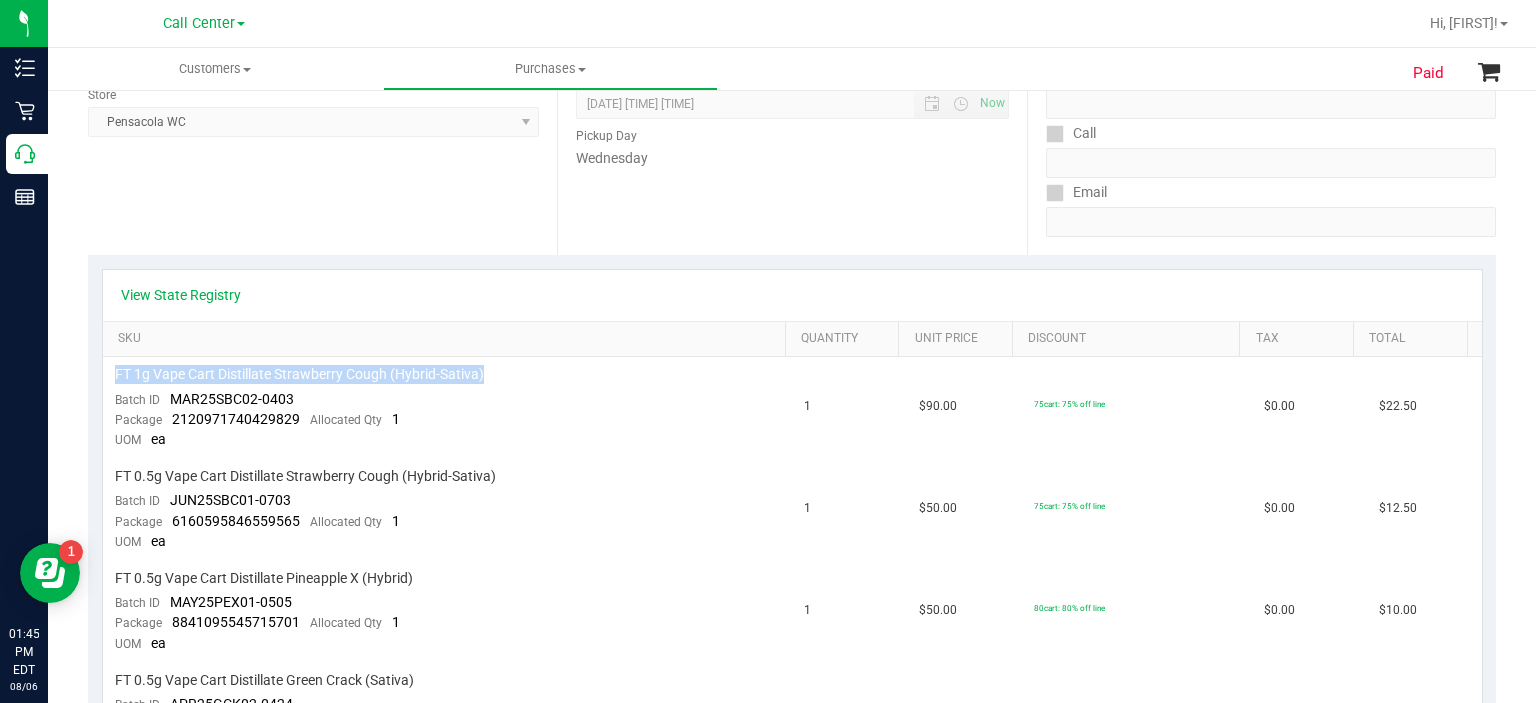 click on "SKU Quantity Unit Price Discount Tax Total
FT 1g Vape Cart Distillate Strawberry Cough (Hybrid-Sativa)
Batch ID
MAR25SBC02-0403
Package
[PACKAGE_ID]
Allocated Qty
1
UOM
ea
1
$90.00
75cart:
75%
off
line
$0.00
$22.50
Batch ID" at bounding box center (792, 567) 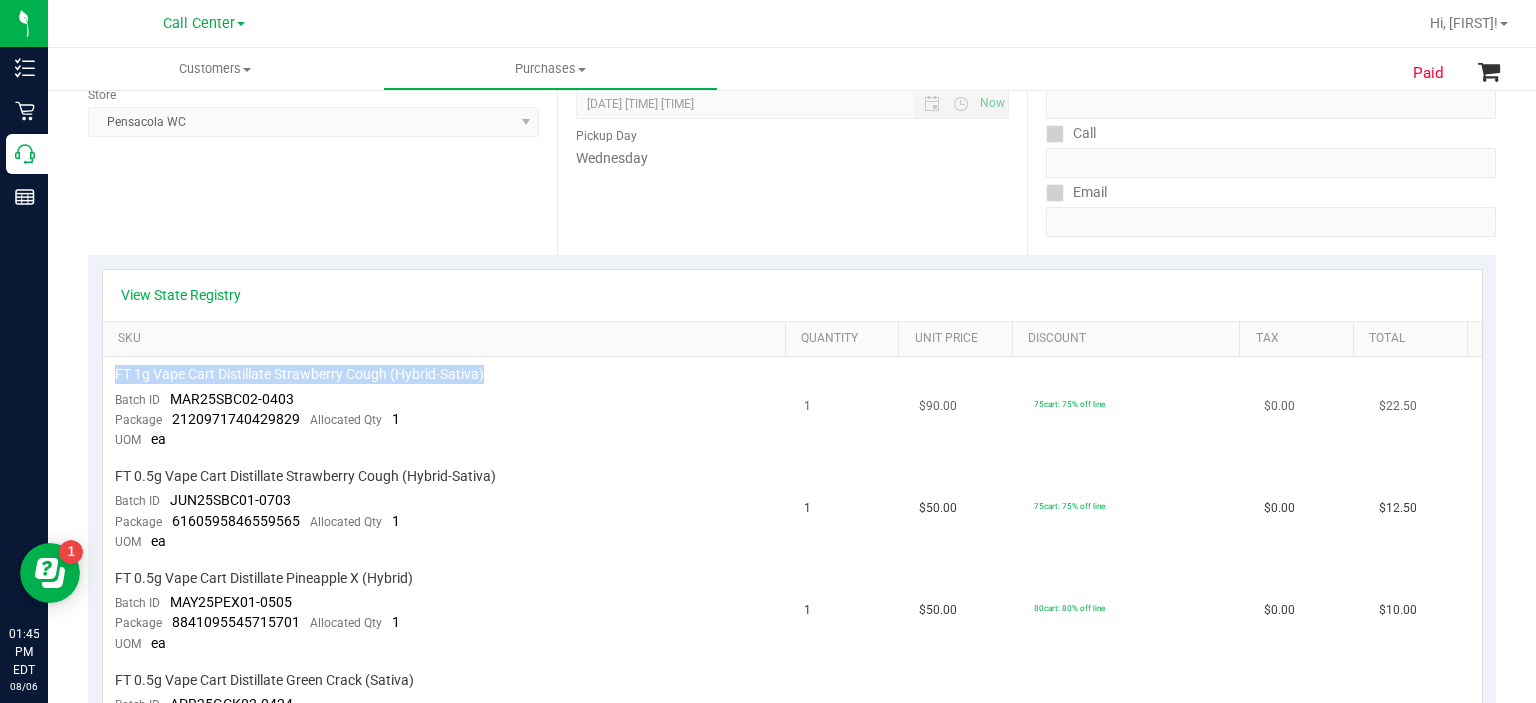 copy on "FT 1g Vape Cart Distillate Strawberry Cough (Hybrid-Sativa)" 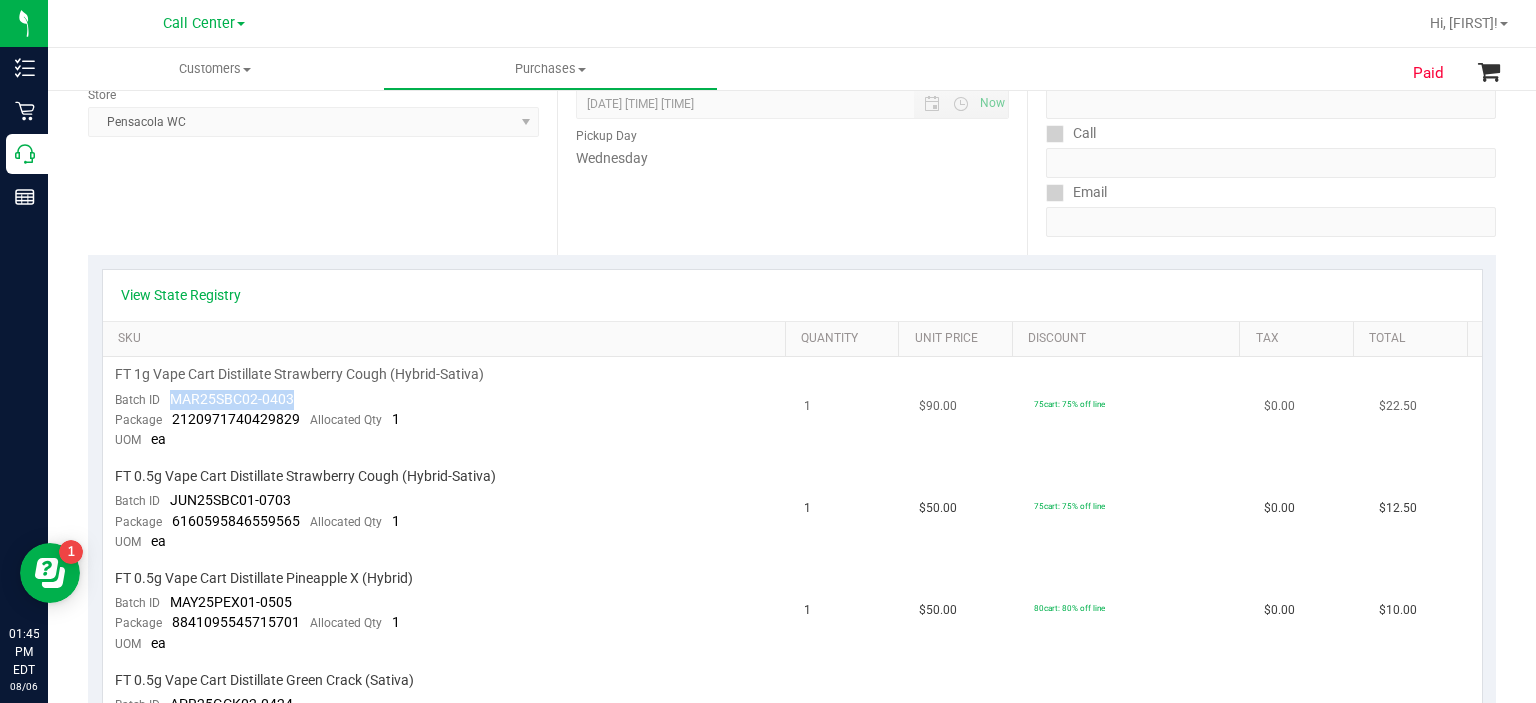 drag, startPoint x: 308, startPoint y: 394, endPoint x: 165, endPoint y: 404, distance: 143.34923 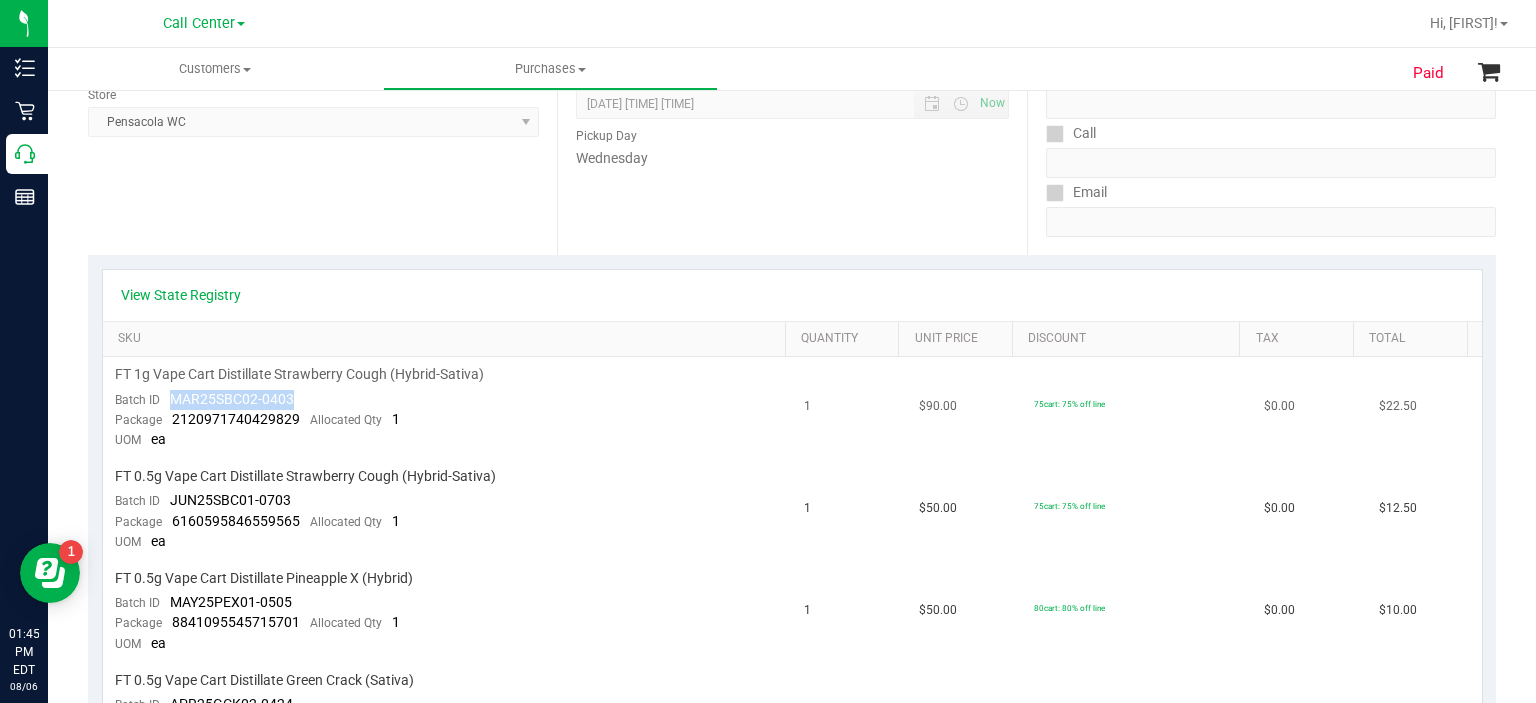 click on "FT 1g Vape Cart Distillate Strawberry Cough (Hybrid-Sativa)
Batch ID
MAR25SBC02-0403
Package
[PACKAGE_ID]
Allocated Qty
1
UOM
ea" at bounding box center [448, 408] 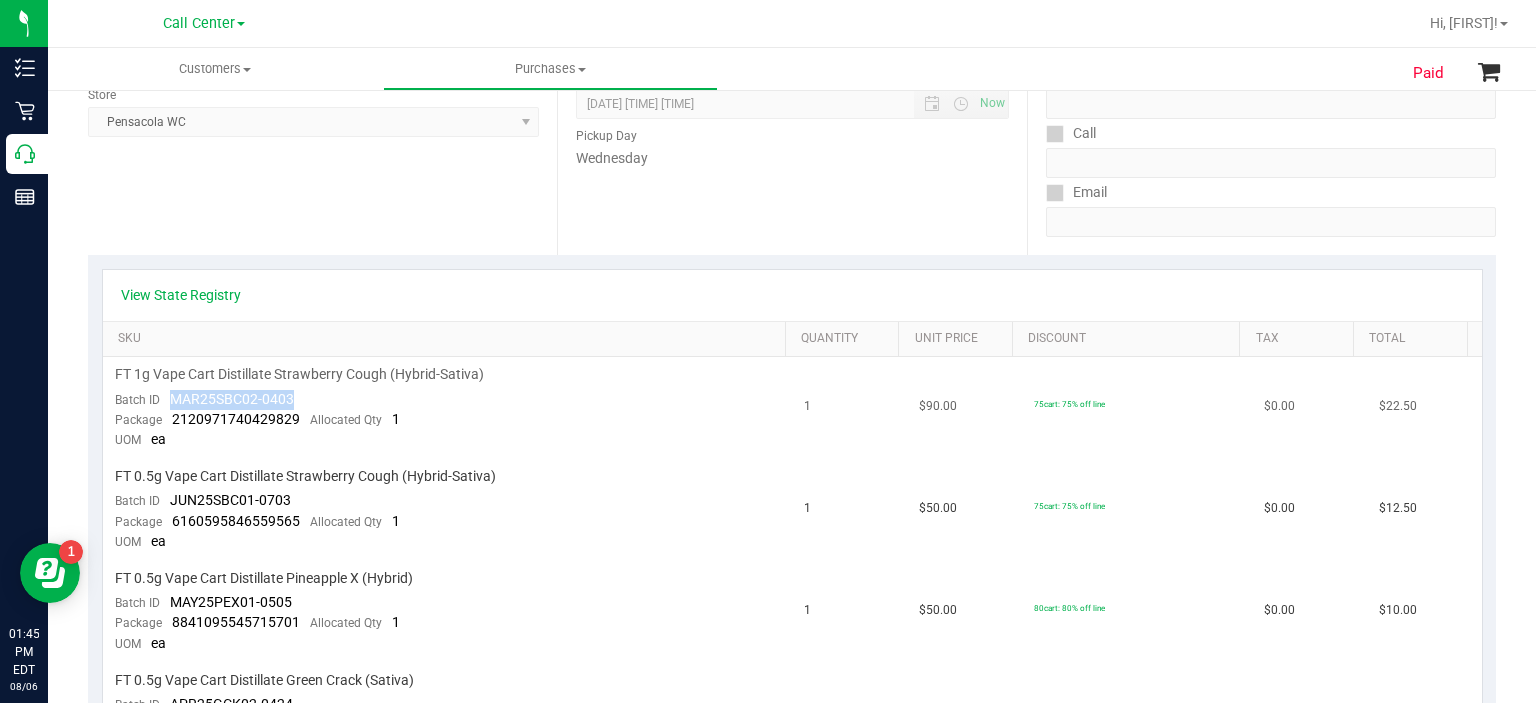 copy on "MAR25SBC02-0403" 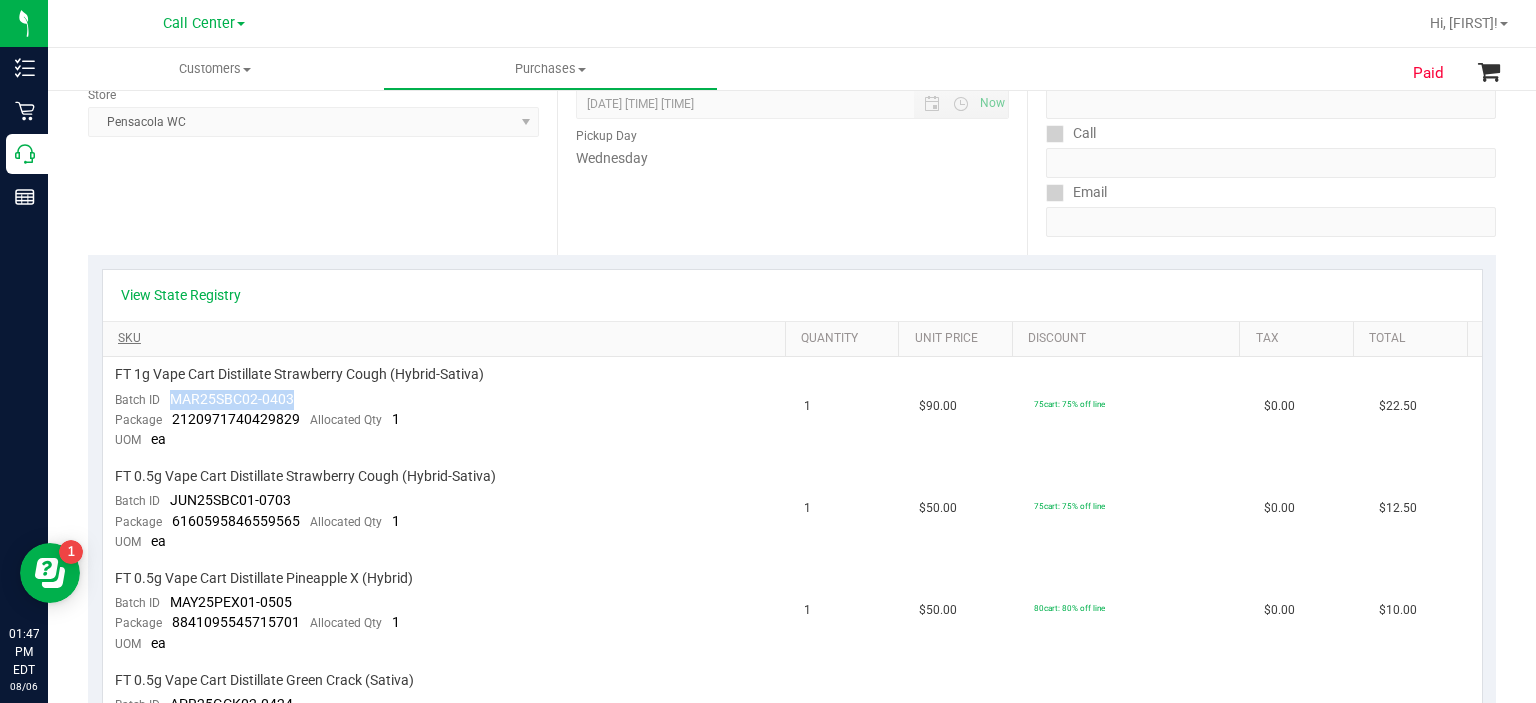 scroll, scrollTop: 0, scrollLeft: 0, axis: both 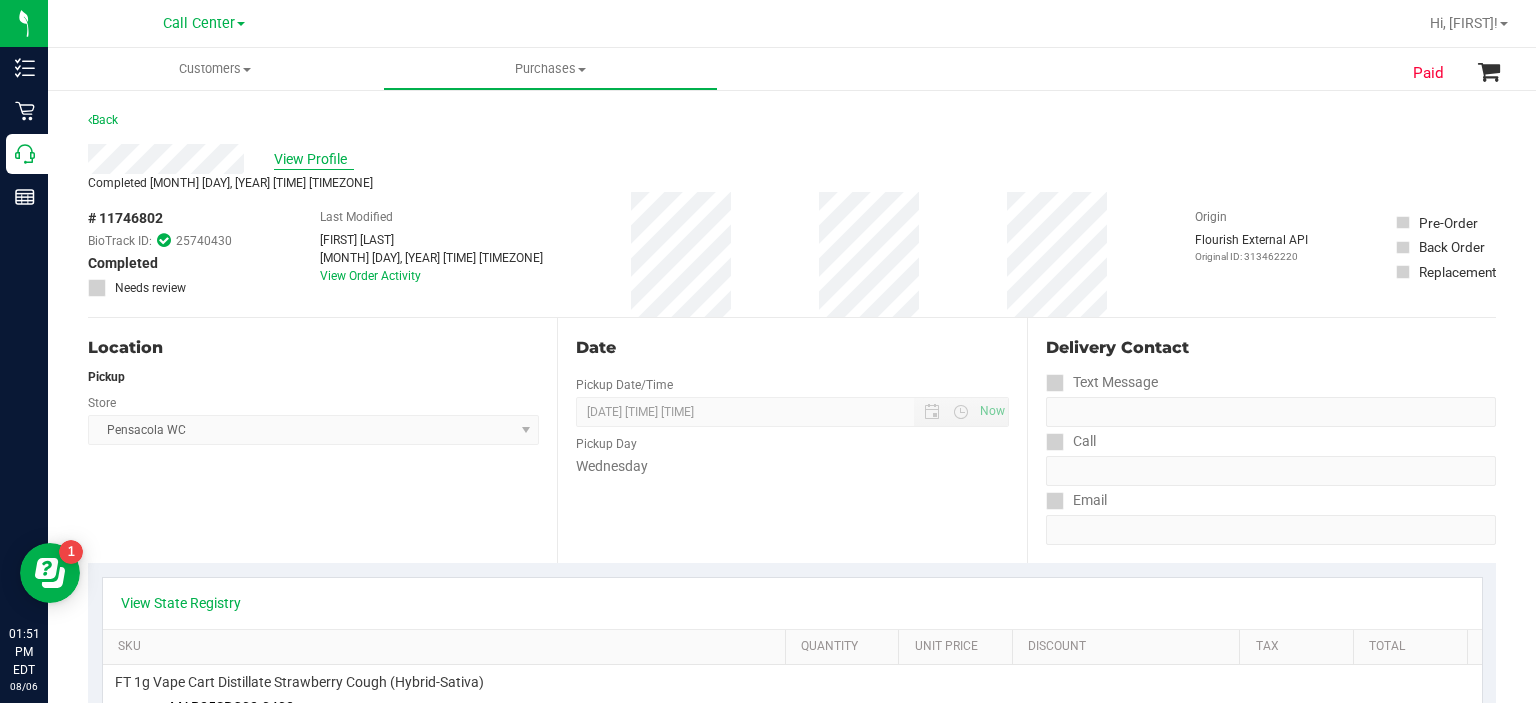 click on "View Profile" at bounding box center (314, 159) 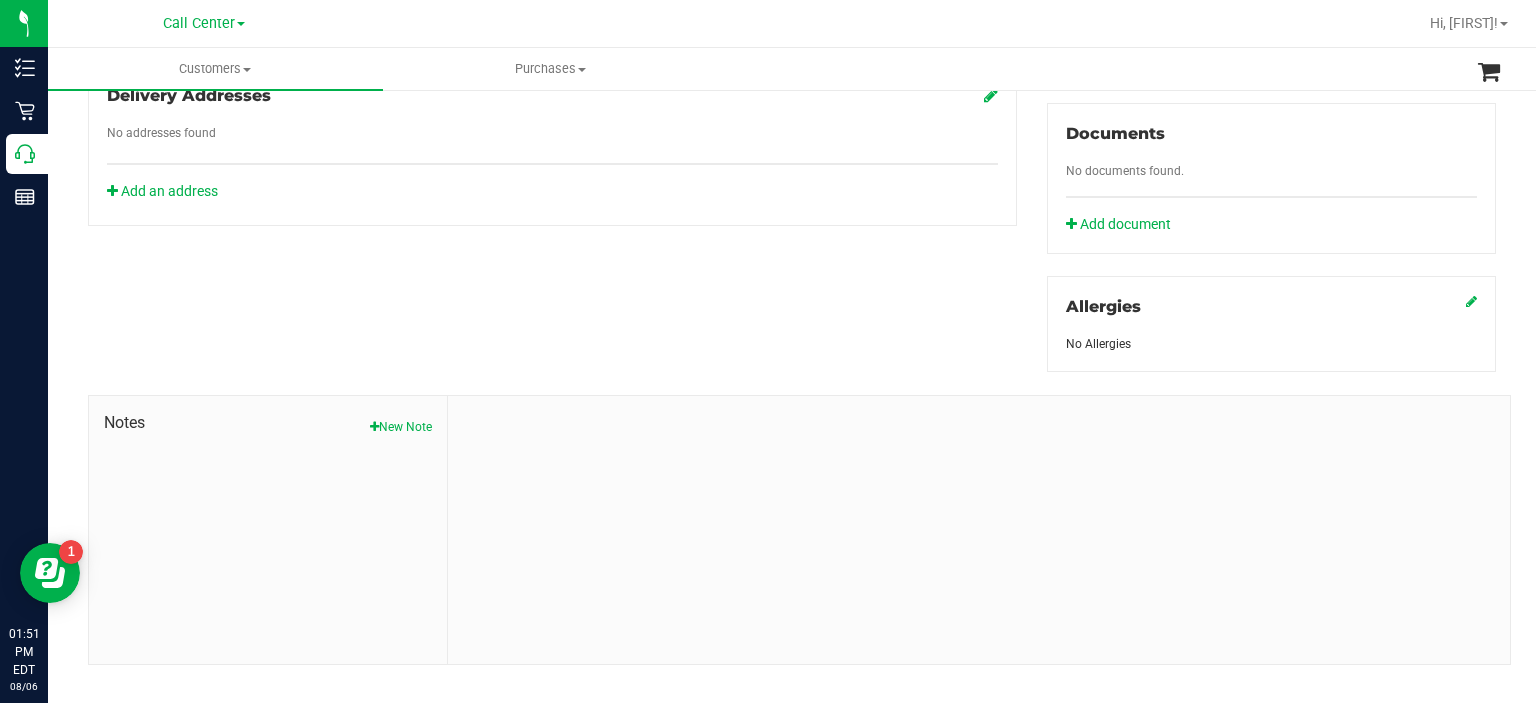 scroll, scrollTop: 740, scrollLeft: 0, axis: vertical 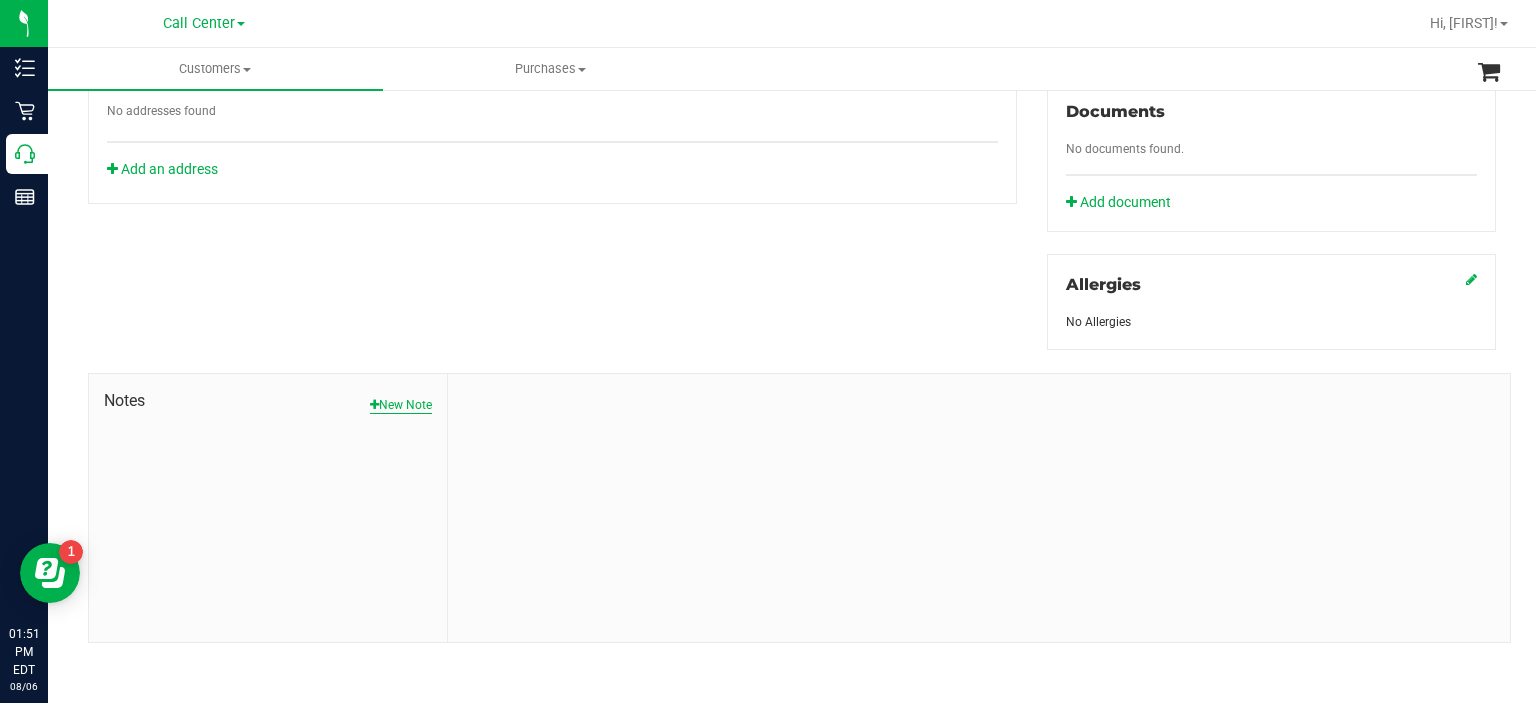 click on "New Note" at bounding box center [401, 405] 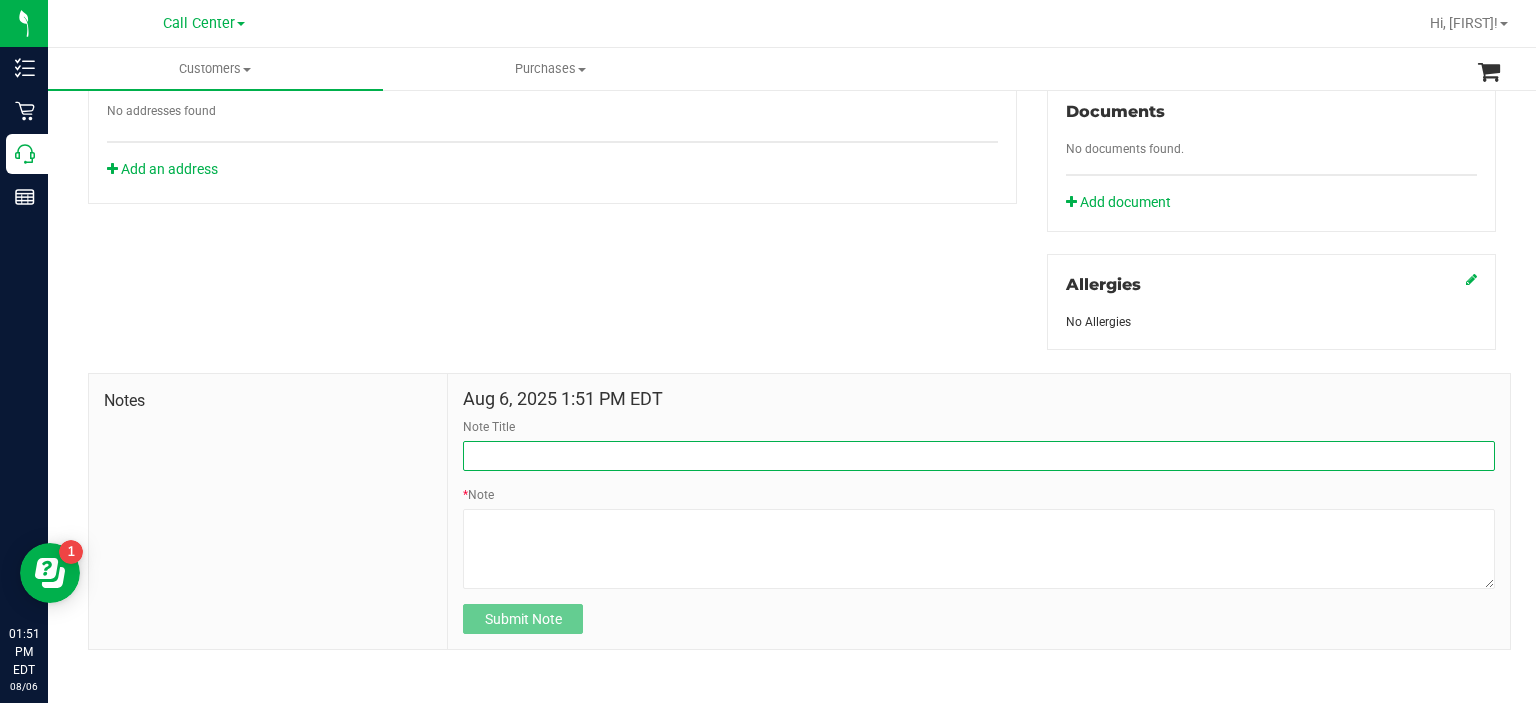click on "Note Title" at bounding box center (979, 456) 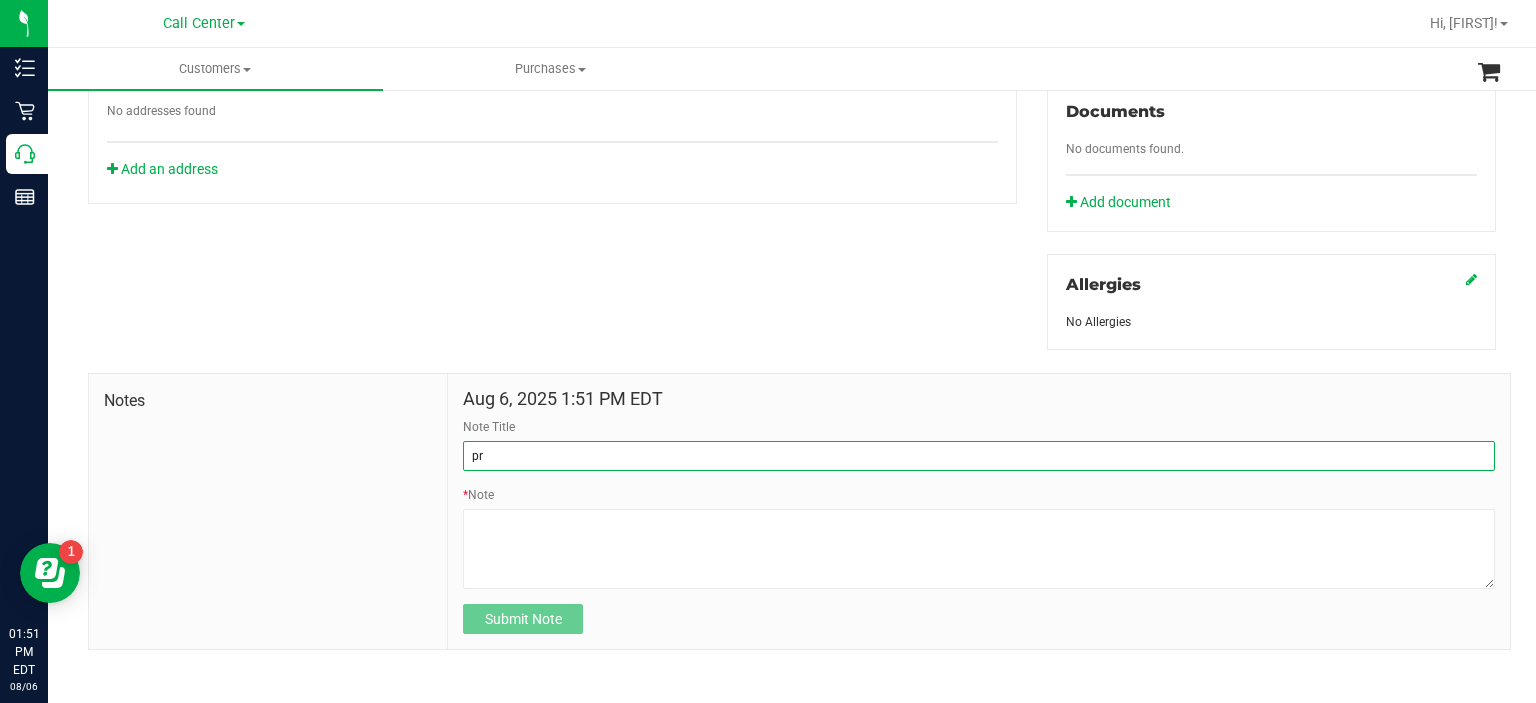 type on "p" 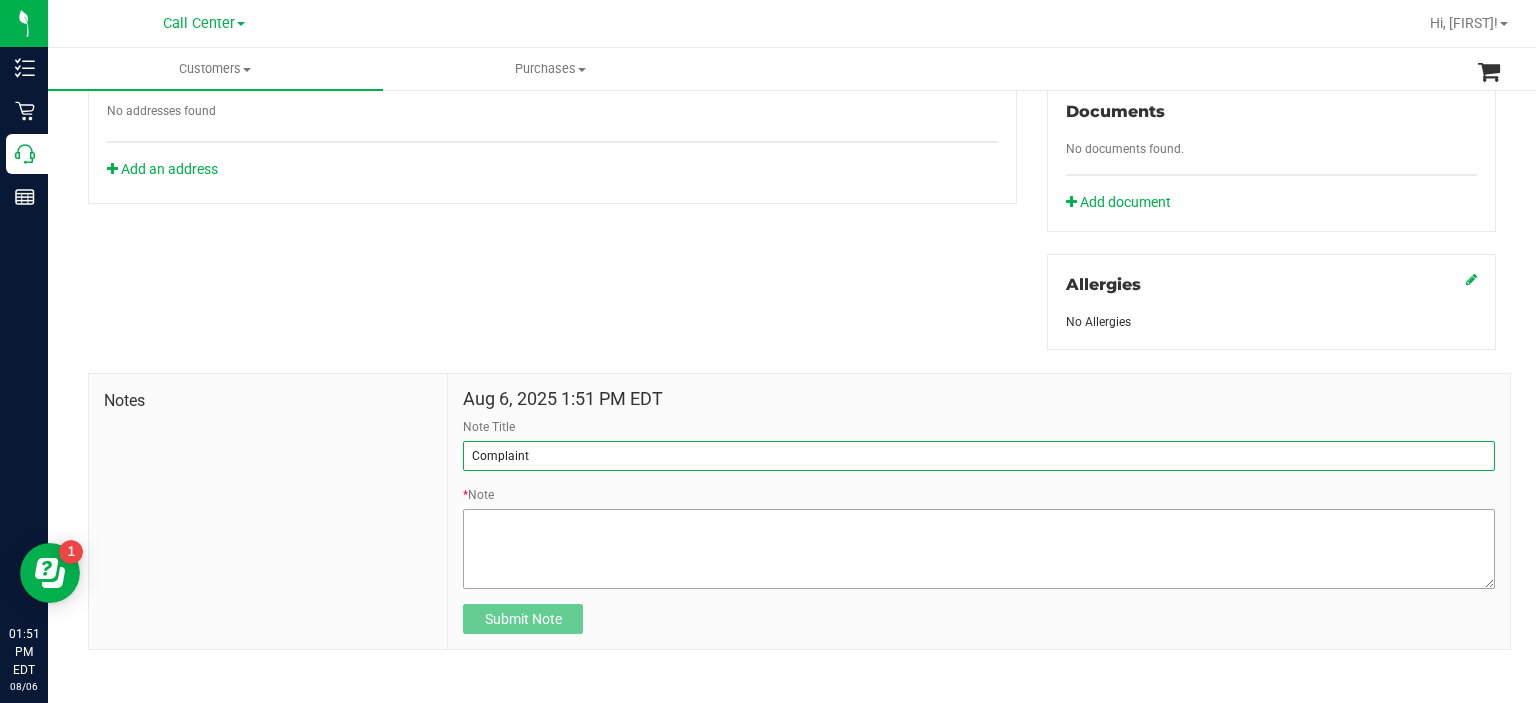type on "Complaint" 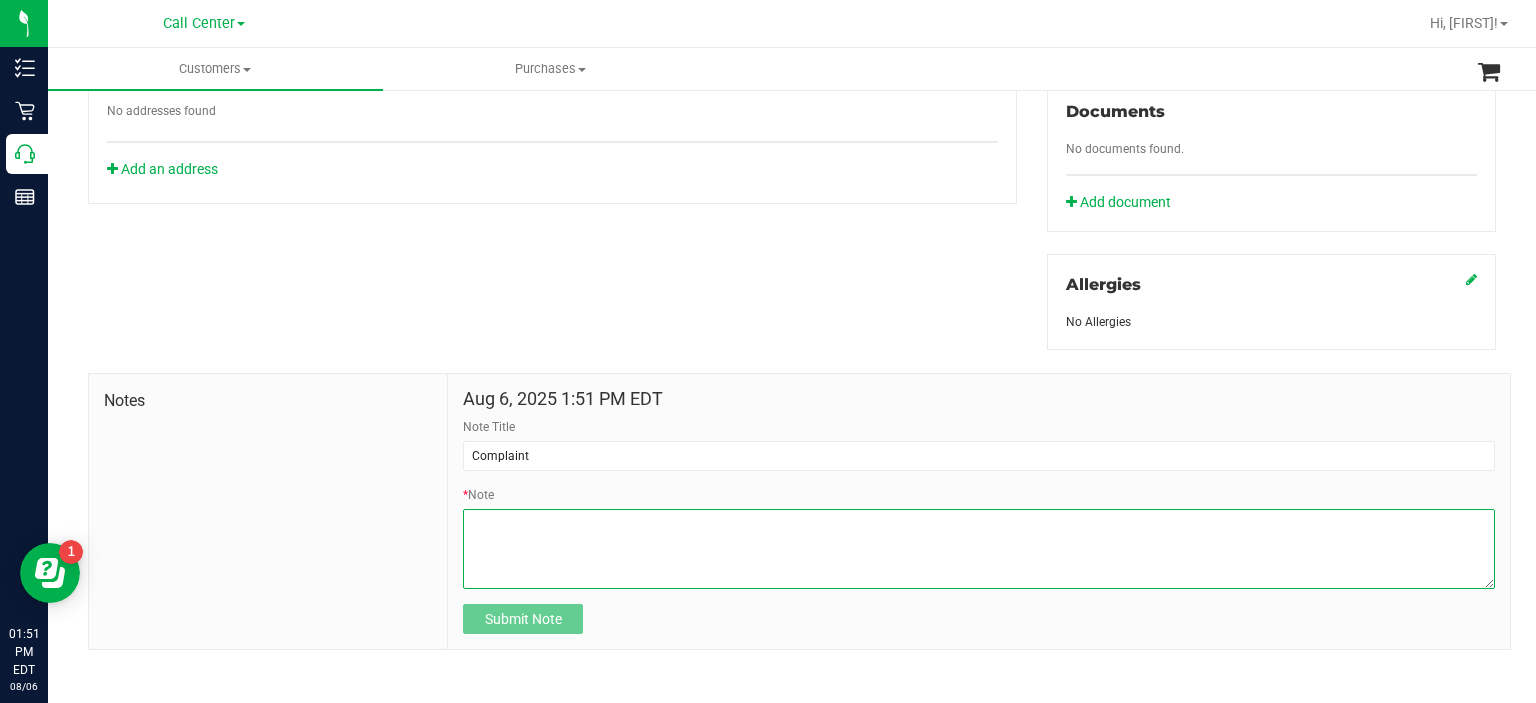 click on "*
Note" at bounding box center (979, 549) 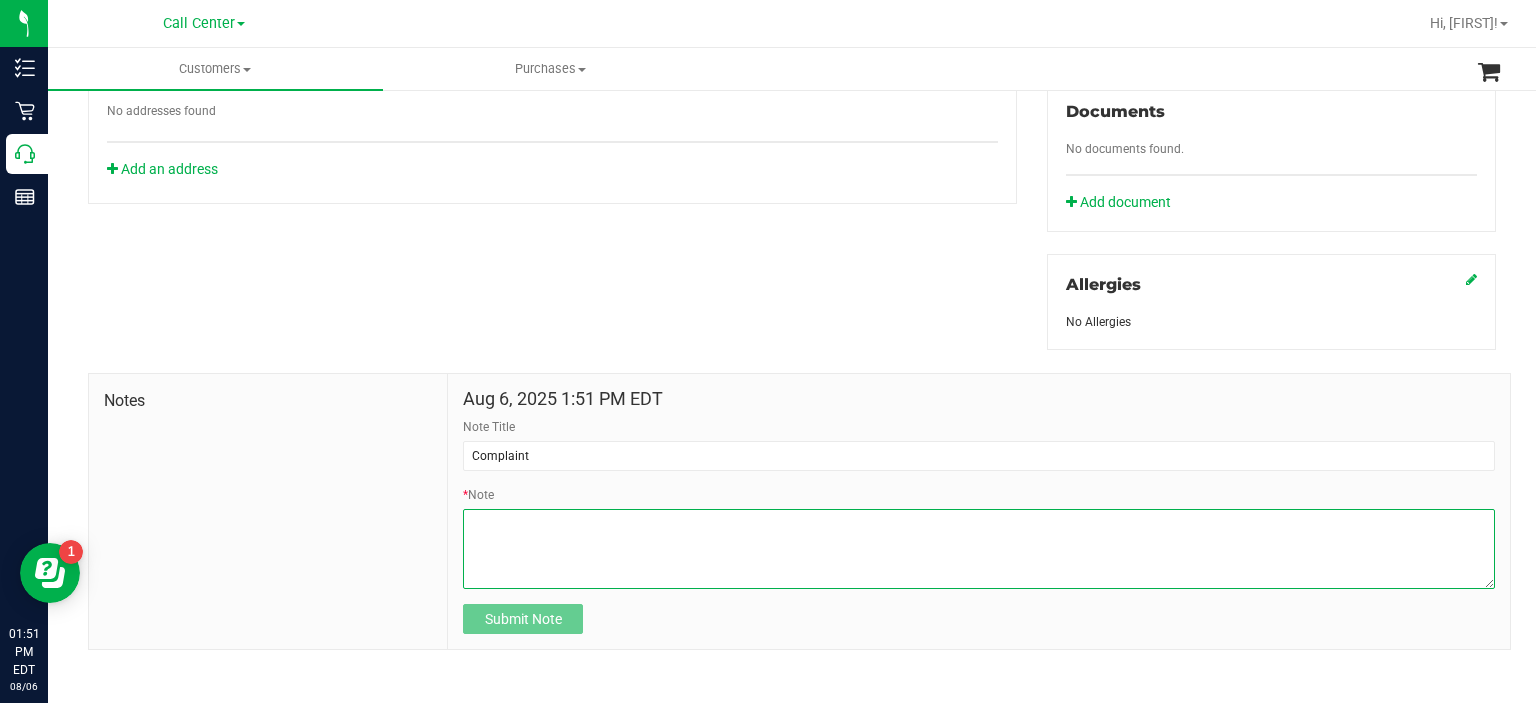 paste on "Completed By: [FIRST] [LAST]
Contact Reasons: feedback.complaint.product1
Order Number: [NUMBER]
Product Category: vaporizers
Product: FT 1g Vape Cart Distillate Strawberry Cough (Hybrid-Sativa)
Batch: MAR25SBC02-0403
Package:
Location Purchased From: [CITY]
Product Storage (TX Only):
Feedback Form Completed?:
Notes: Customer called in because he was given a .5G cart instead of a 1G cart on his order. The receipt was correct but the product inside of the container was a .5G instead of a 1G cart. I spoke to the store manager and he said to bring them in." 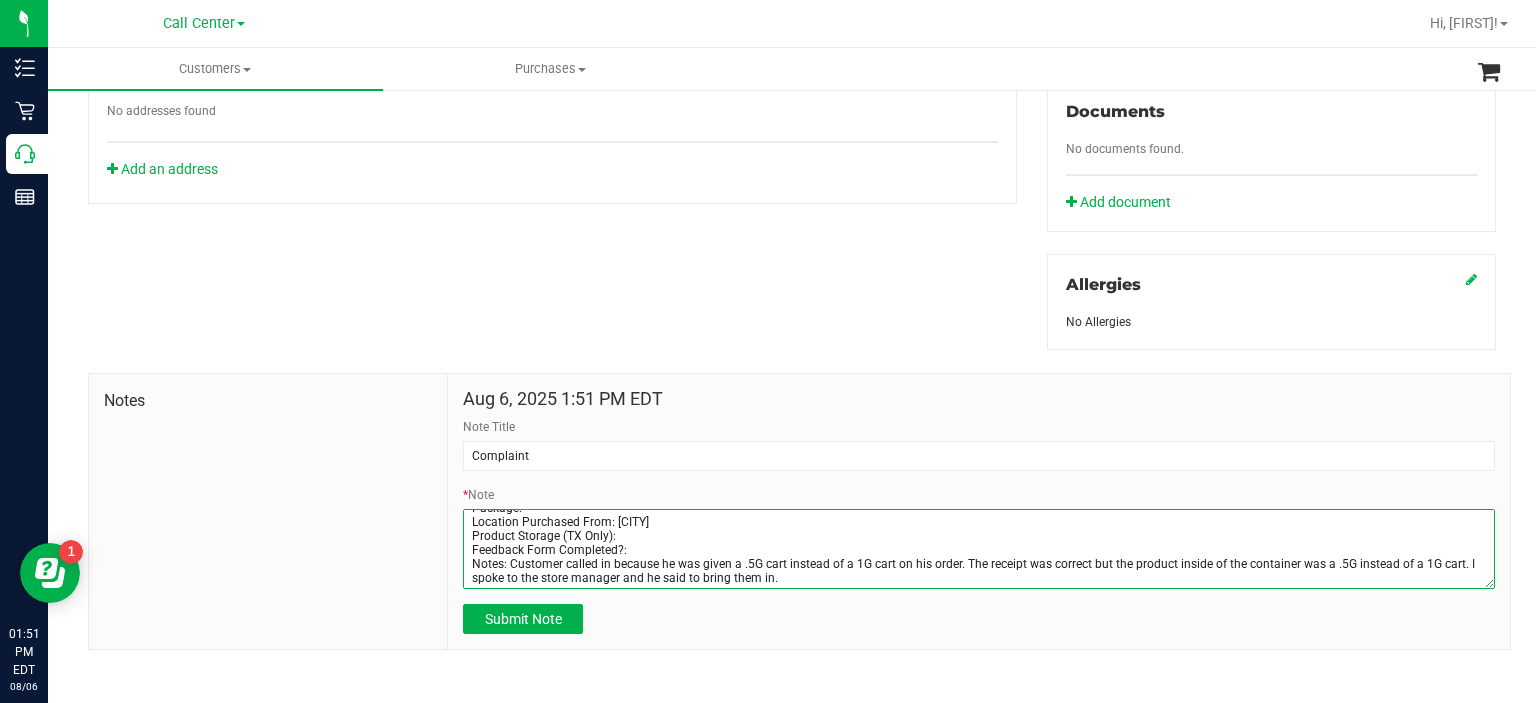 scroll, scrollTop: 100, scrollLeft: 0, axis: vertical 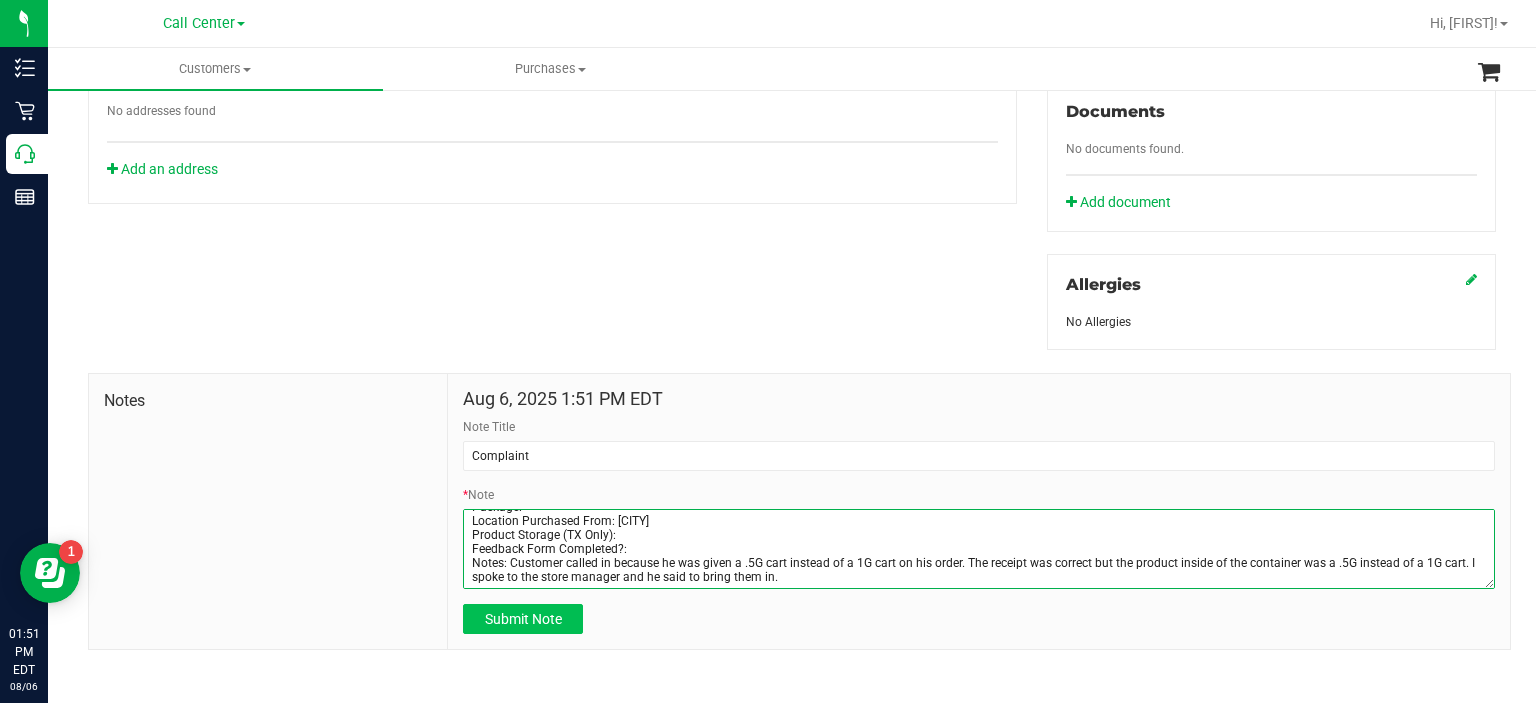type on "Completed By: [FIRST] [LAST]
Contact Reasons: feedback.complaint.product1
Order Number: [NUMBER]
Product Category: vaporizers
Product: FT 1g Vape Cart Distillate Strawberry Cough (Hybrid-Sativa)
Batch: MAR25SBC02-0403
Package:
Location Purchased From: [CITY]
Product Storage (TX Only):
Feedback Form Completed?:
Notes: Customer called in because he was given a .5G cart instead of a 1G cart on his order. The receipt was correct but the product inside of the container was a .5G instead of a 1G cart. I spoke to the store manager and he said to bring them in." 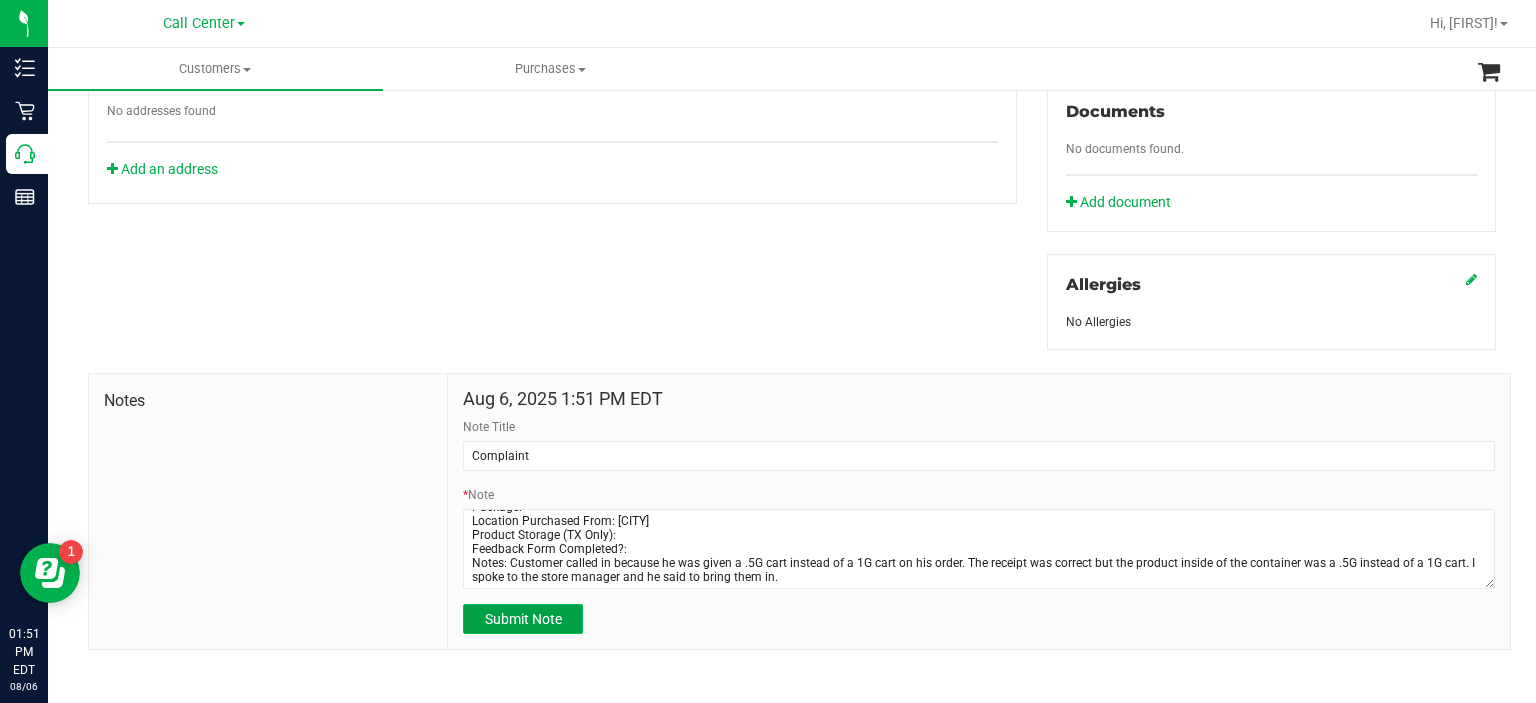 click on "Submit Note" at bounding box center (523, 619) 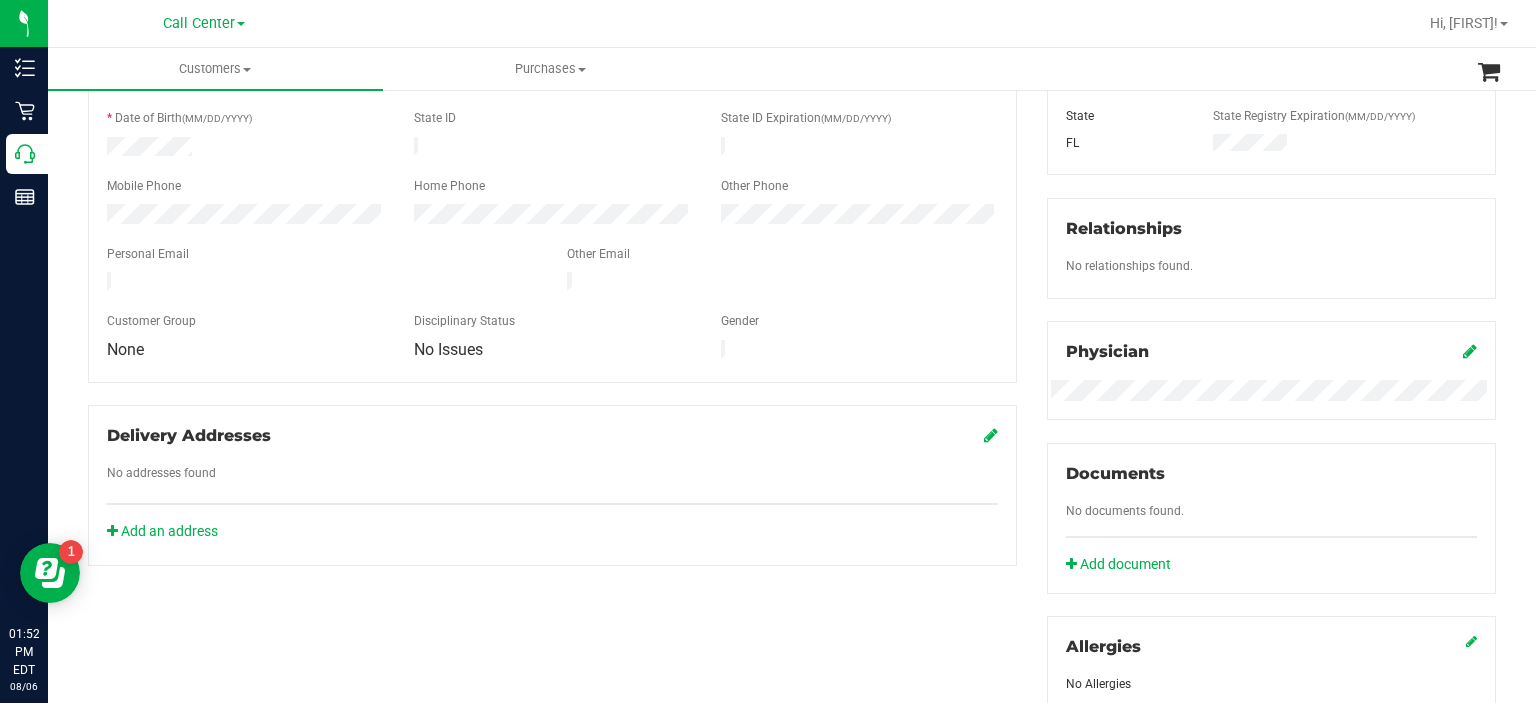 scroll, scrollTop: 376, scrollLeft: 0, axis: vertical 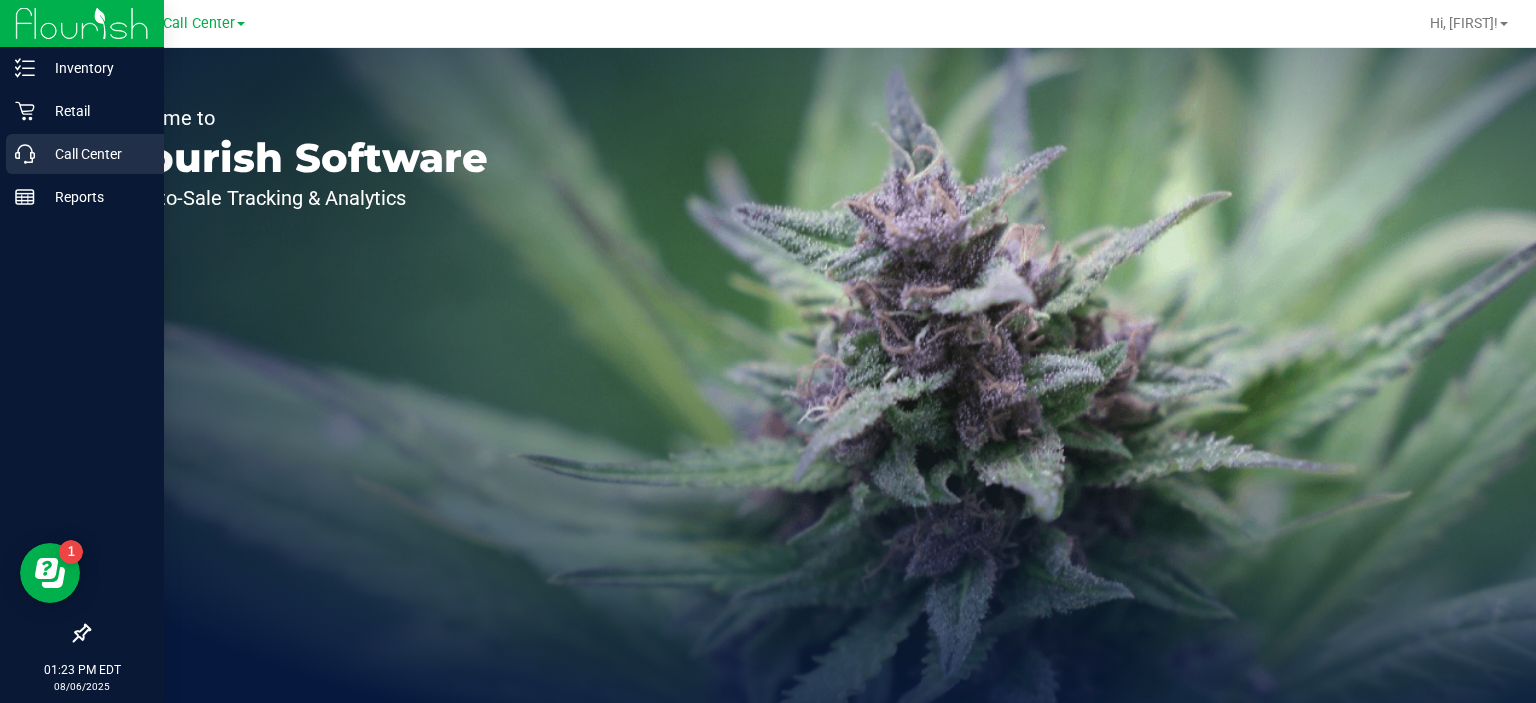 click on "Call Center" at bounding box center (95, 154) 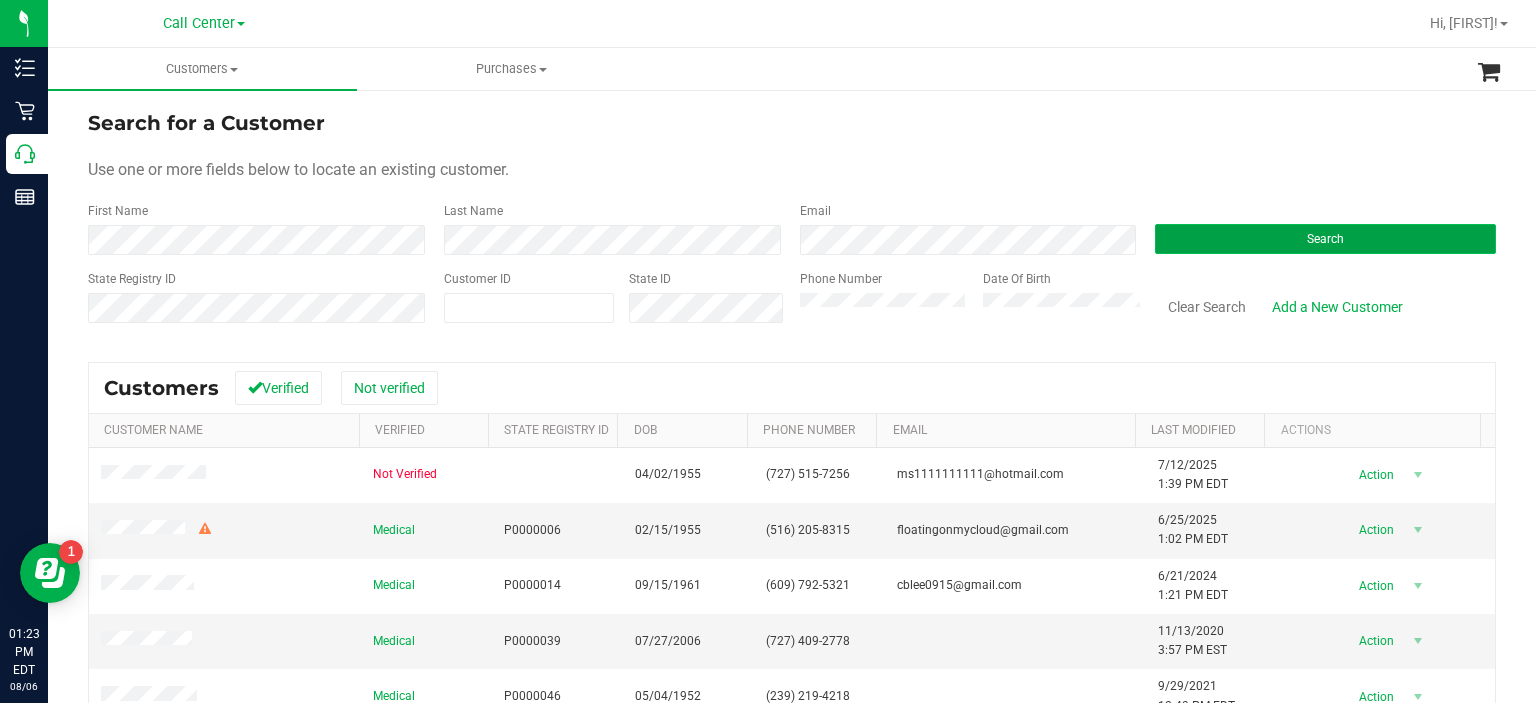 click on "Search" at bounding box center (1325, 239) 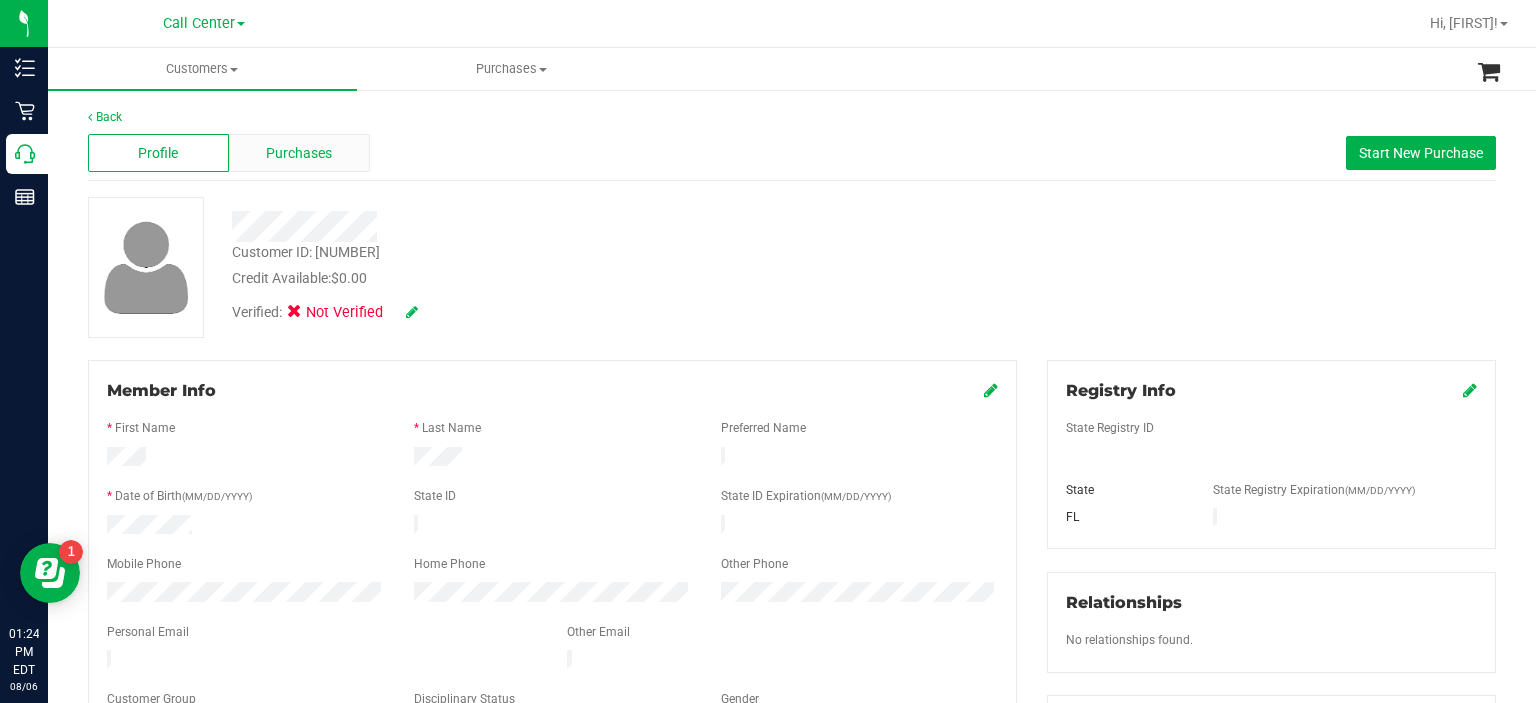 click on "Purchases" at bounding box center (299, 153) 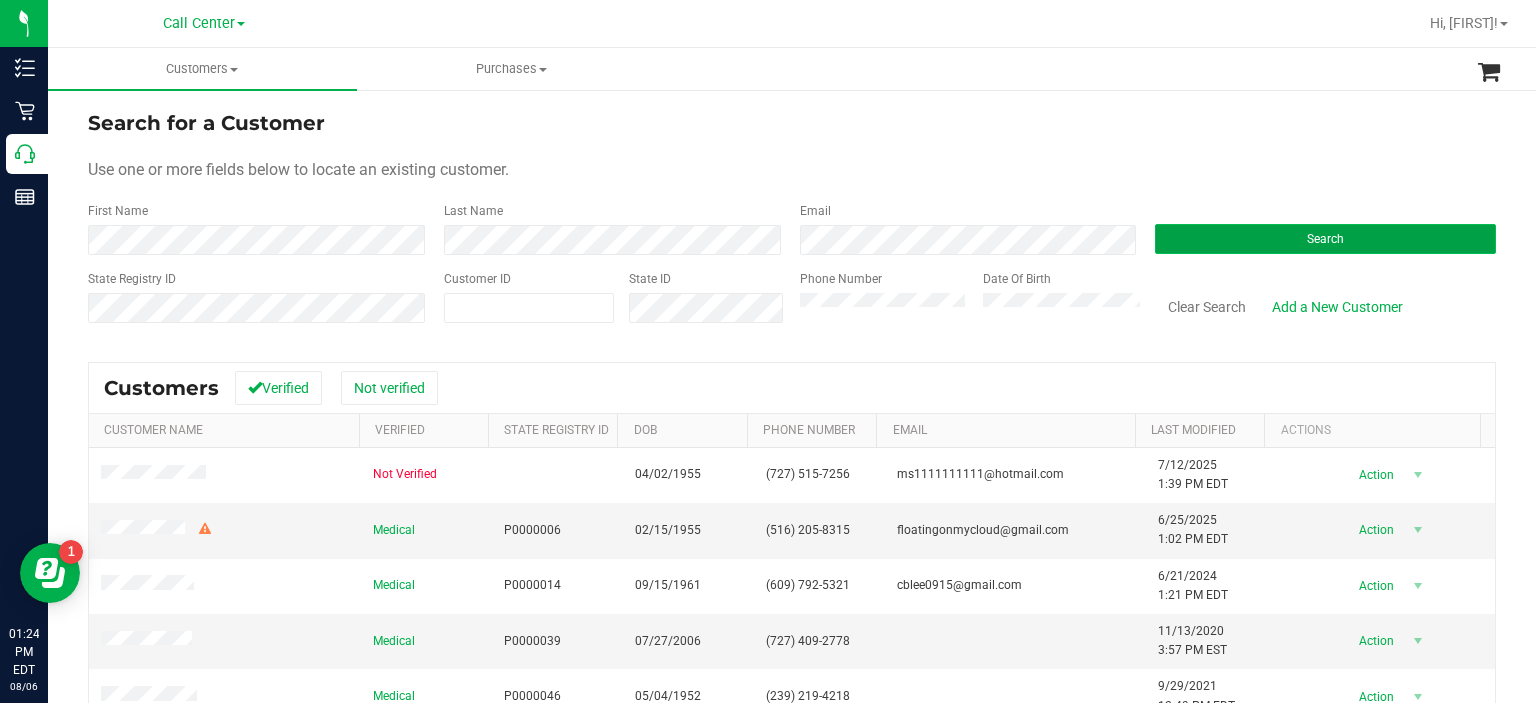 click on "Search" at bounding box center [1325, 239] 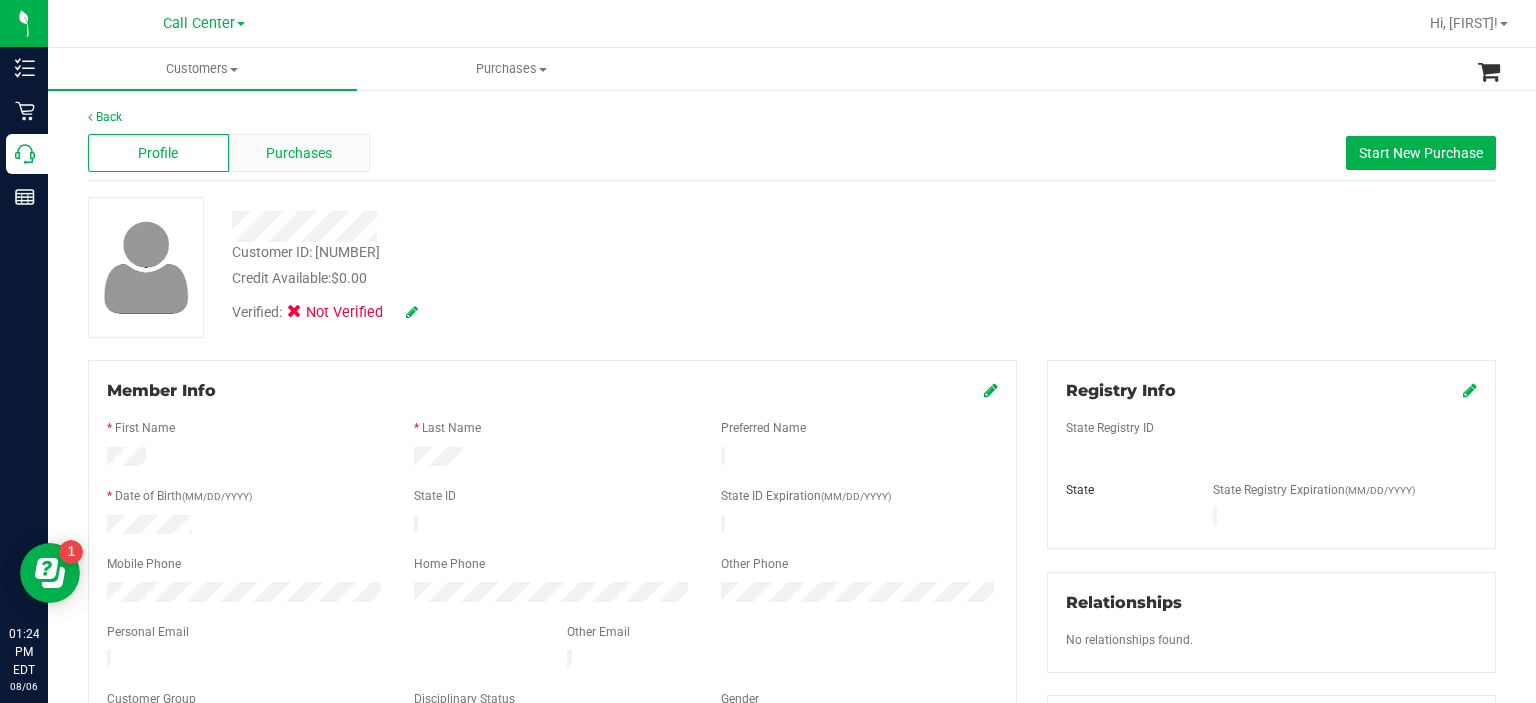 click on "Purchases" at bounding box center [299, 153] 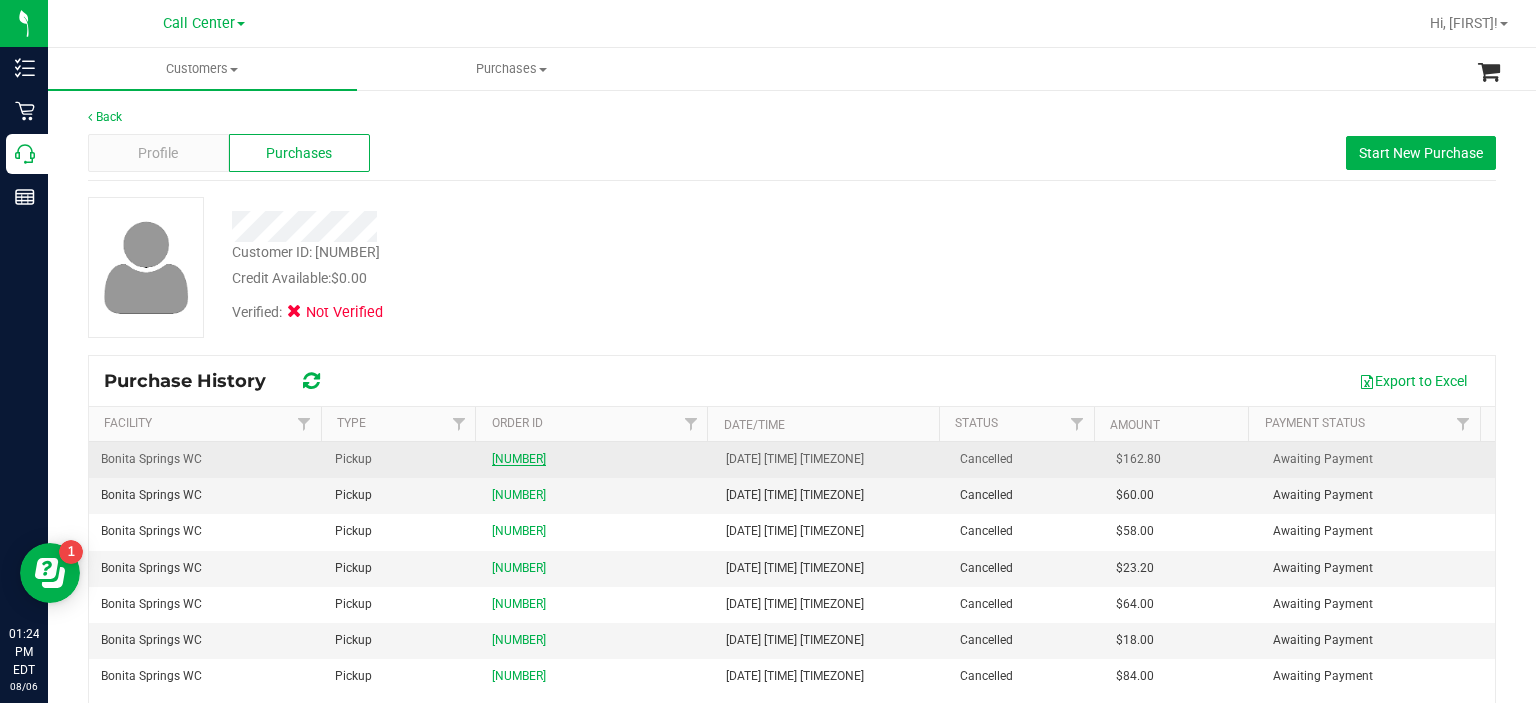 click on "11746594" at bounding box center [519, 459] 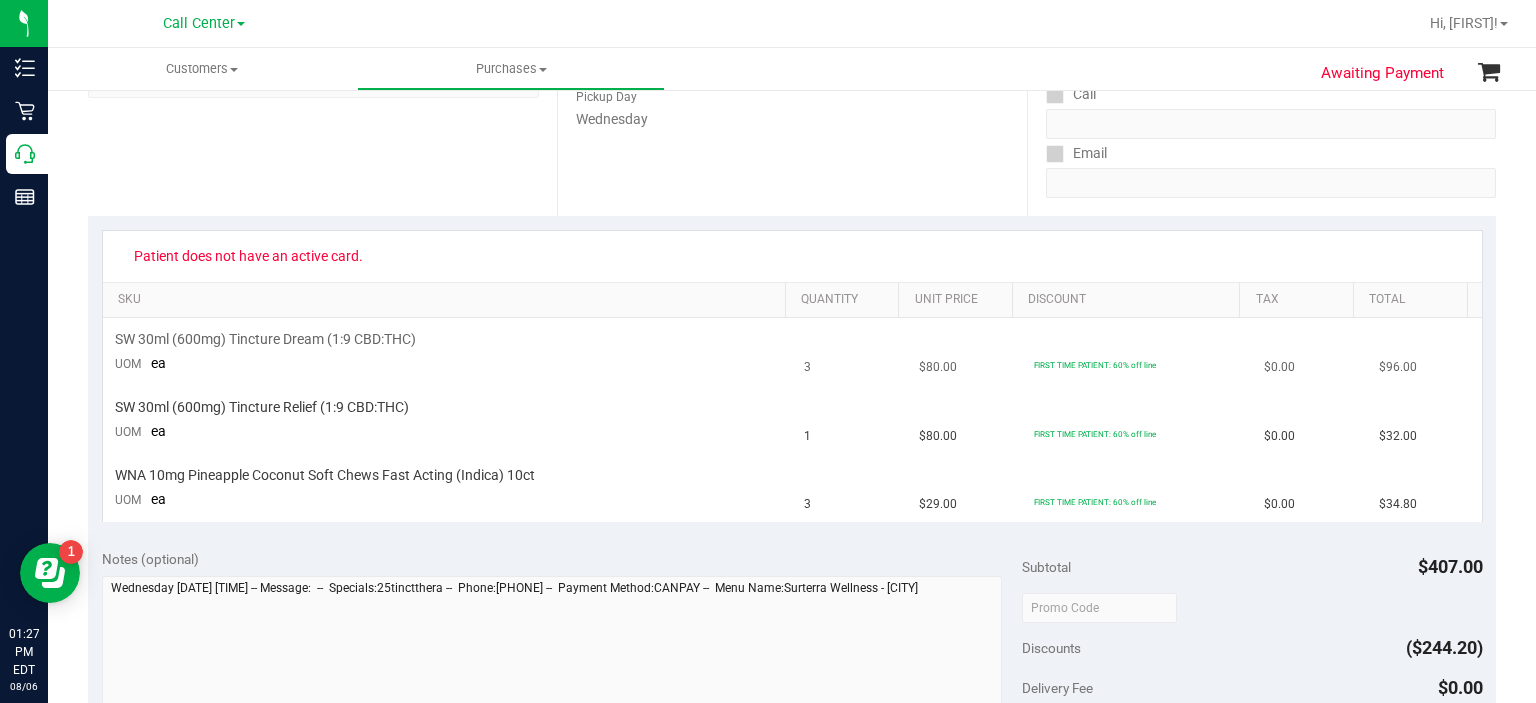 scroll, scrollTop: 324, scrollLeft: 0, axis: vertical 